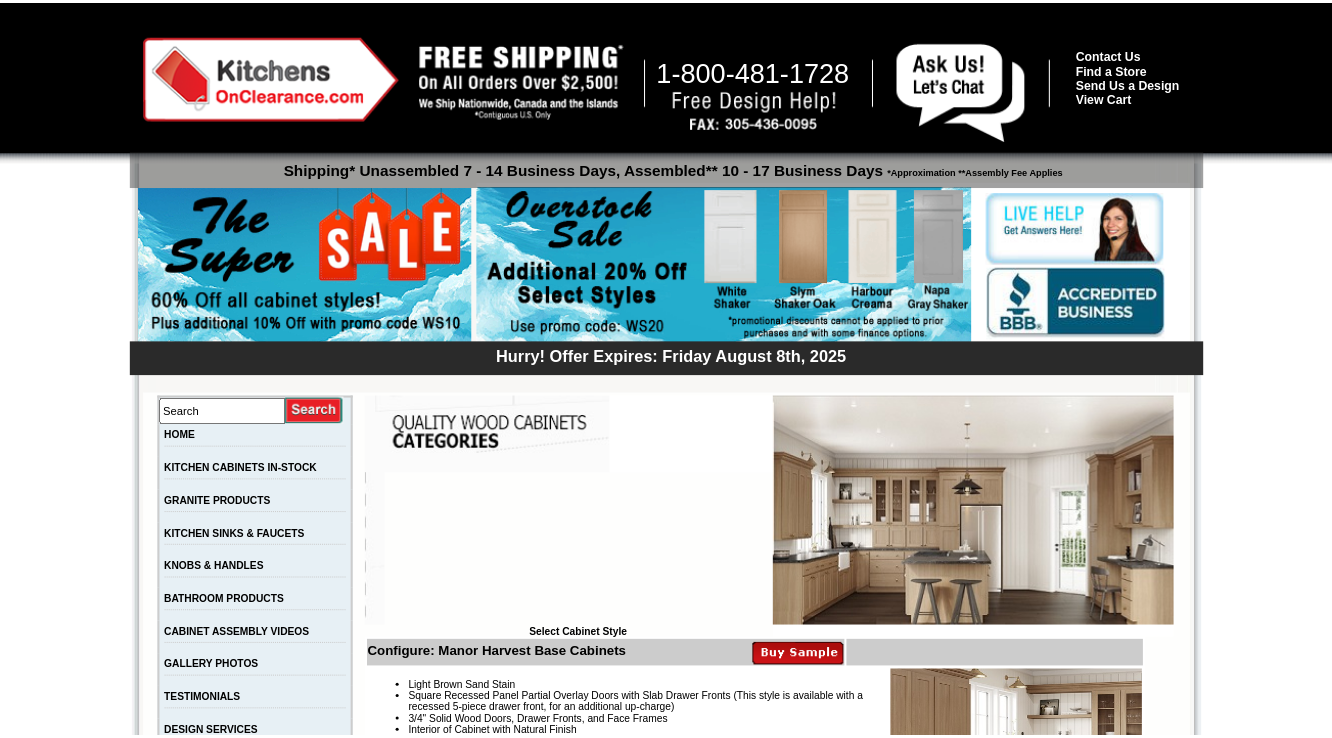scroll, scrollTop: 0, scrollLeft: 0, axis: both 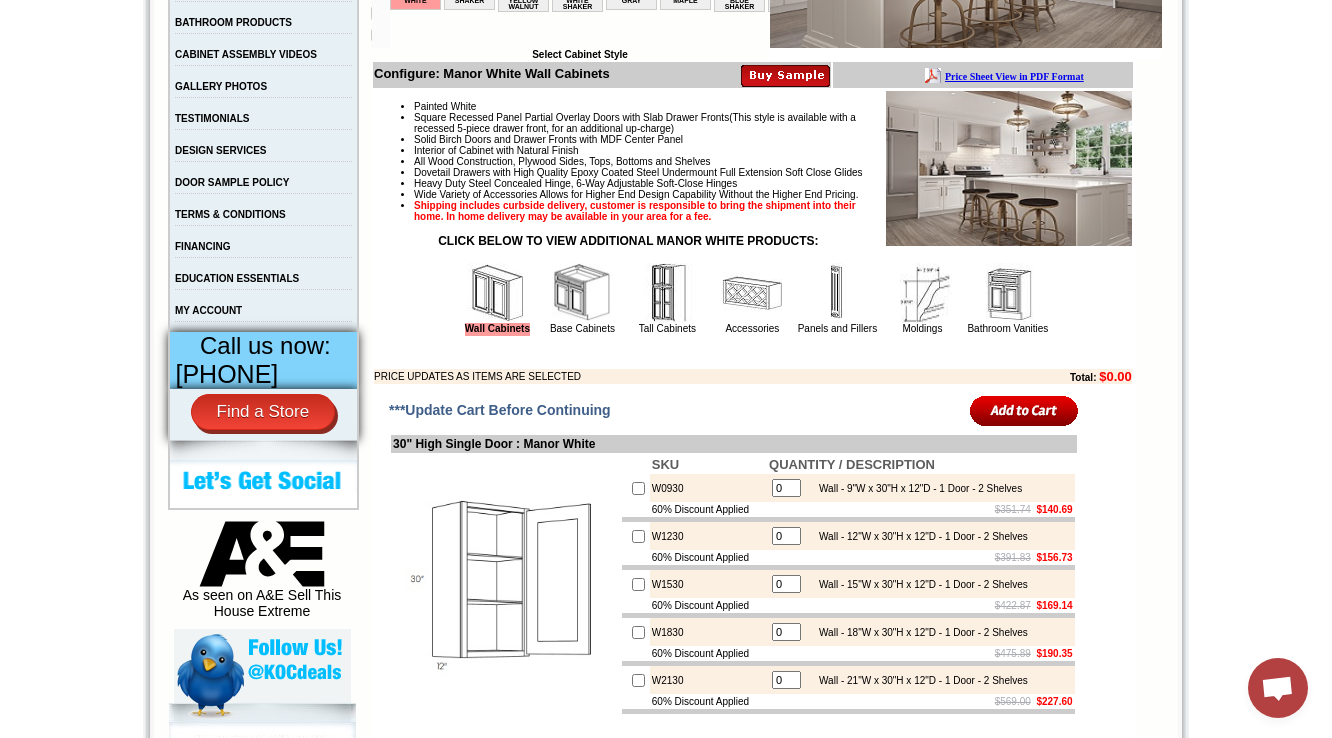 click at bounding box center [752, 293] 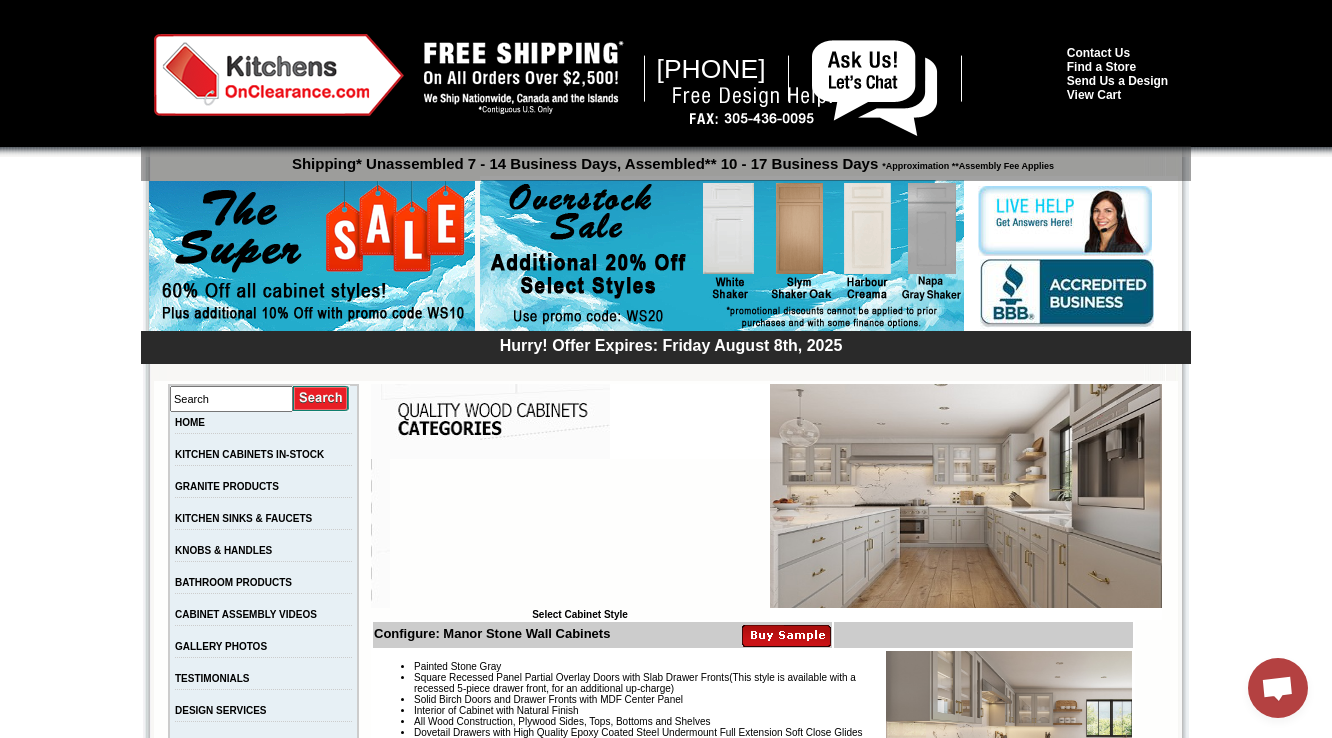 scroll, scrollTop: 0, scrollLeft: 0, axis: both 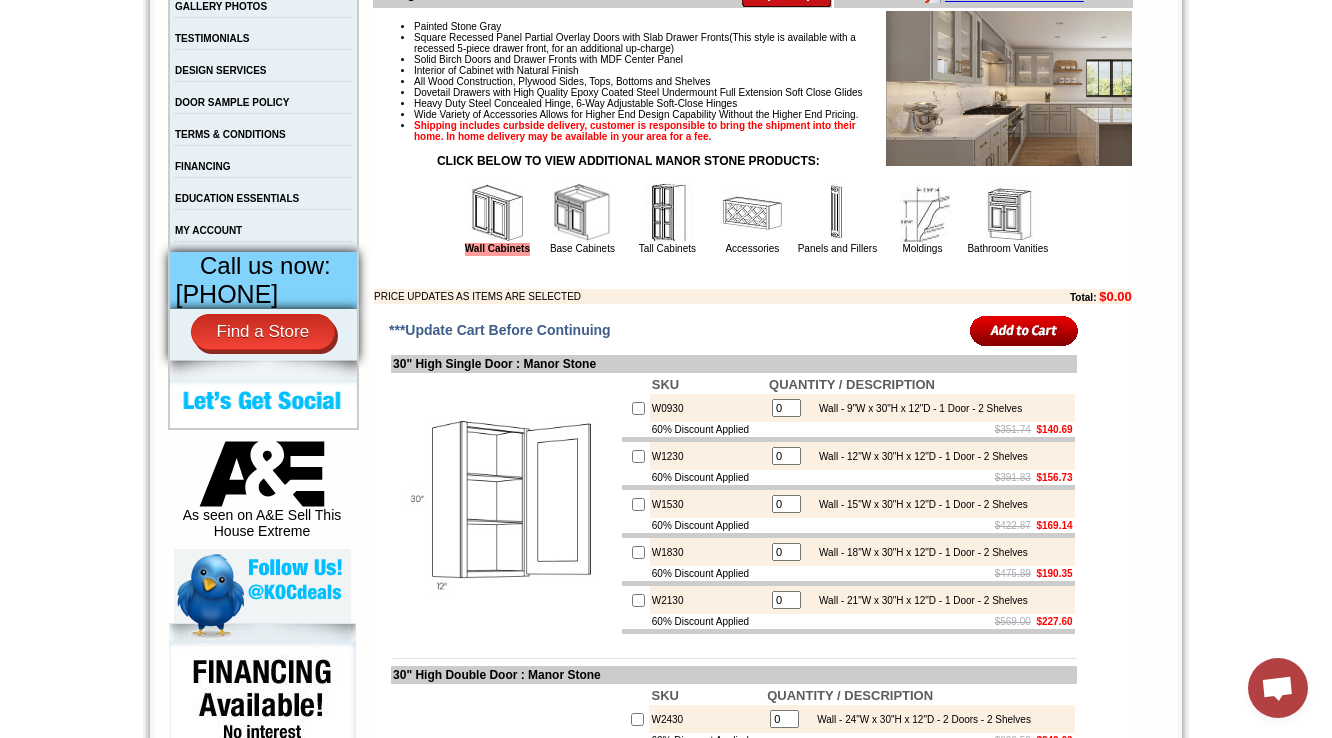 click at bounding box center [752, 213] 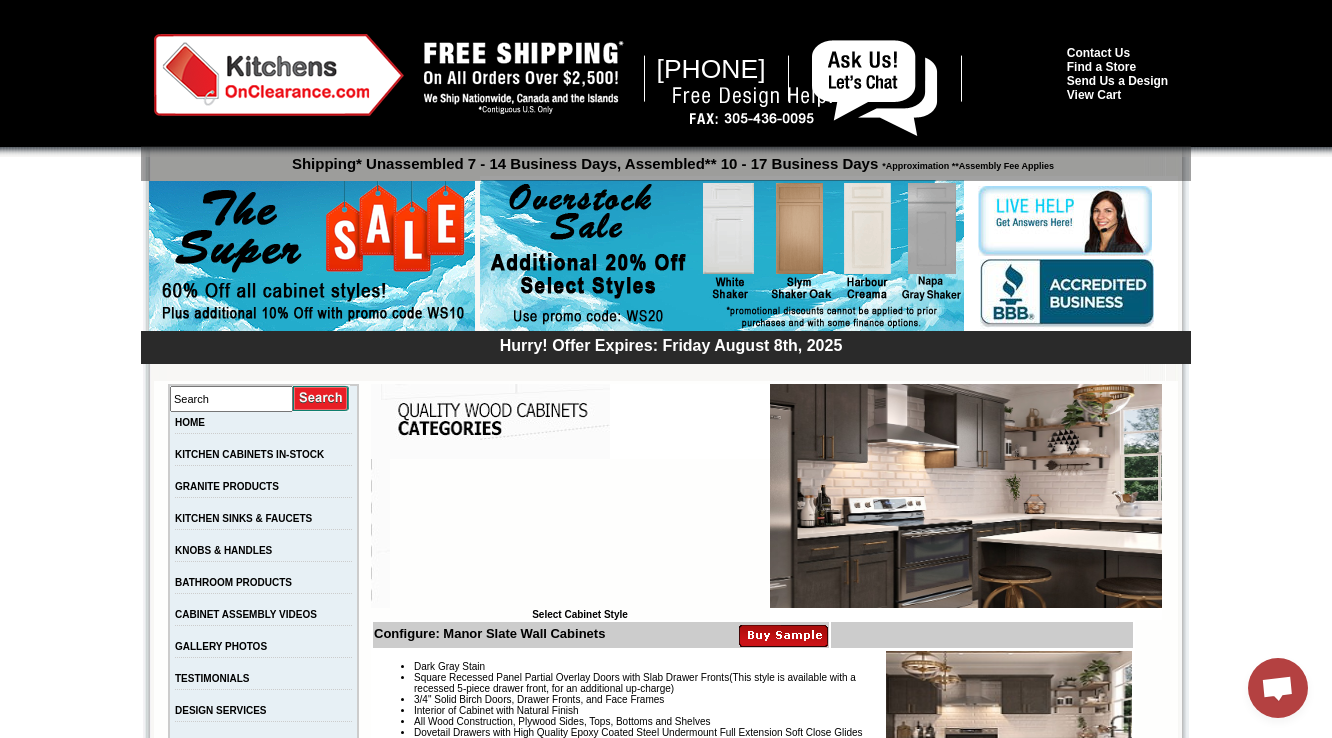 scroll, scrollTop: 0, scrollLeft: 0, axis: both 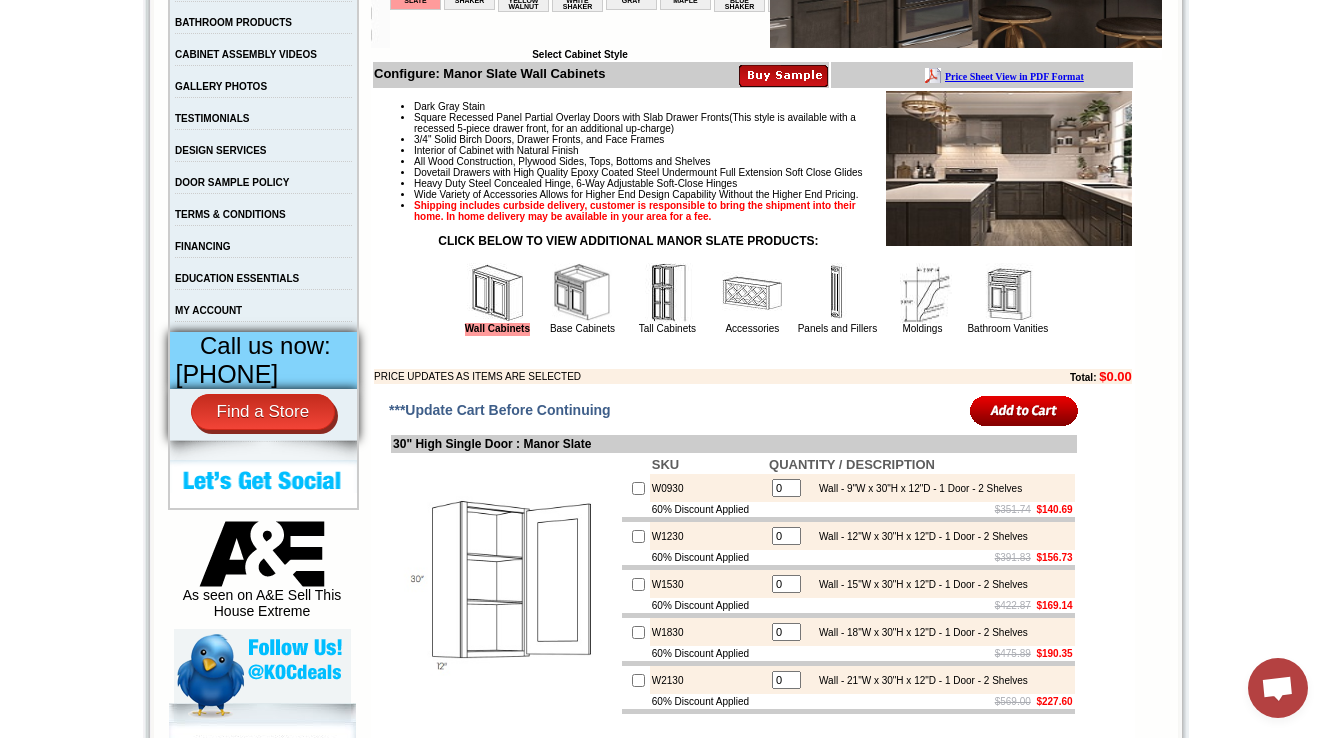 click at bounding box center [752, 293] 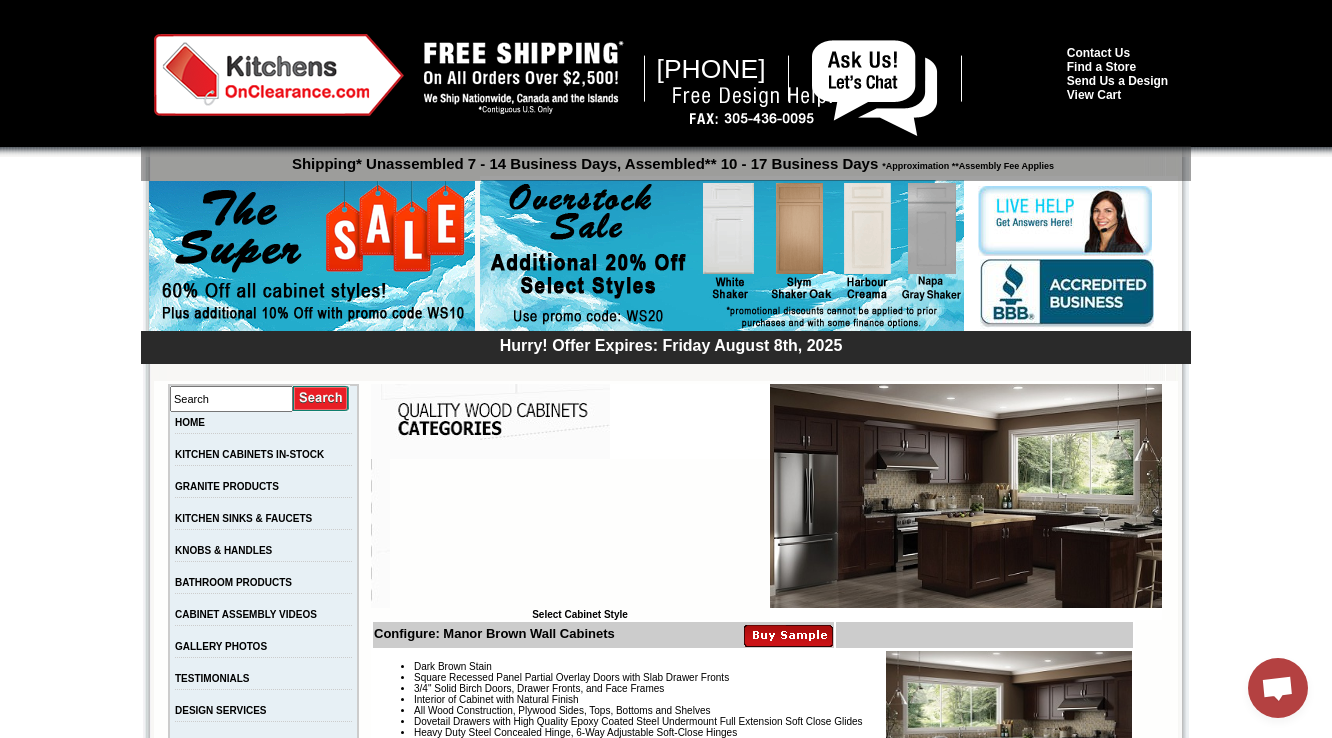 scroll, scrollTop: 0, scrollLeft: 0, axis: both 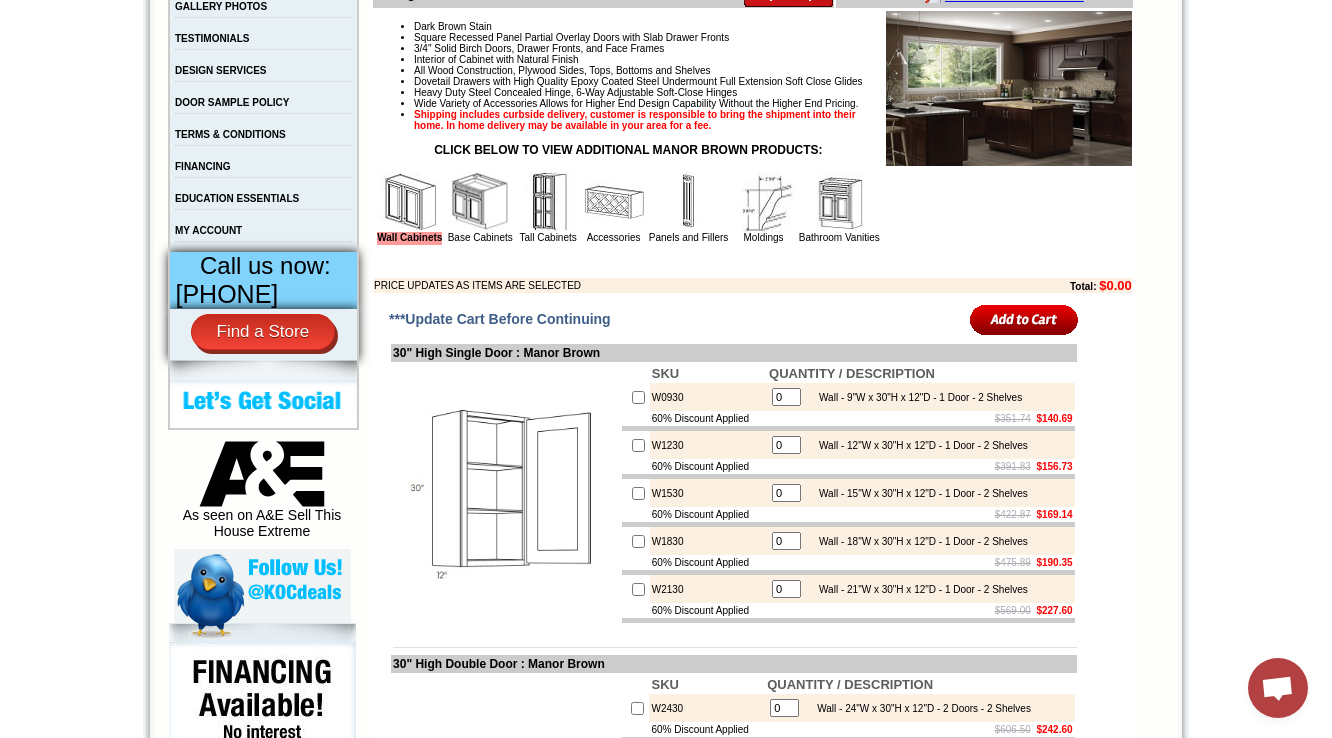 click at bounding box center (614, 202) 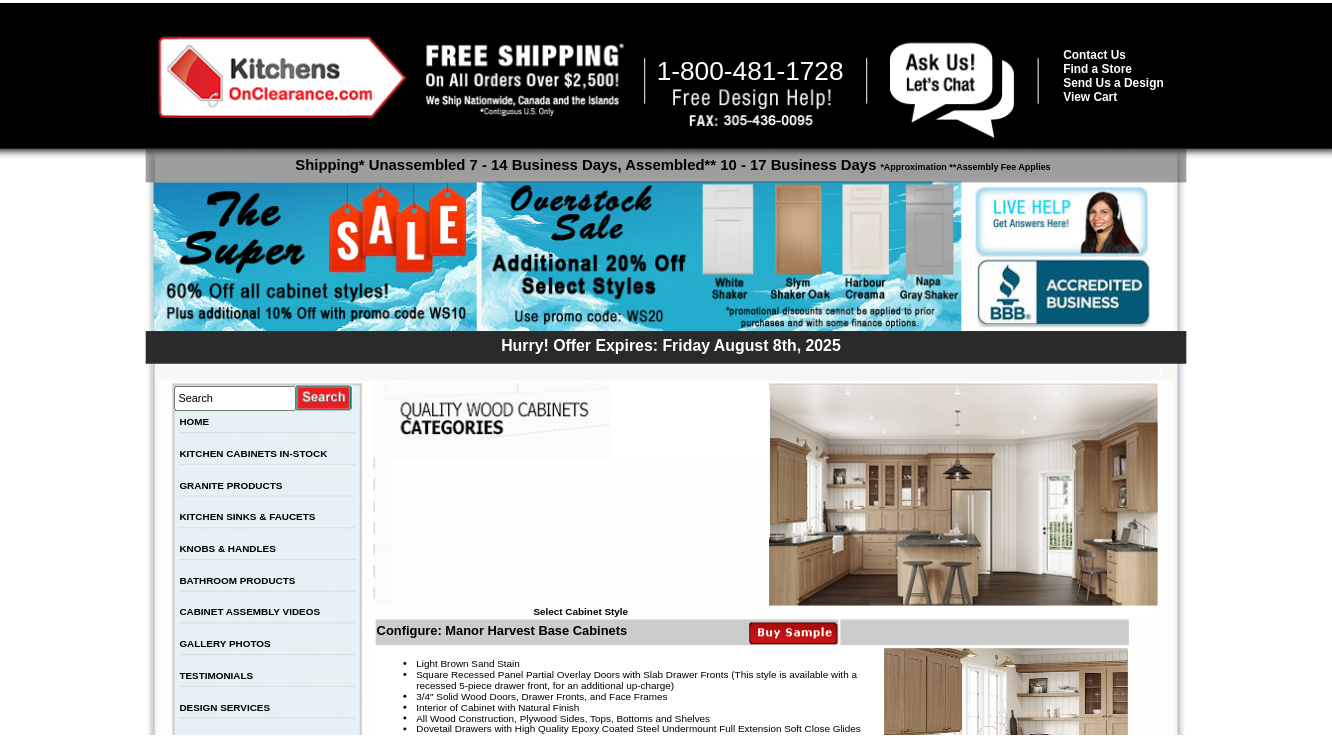 scroll, scrollTop: 80, scrollLeft: 0, axis: vertical 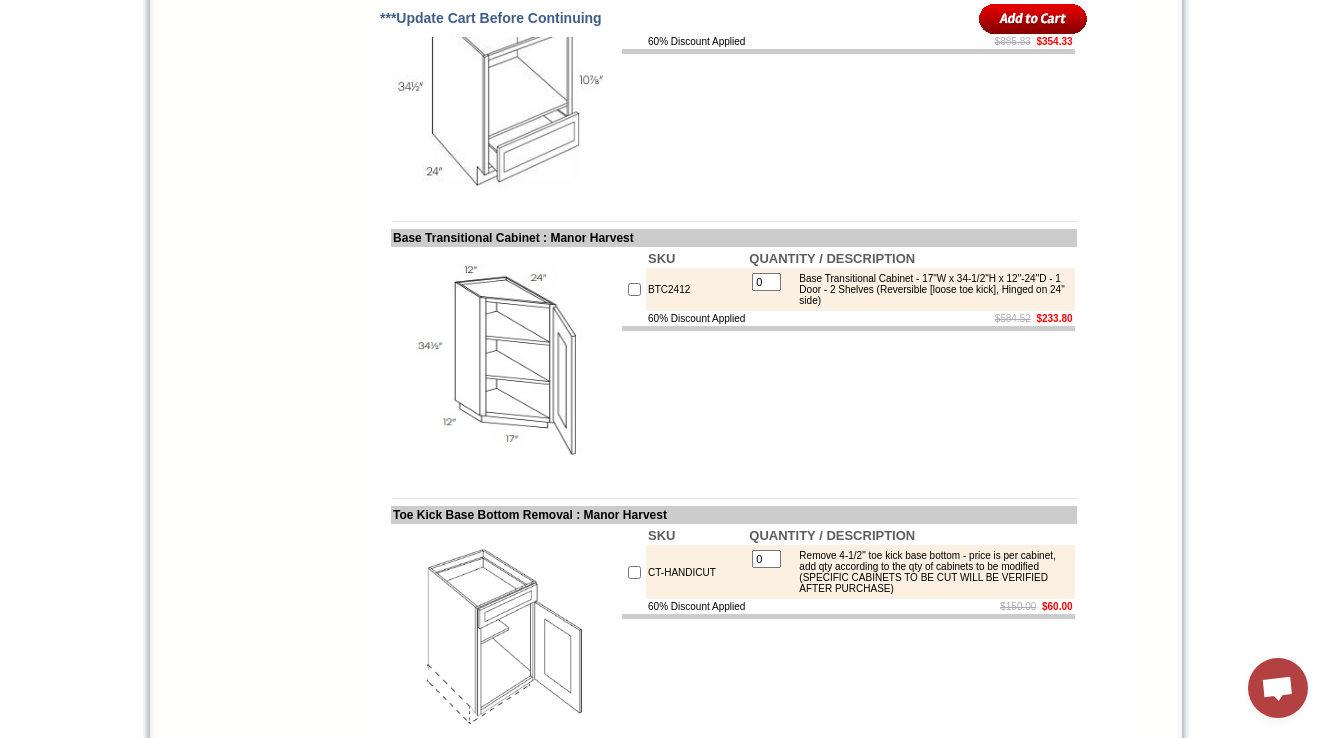 copy on "Microwave Base Cabinet" 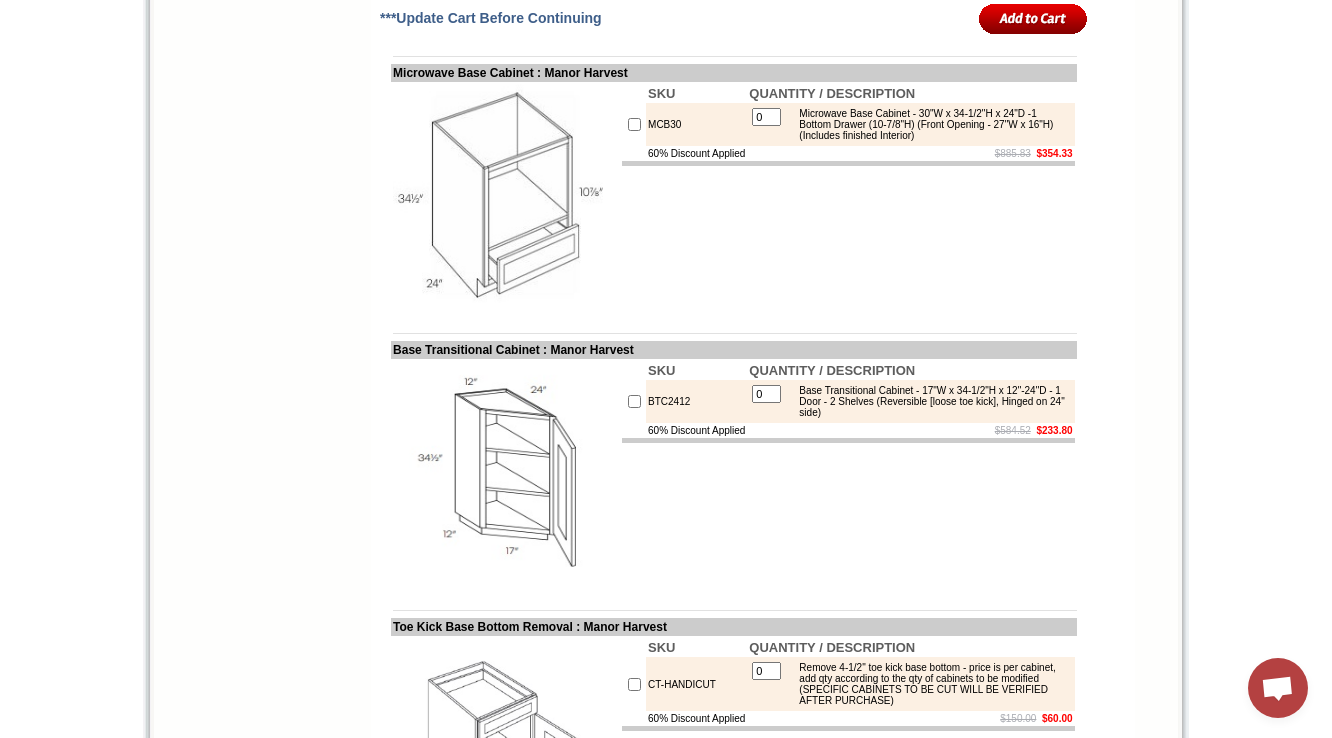 scroll, scrollTop: 5694, scrollLeft: 0, axis: vertical 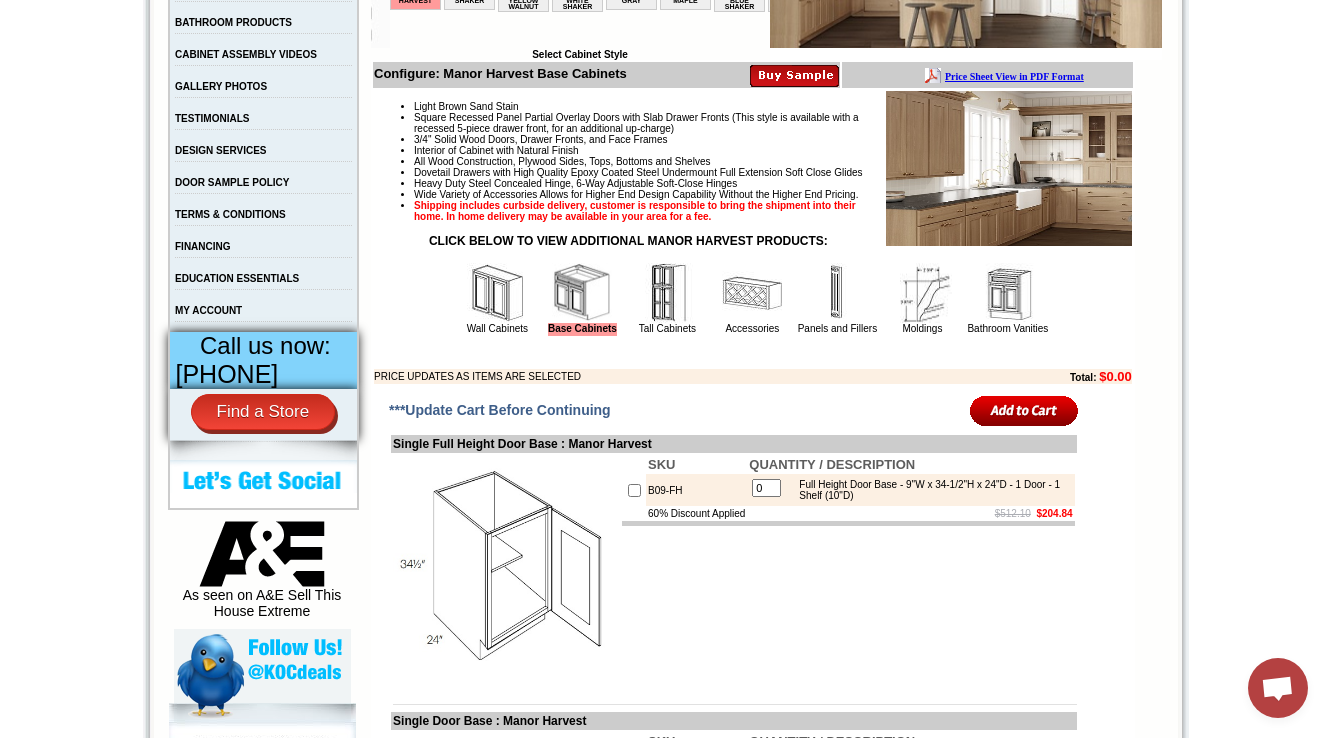 click at bounding box center [752, 293] 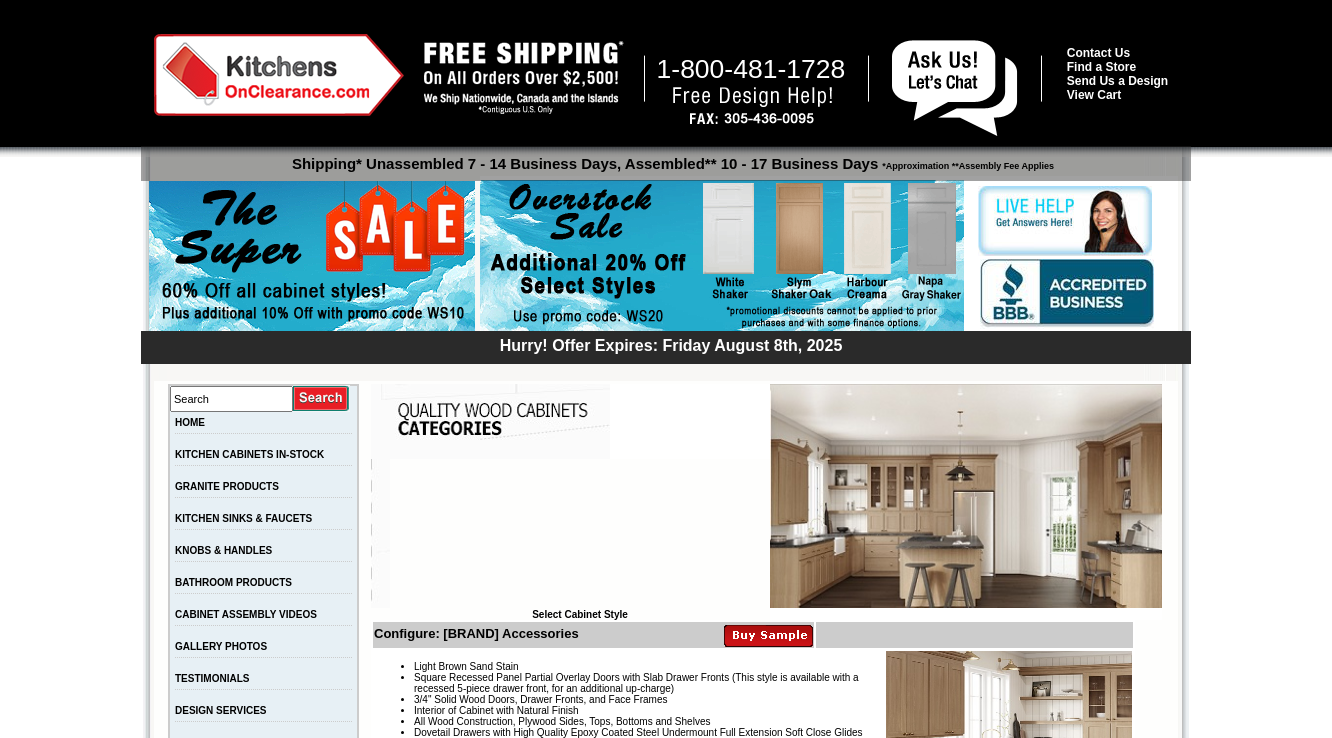 scroll, scrollTop: 0, scrollLeft: 0, axis: both 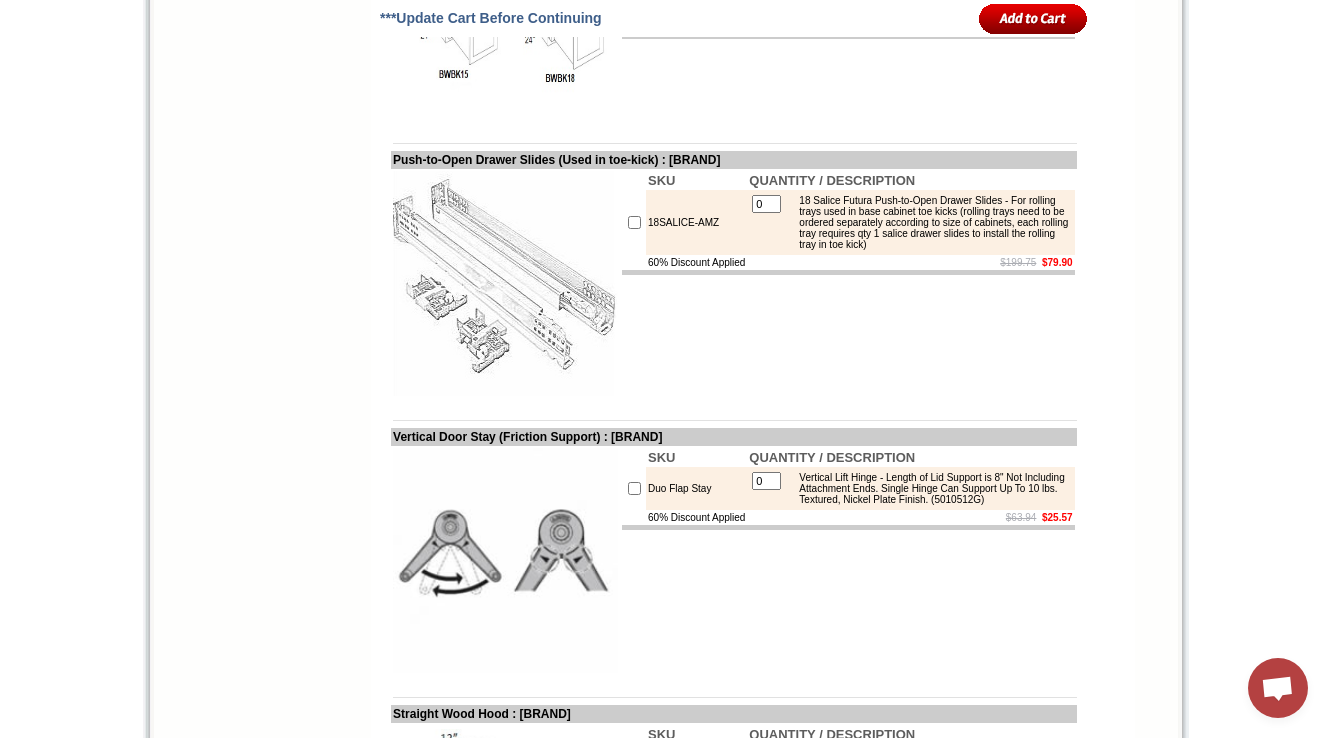 click at bounding box center (505, 6) 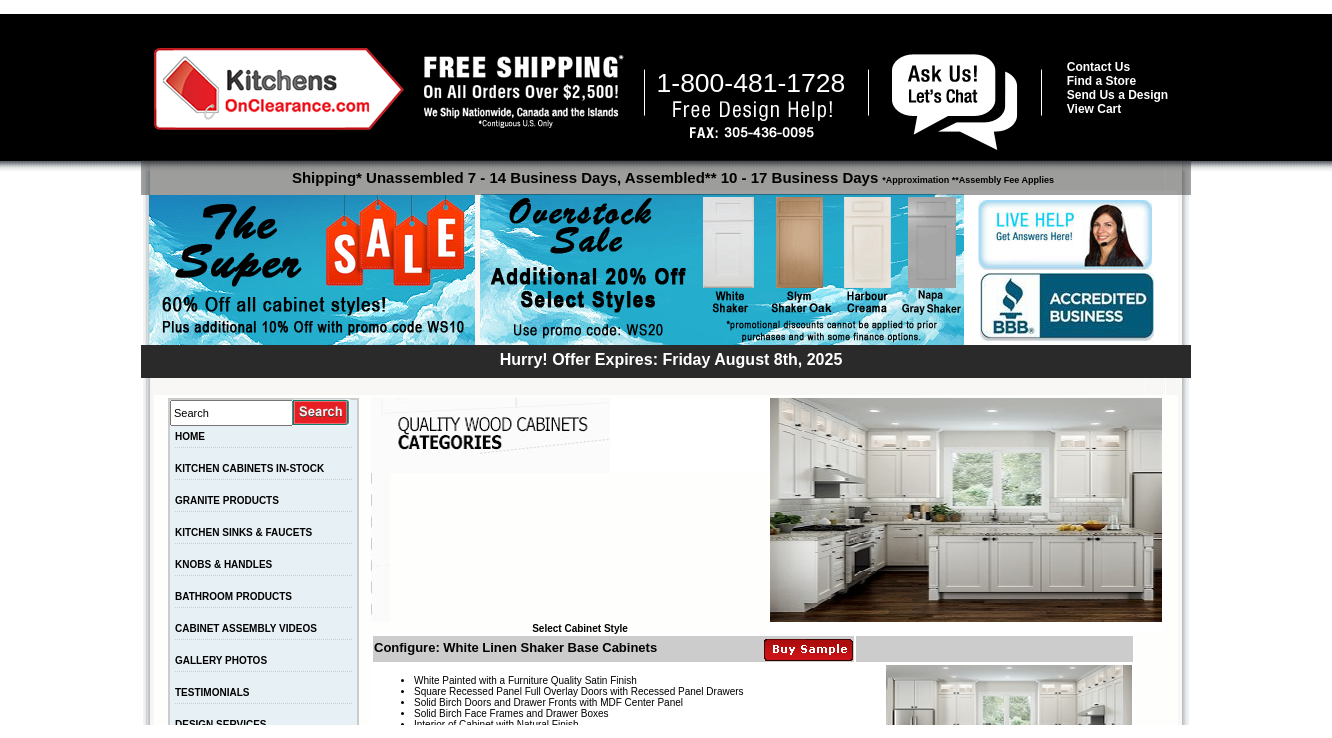 scroll, scrollTop: 0, scrollLeft: 0, axis: both 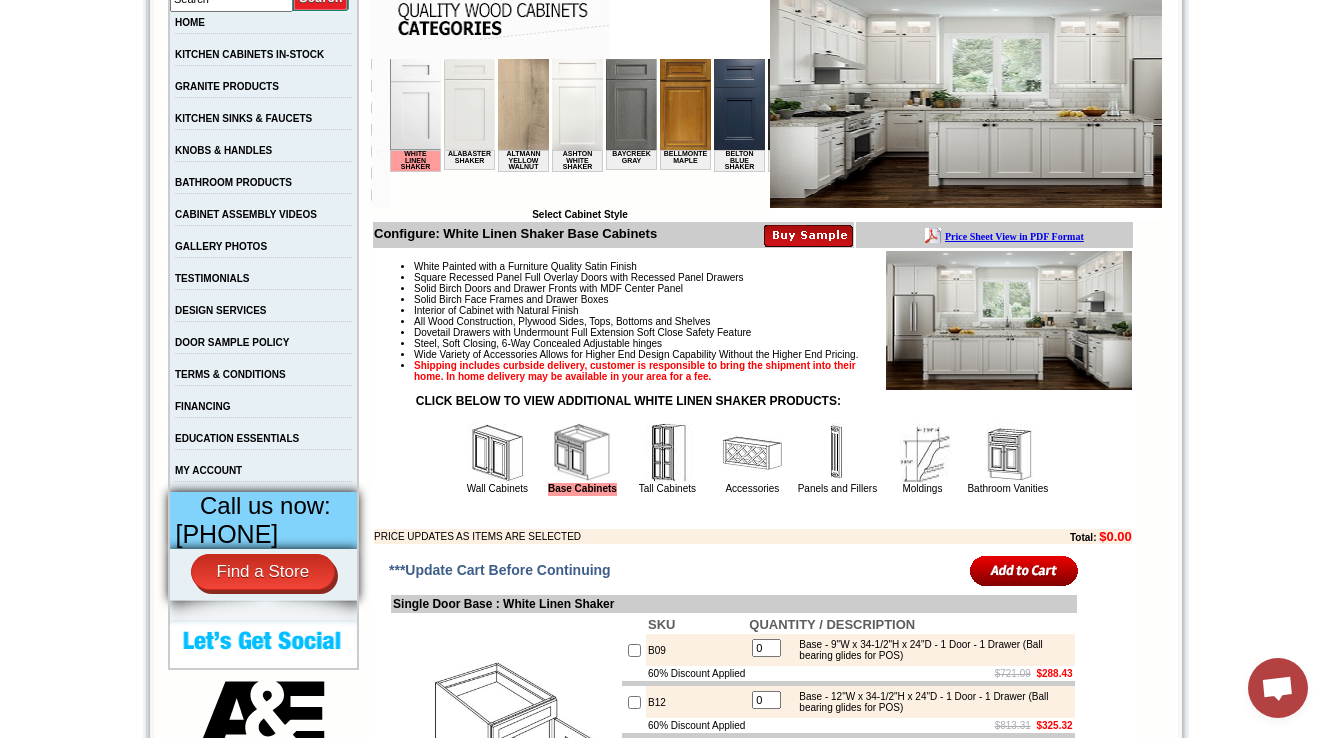 click at bounding box center [752, 453] 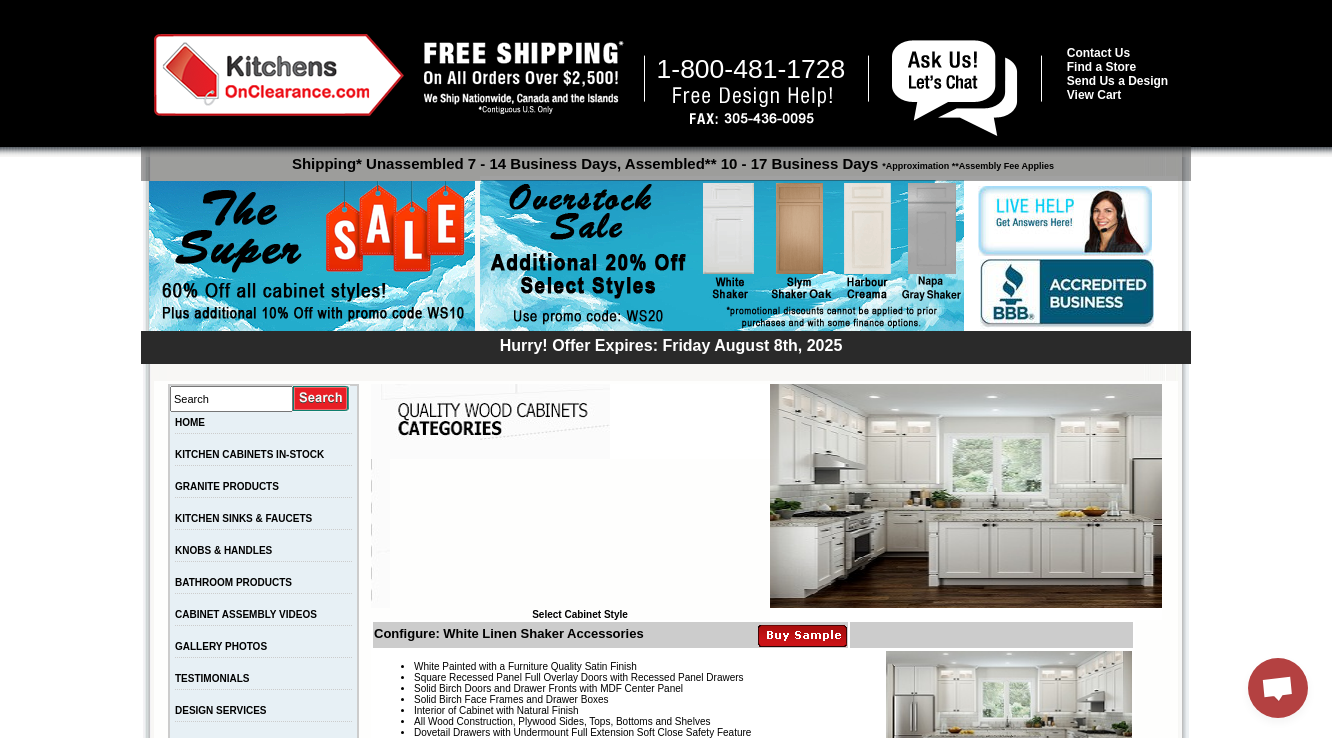 scroll, scrollTop: 0, scrollLeft: 0, axis: both 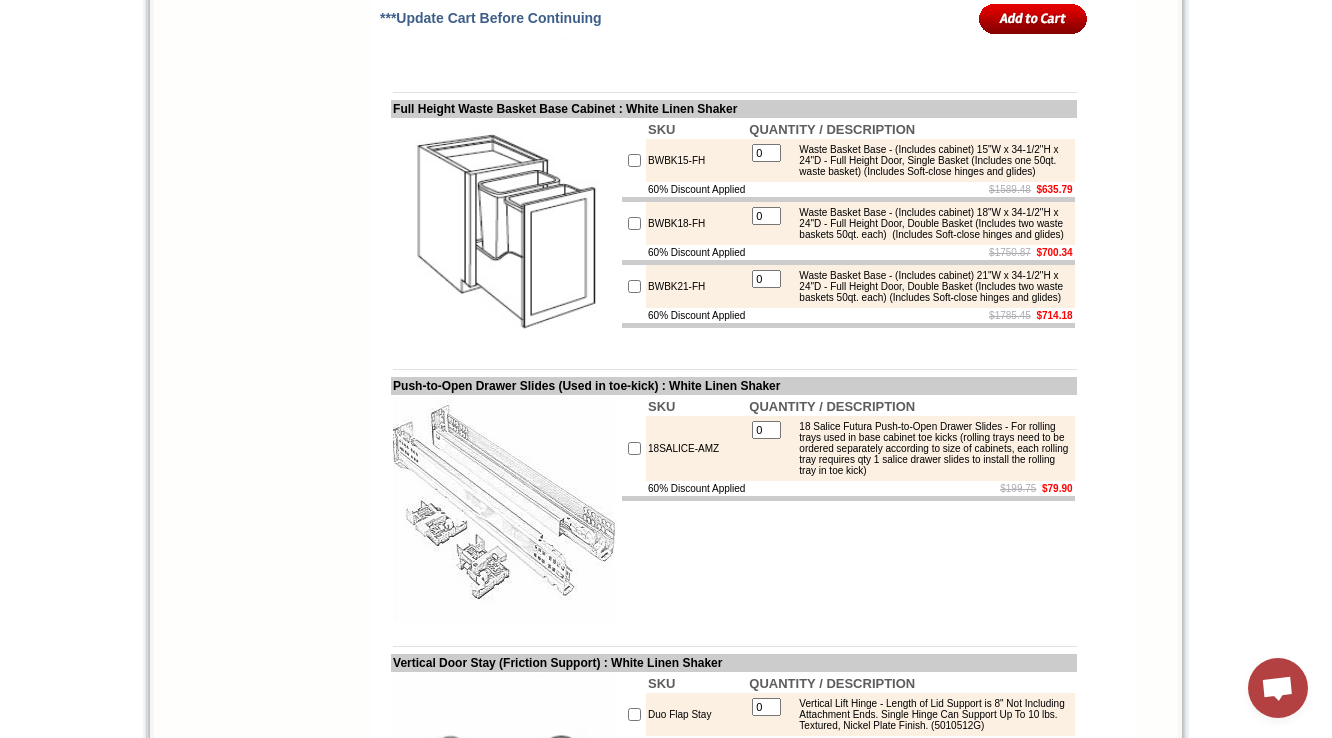 click at bounding box center [734, 77] 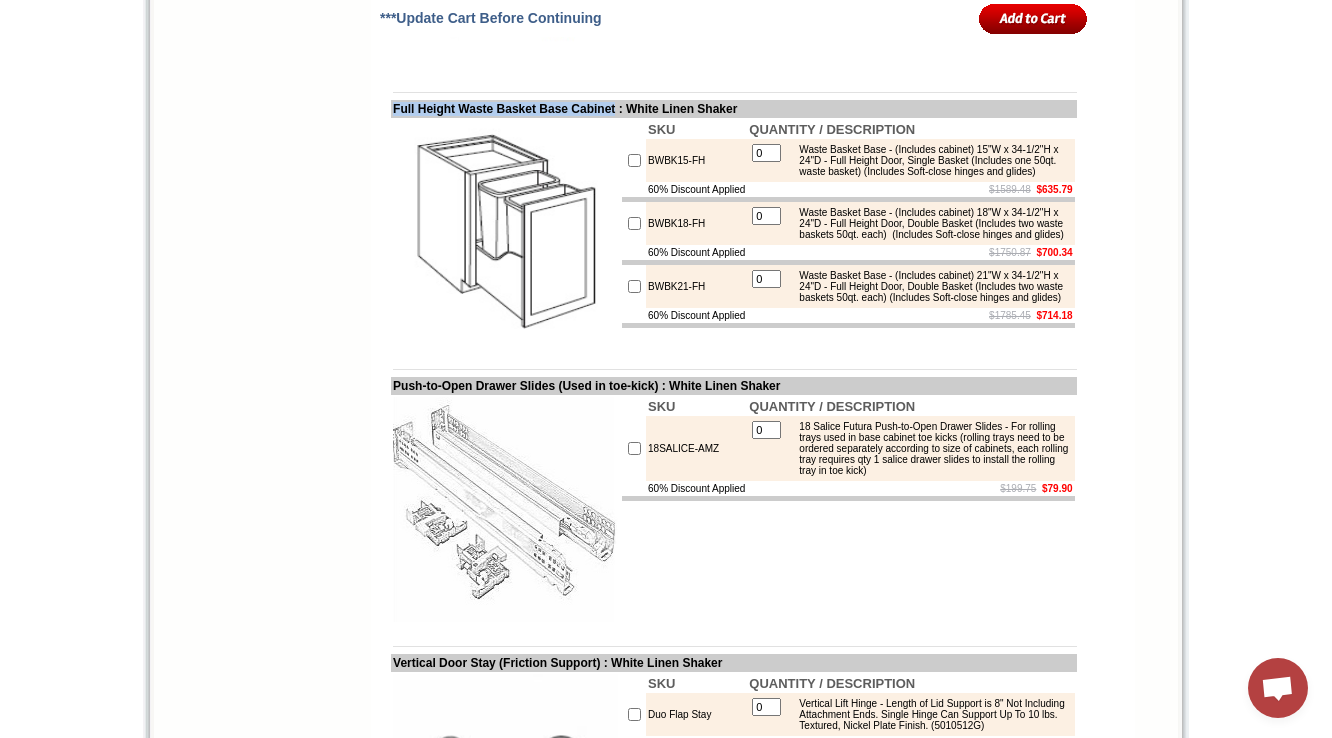 drag, startPoint x: 393, startPoint y: 427, endPoint x: 652, endPoint y: 433, distance: 259.0695 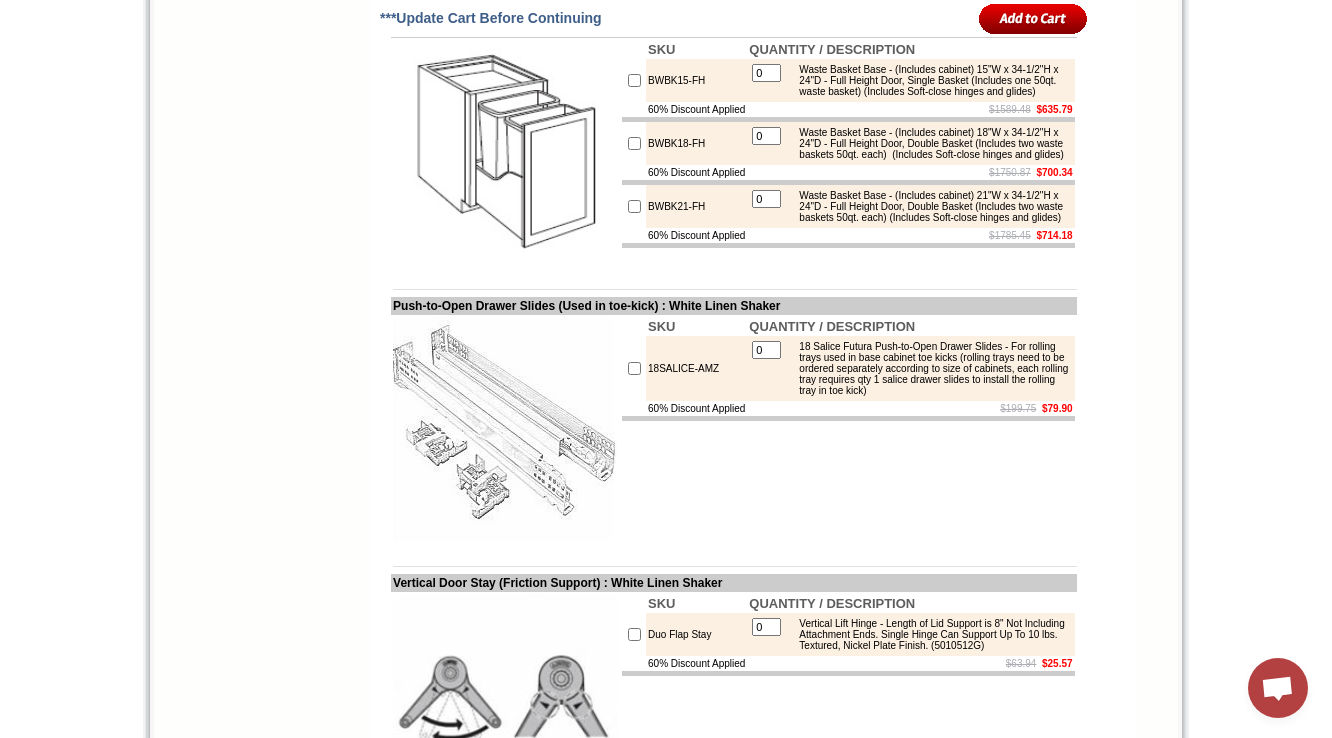 scroll, scrollTop: 4849, scrollLeft: 0, axis: vertical 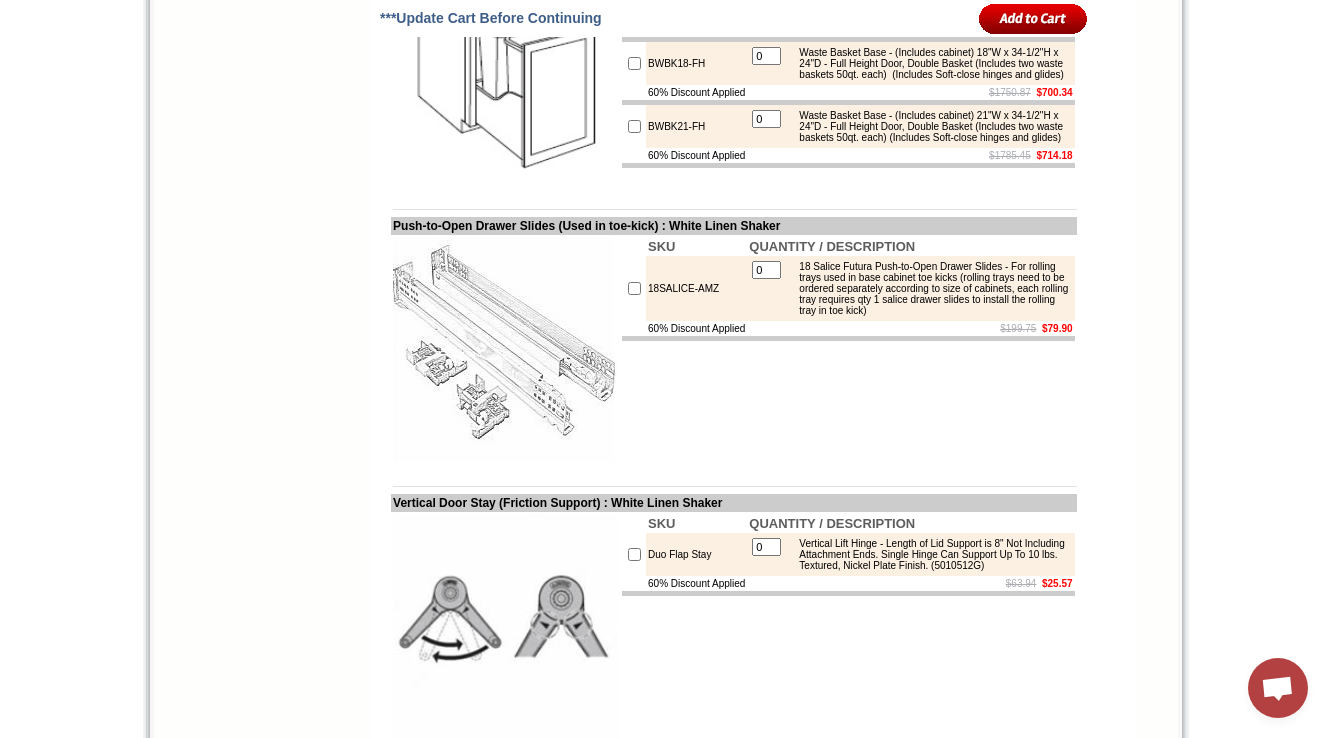 drag, startPoint x: 820, startPoint y: 311, endPoint x: 1022, endPoint y: 345, distance: 204.8414 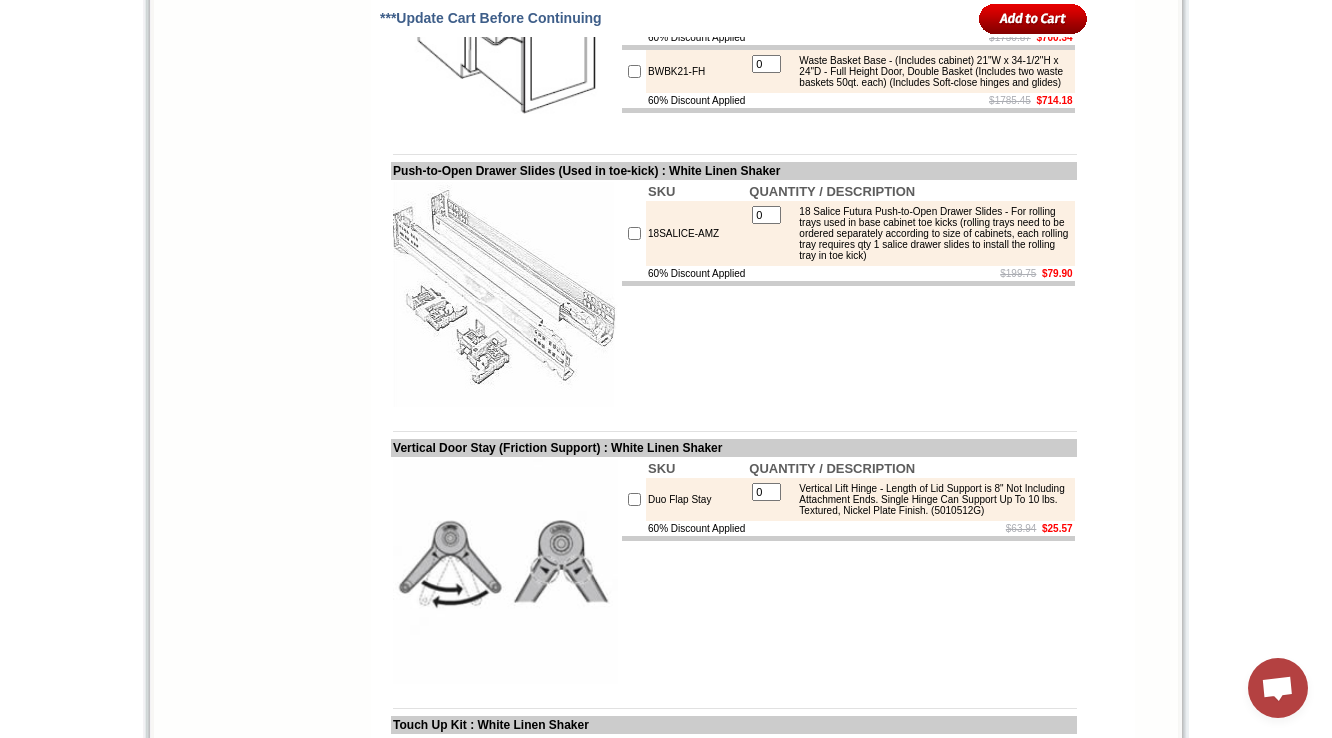 scroll, scrollTop: 4929, scrollLeft: 0, axis: vertical 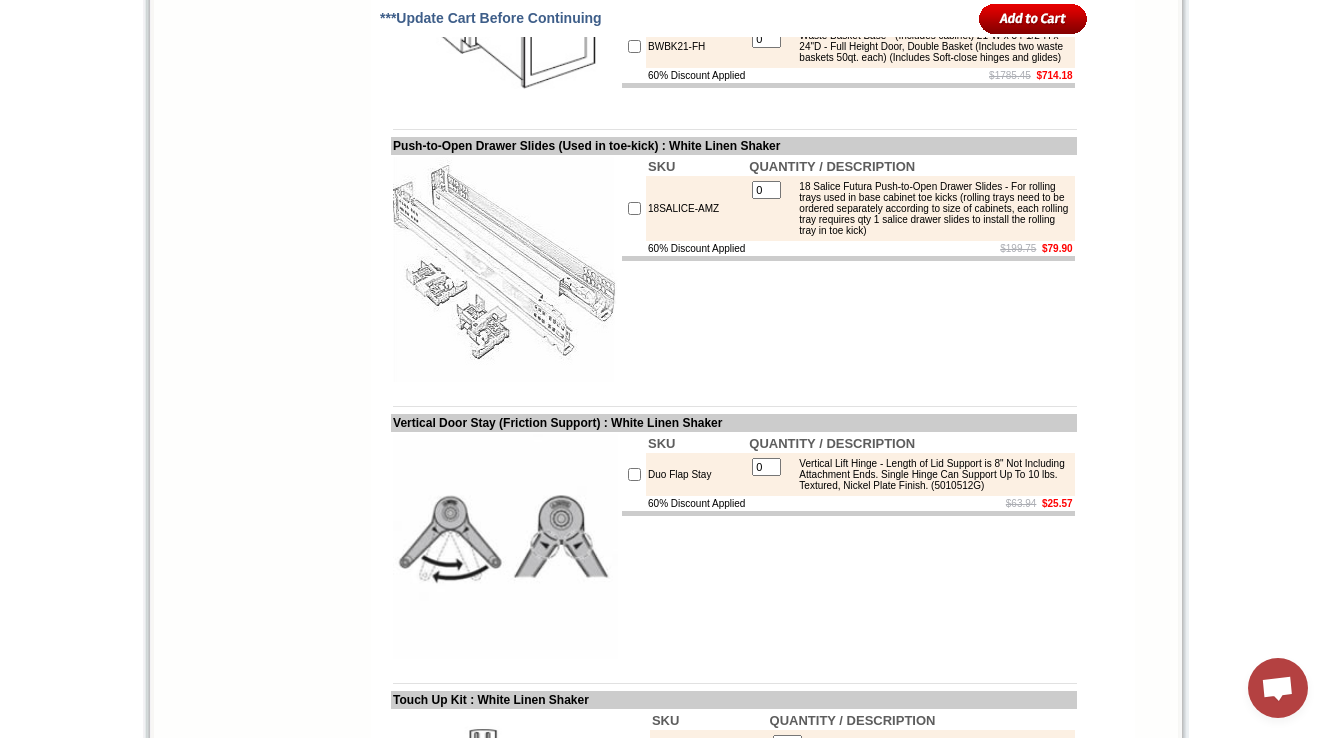drag, startPoint x: 818, startPoint y: 309, endPoint x: 845, endPoint y: 351, distance: 49.92995 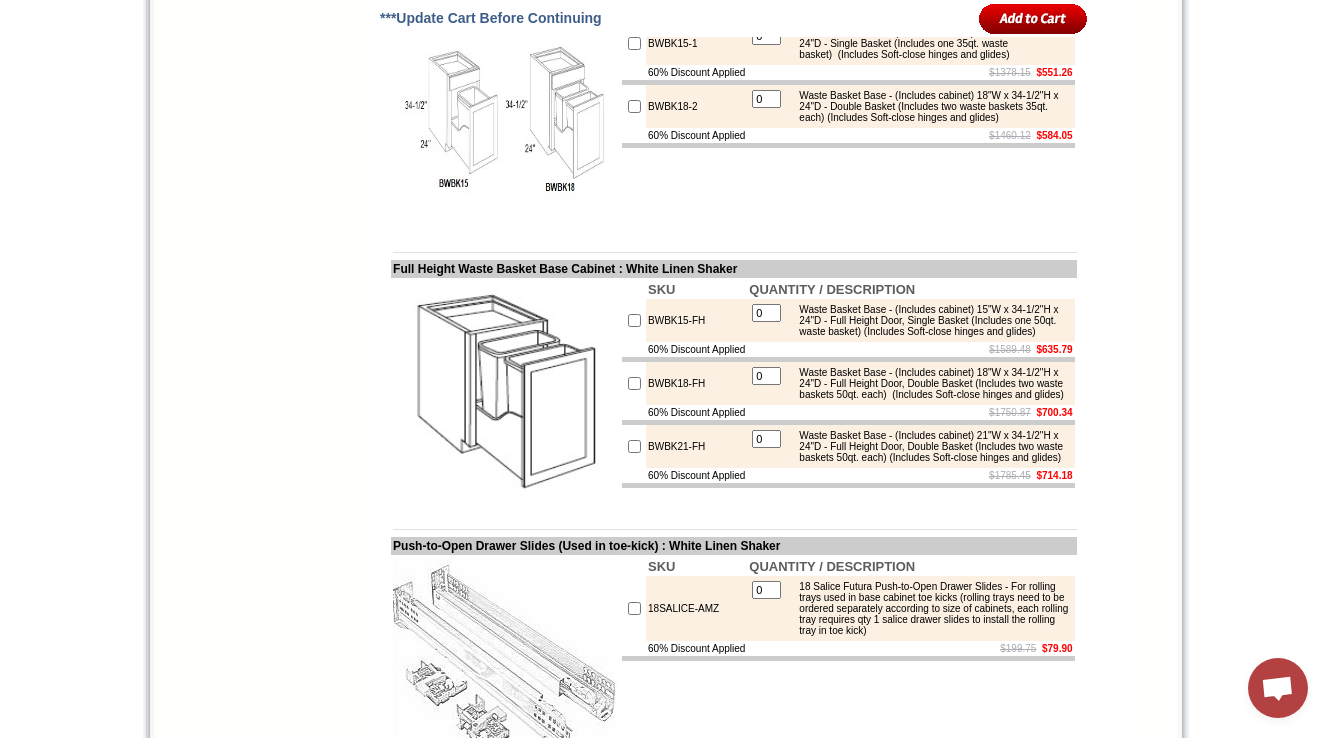 click on "Search
HOME
KITCHEN CABINETS IN-STOCK
GRANITE PRODUCTS
KITCHEN SINKS & FAUCETS
KNOBS & HANDLES
BATHROOM PRODUCTS
CABINET ASSEMBLY VIDEOS
GALLERY PHOTOS
TESTIMONIALS
DESIGN SERVICES
DOOR SAMPLE POLICY
TERMS & CONDITIONS
FINANCING
EDUCATION ESSENTIALS
MY ACCOUNT
Call us now:
1-888-329-5111
Find a Store
As seen on A&E Sell This House Extreme" at bounding box center [262, -1207] 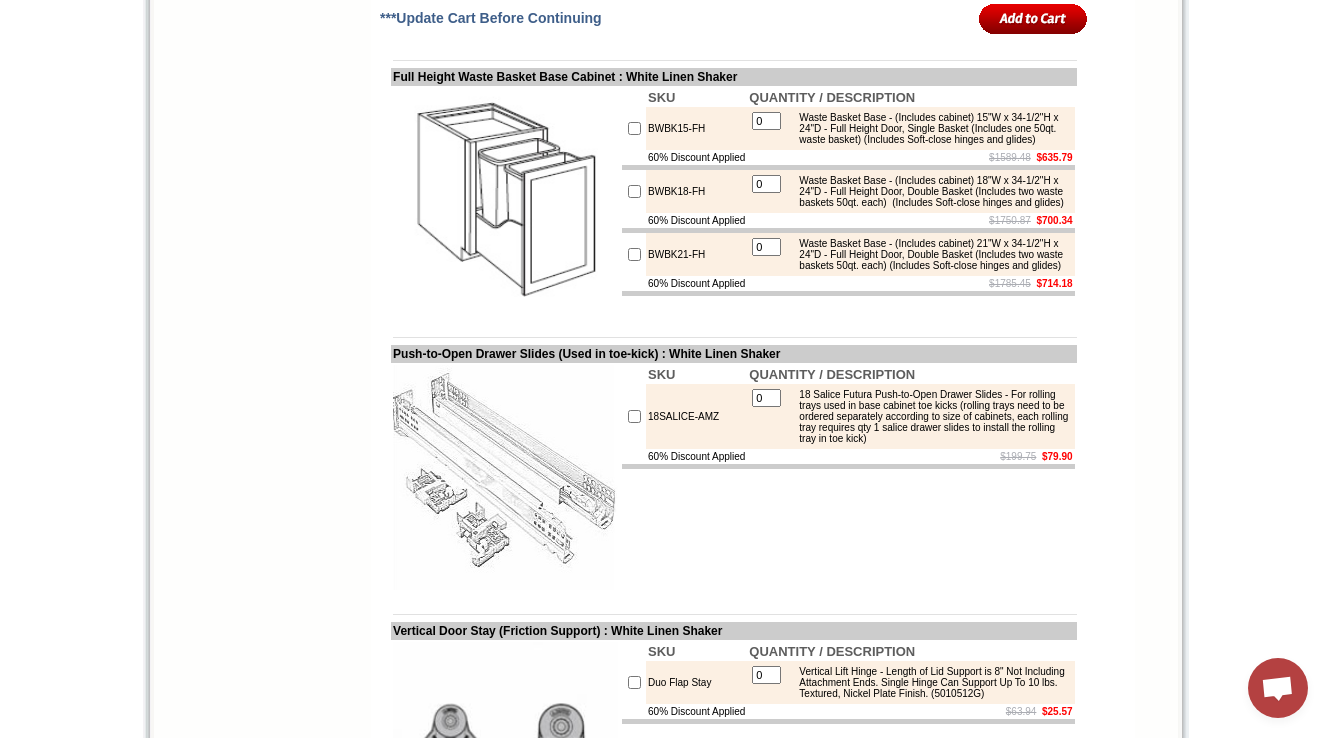 scroll, scrollTop: 4769, scrollLeft: 0, axis: vertical 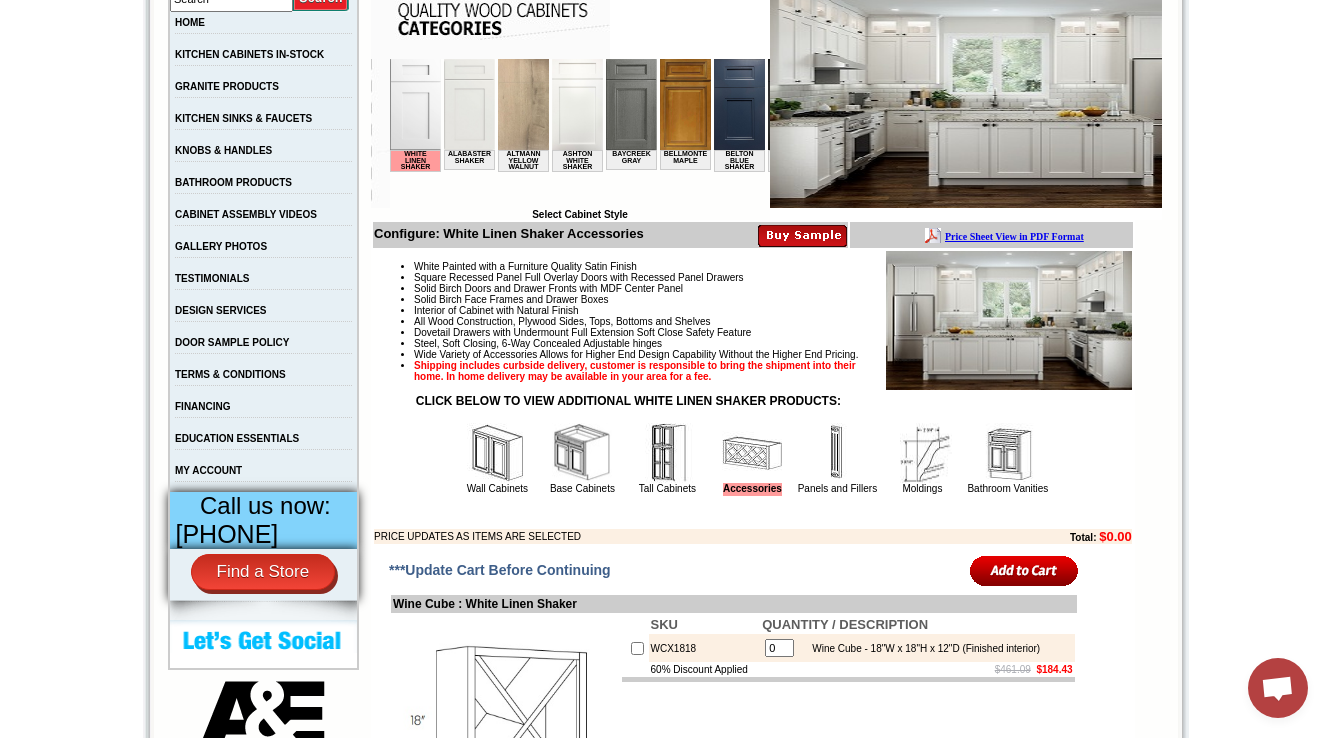 click at bounding box center (582, 453) 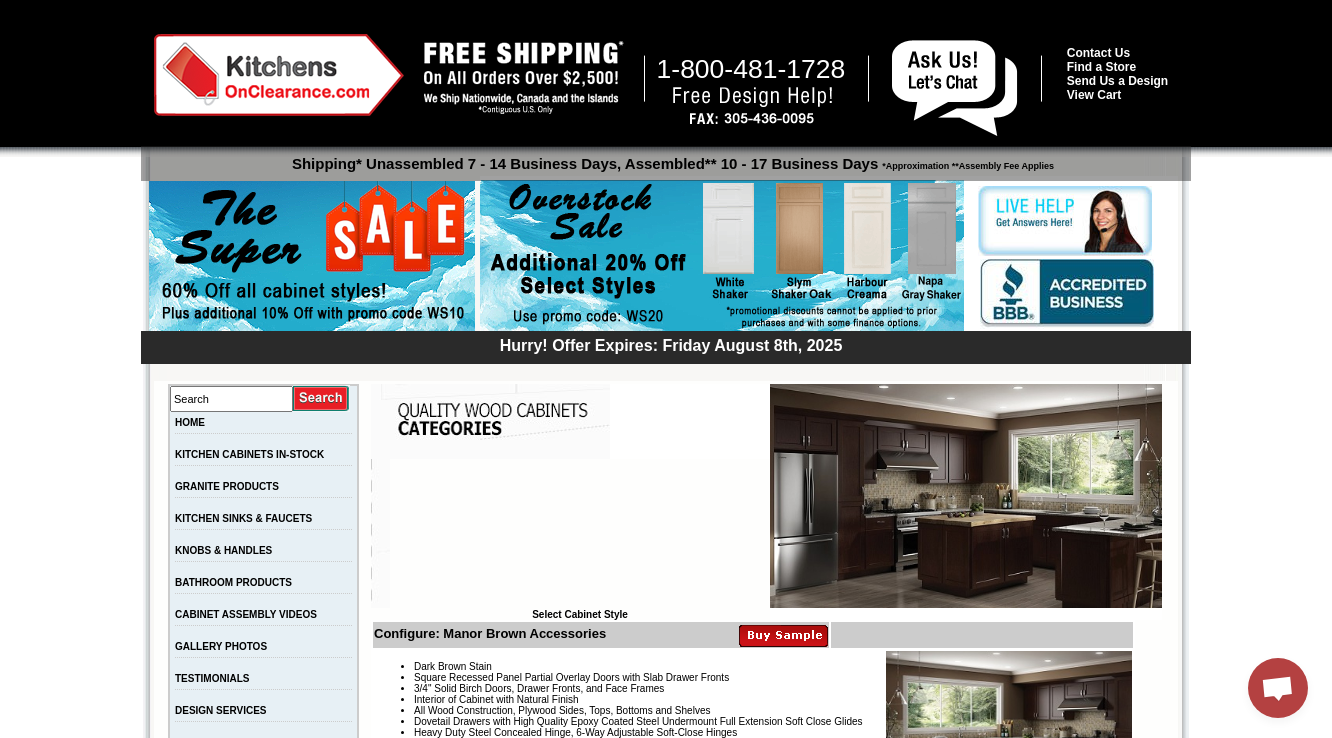 scroll, scrollTop: 0, scrollLeft: 0, axis: both 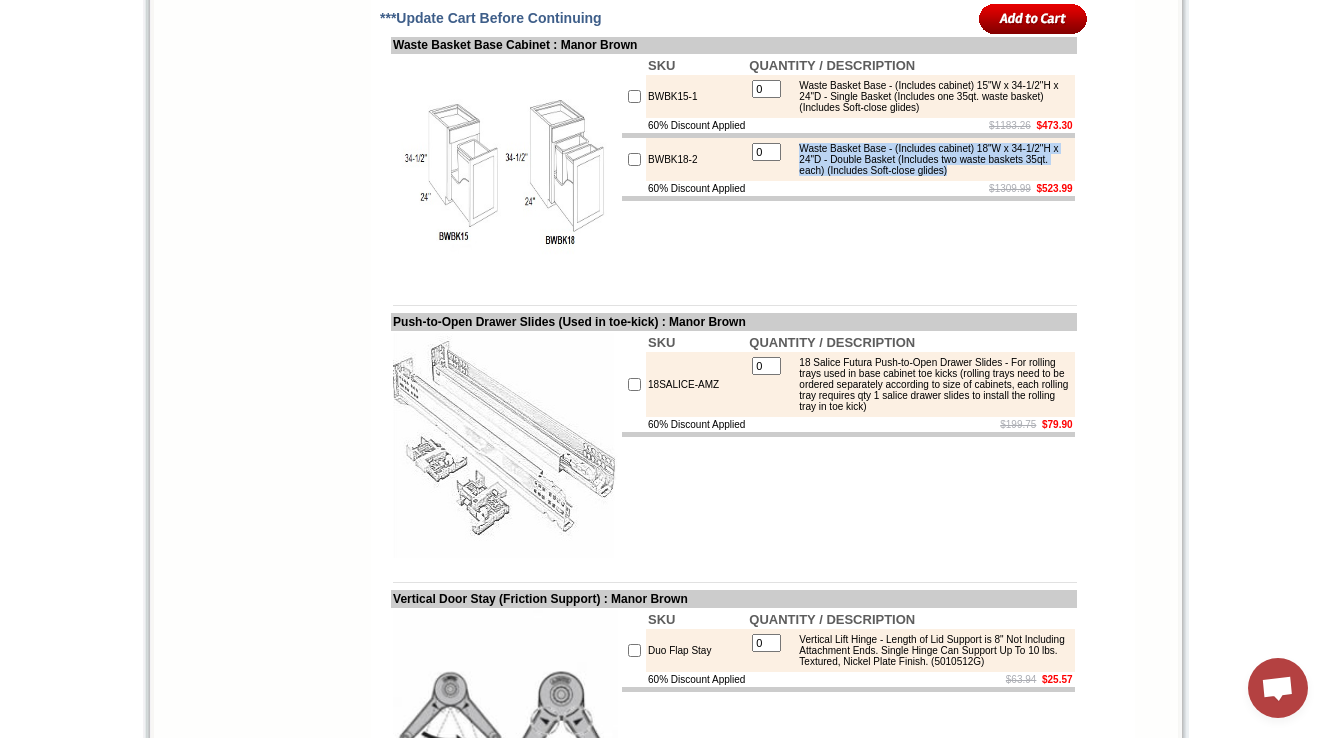 drag, startPoint x: 821, startPoint y: 348, endPoint x: 859, endPoint y: 383, distance: 51.662365 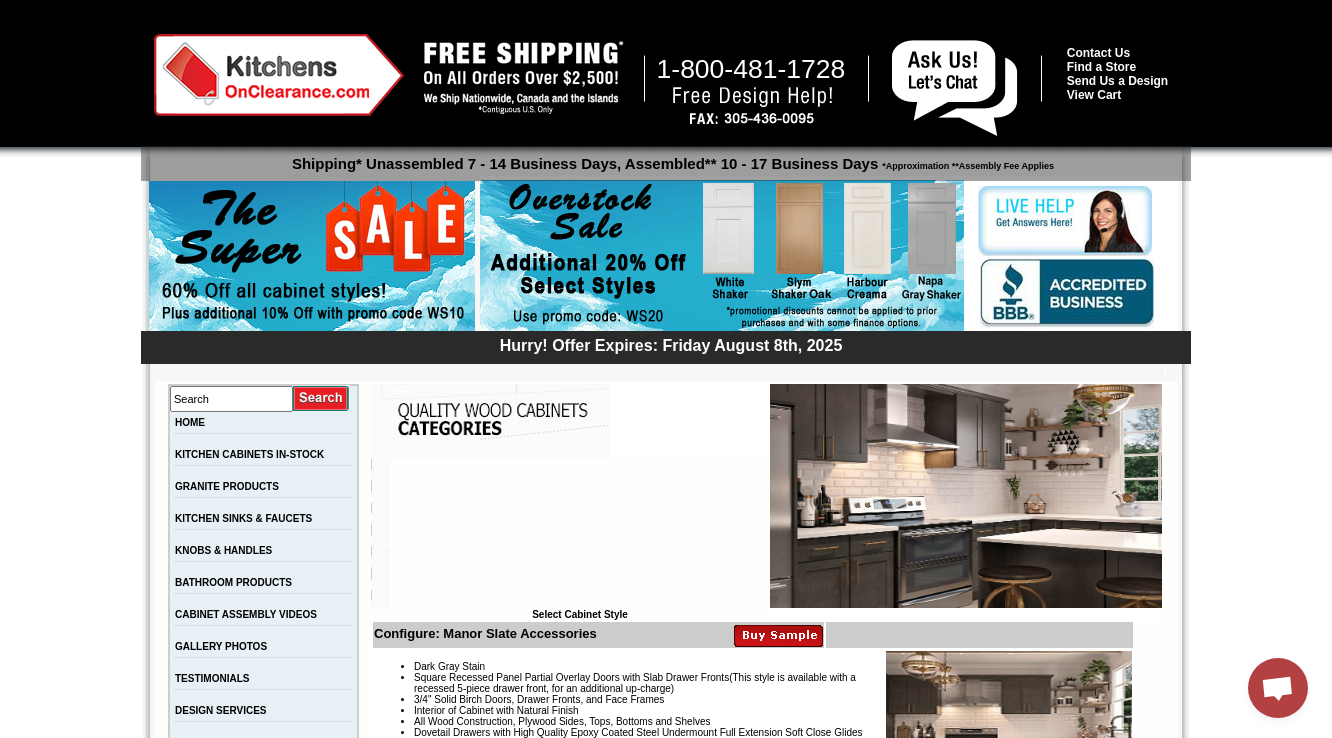 scroll, scrollTop: 0, scrollLeft: 0, axis: both 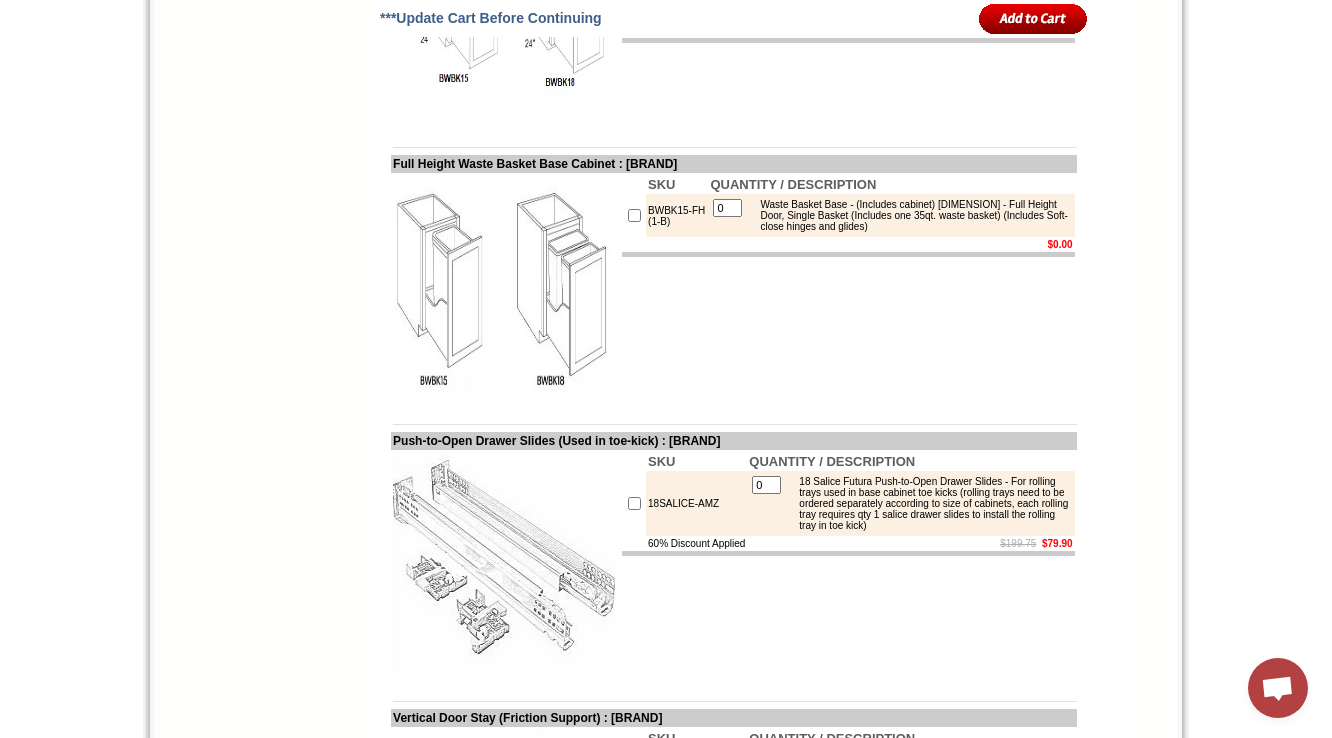 drag, startPoint x: 836, startPoint y: 122, endPoint x: 1066, endPoint y: 152, distance: 231.94827 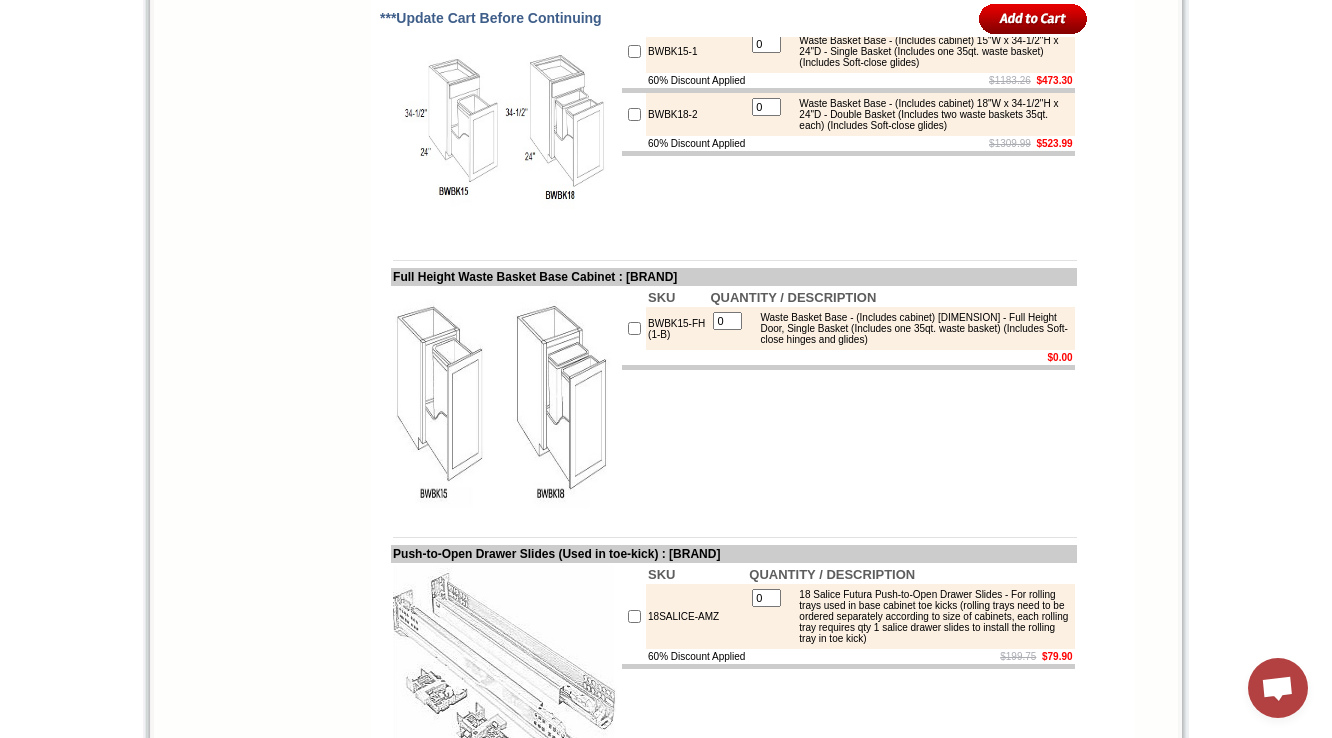 scroll, scrollTop: 3089, scrollLeft: 0, axis: vertical 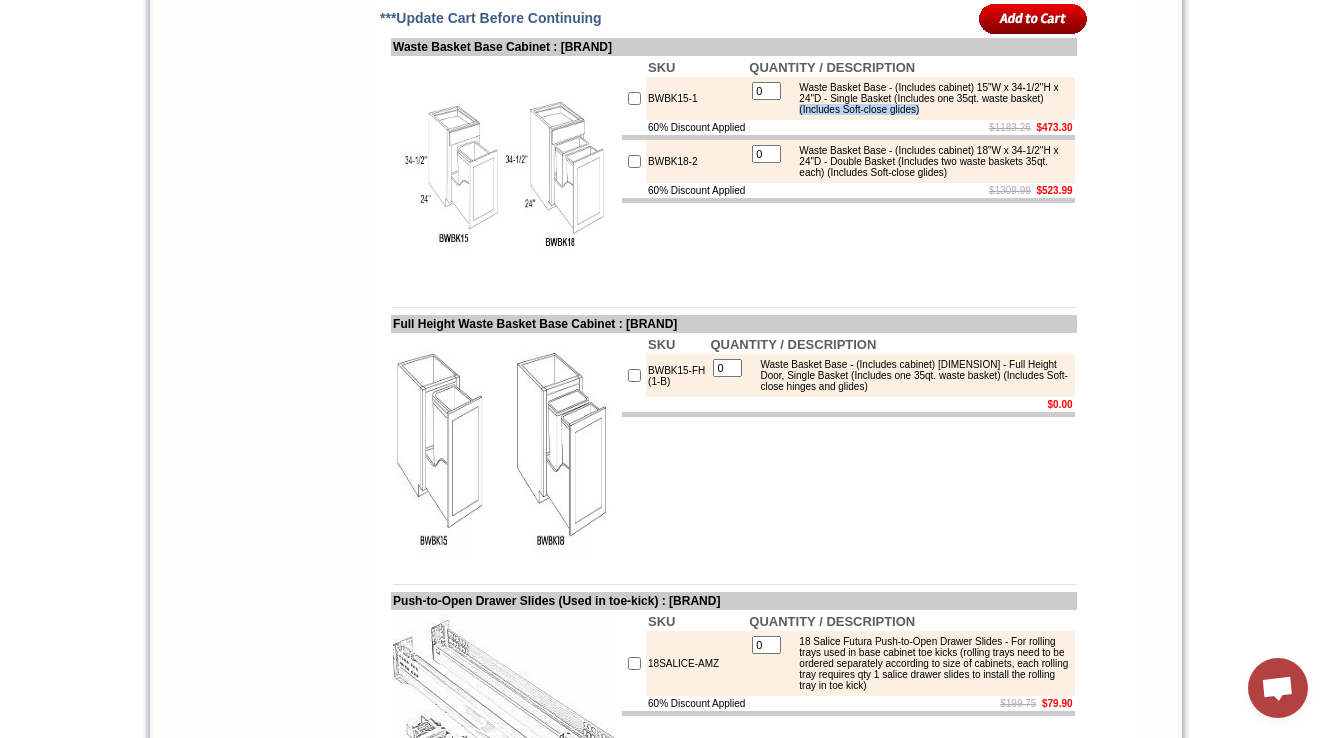 drag, startPoint x: 920, startPoint y: 304, endPoint x: 1064, endPoint y: 303, distance: 144.00348 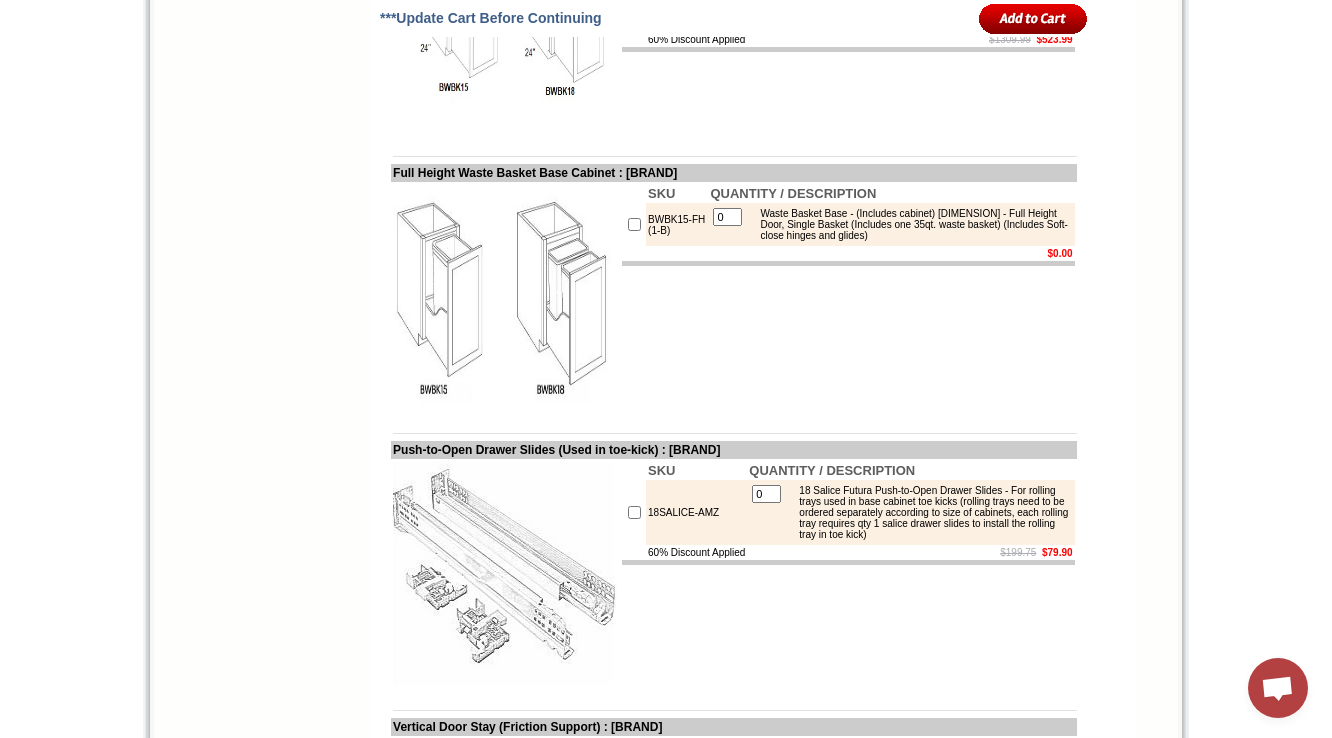 scroll, scrollTop: 3489, scrollLeft: 0, axis: vertical 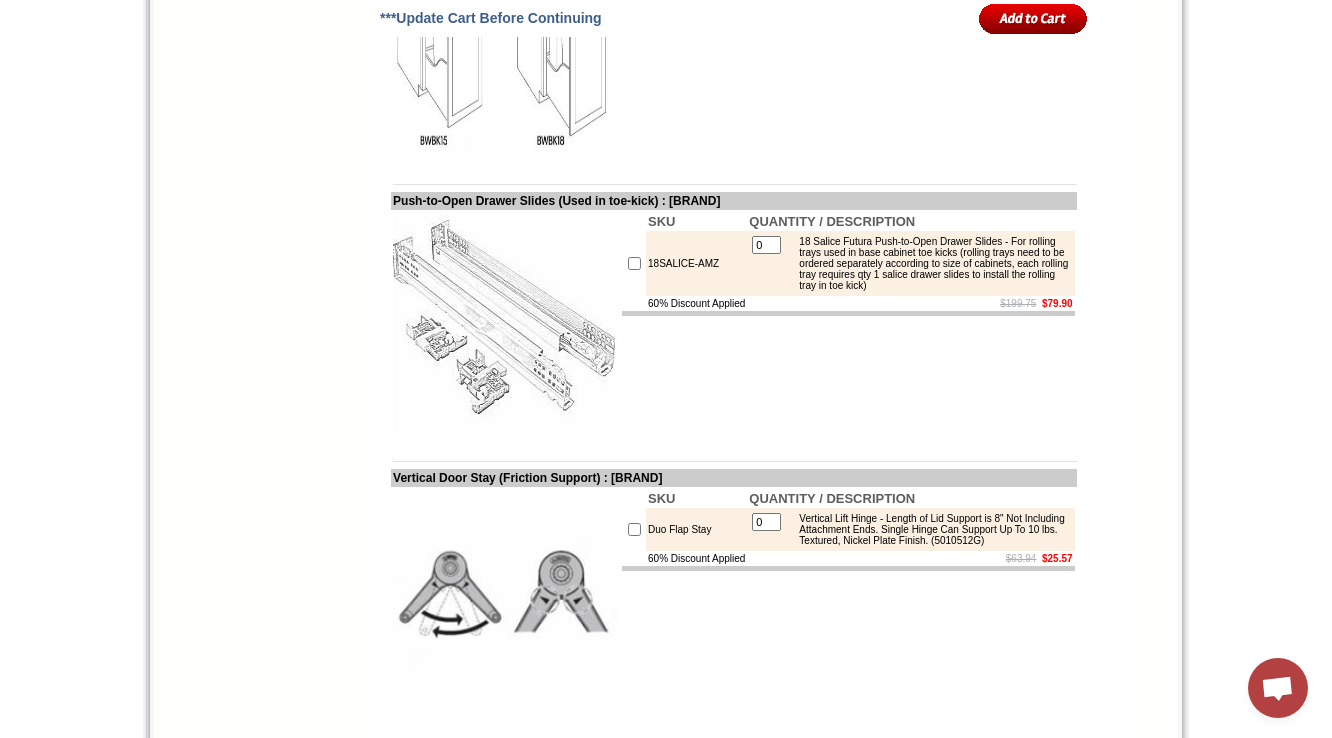drag, startPoint x: 840, startPoint y: 188, endPoint x: 957, endPoint y: 184, distance: 117.06836 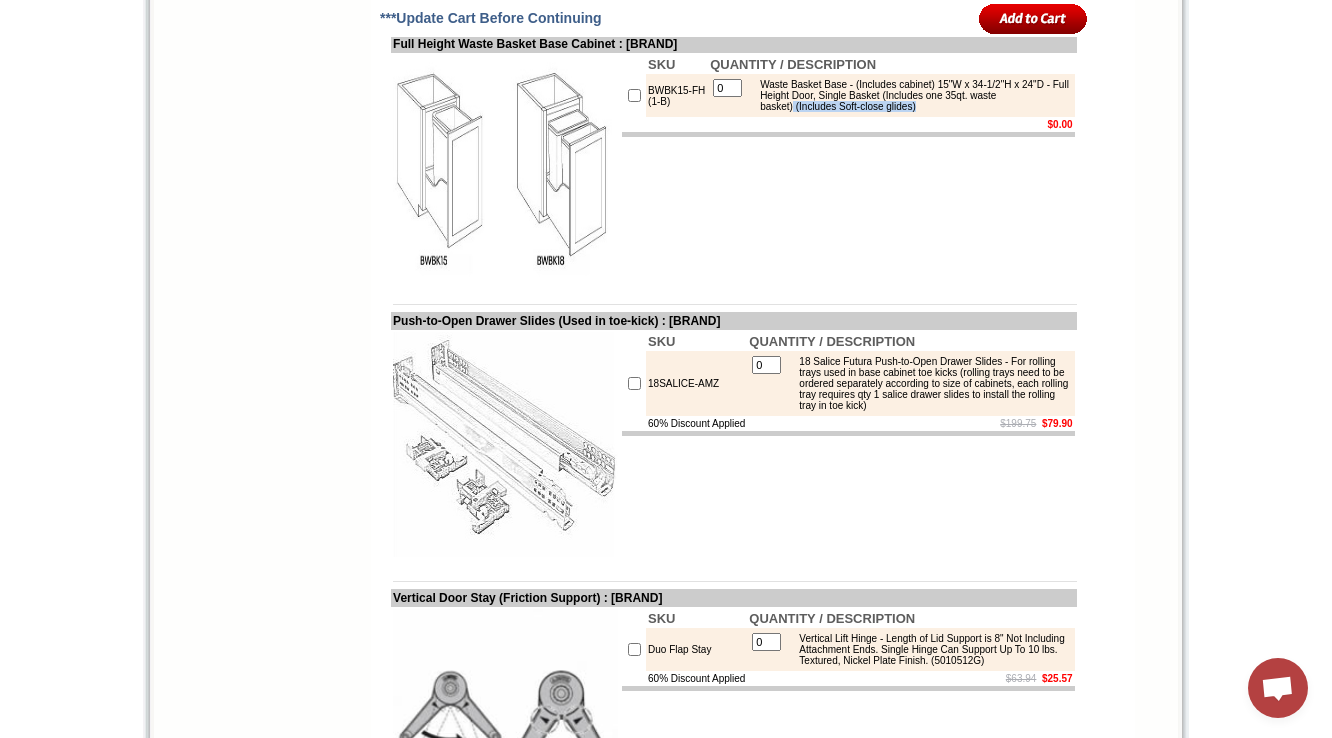 scroll, scrollTop: 3249, scrollLeft: 0, axis: vertical 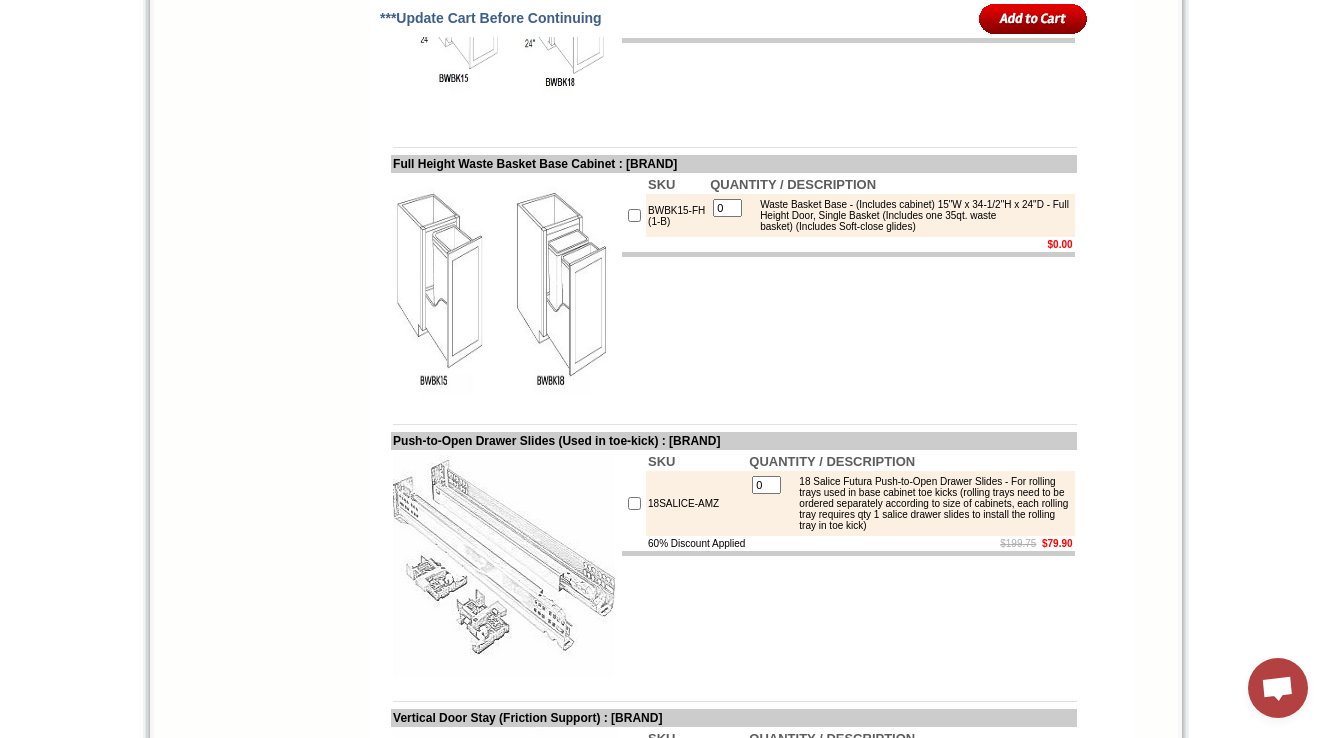 click on "SKU
QUANTITY / DESCRIPTION
BWBK15-FH (1-B)
0 Waste Basket Base - (Includes cabinet) 15"W x 34-1/2"H x 24"D - Full Height Door, Single Basket (Includes one 35qt. waste basket) (Includes Soft-close glides)
$0.00" at bounding box center [848, 287] 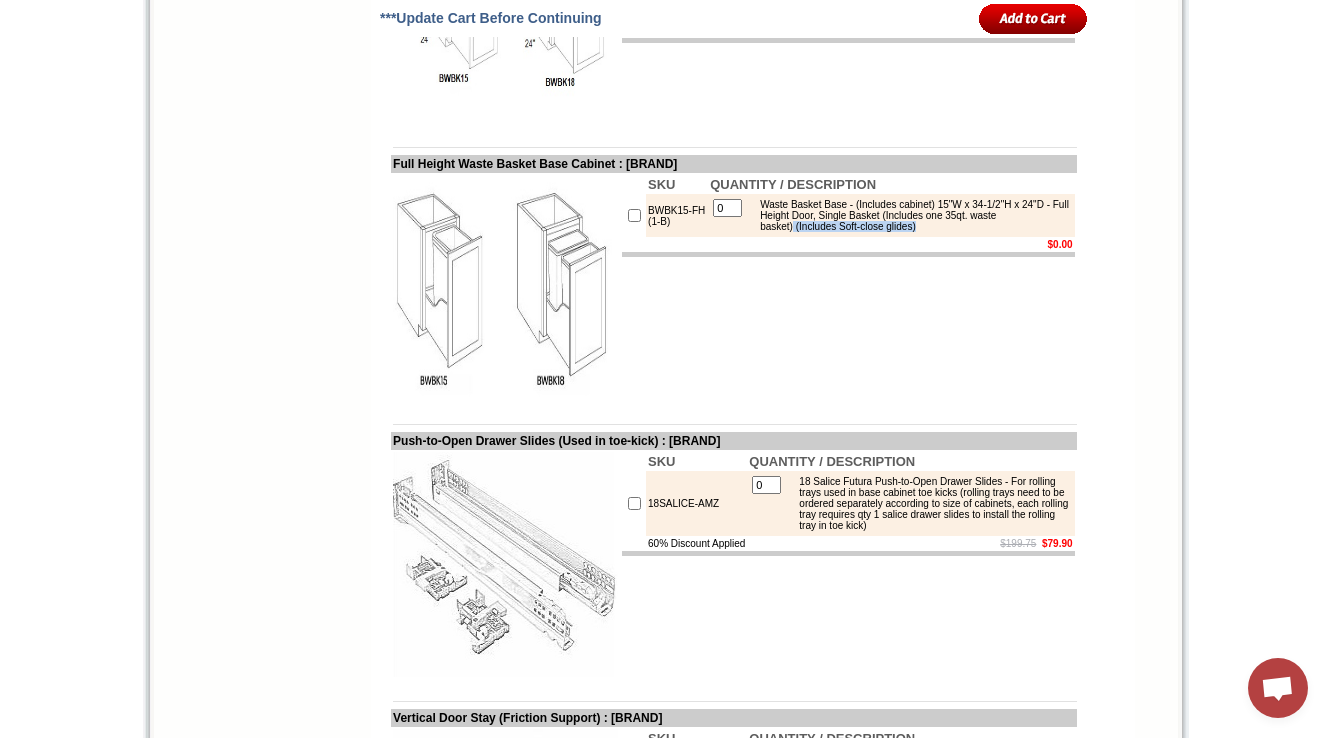drag, startPoint x: 840, startPoint y: 426, endPoint x: 985, endPoint y: 425, distance: 145.00345 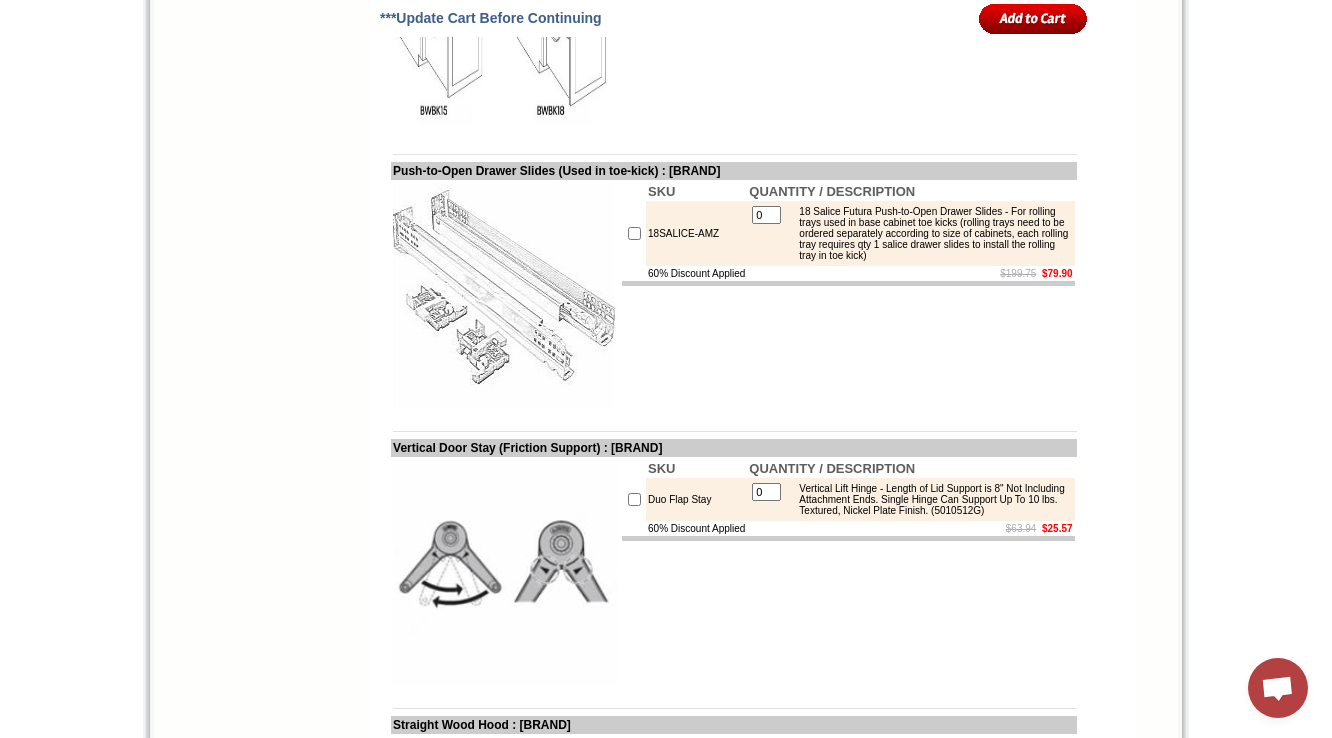 scroll, scrollTop: 3569, scrollLeft: 0, axis: vertical 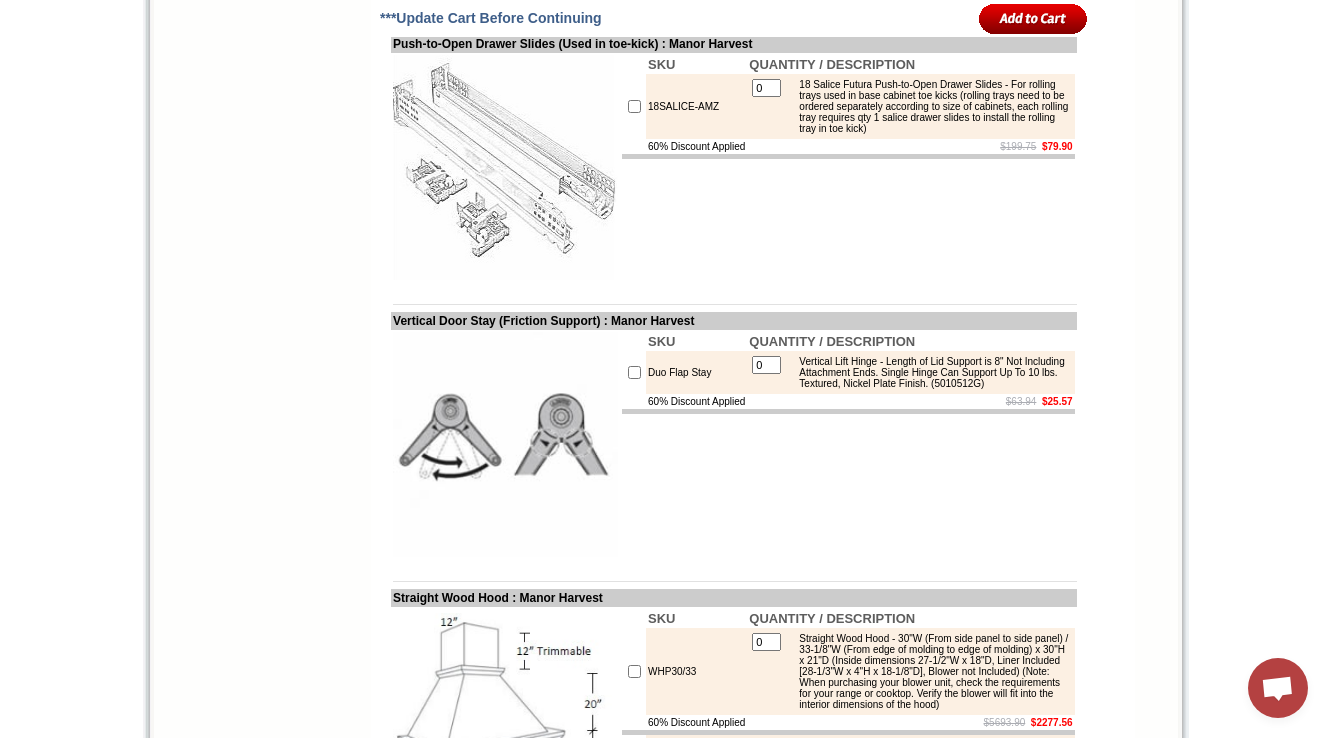 click on "Search
HOME
KITCHEN CABINETS IN-STOCK
GRANITE PRODUCTS
KITCHEN SINKS & FAUCETS
KNOBS & HANDLES
BATHROOM PRODUCTS
CABINET ASSEMBLY VIDEOS
GALLERY PHOTOS
TESTIMONIALS
DESIGN SERVICES
DOOR SAMPLE POLICY
TERMS & CONDITIONS
FINANCING
EDUCATION ESSENTIALS
MY ACCOUNT
Call us now:
1-888-619-9165
Find a Store
As seen on A&E Sell This House Extreme" at bounding box center [262, -735] 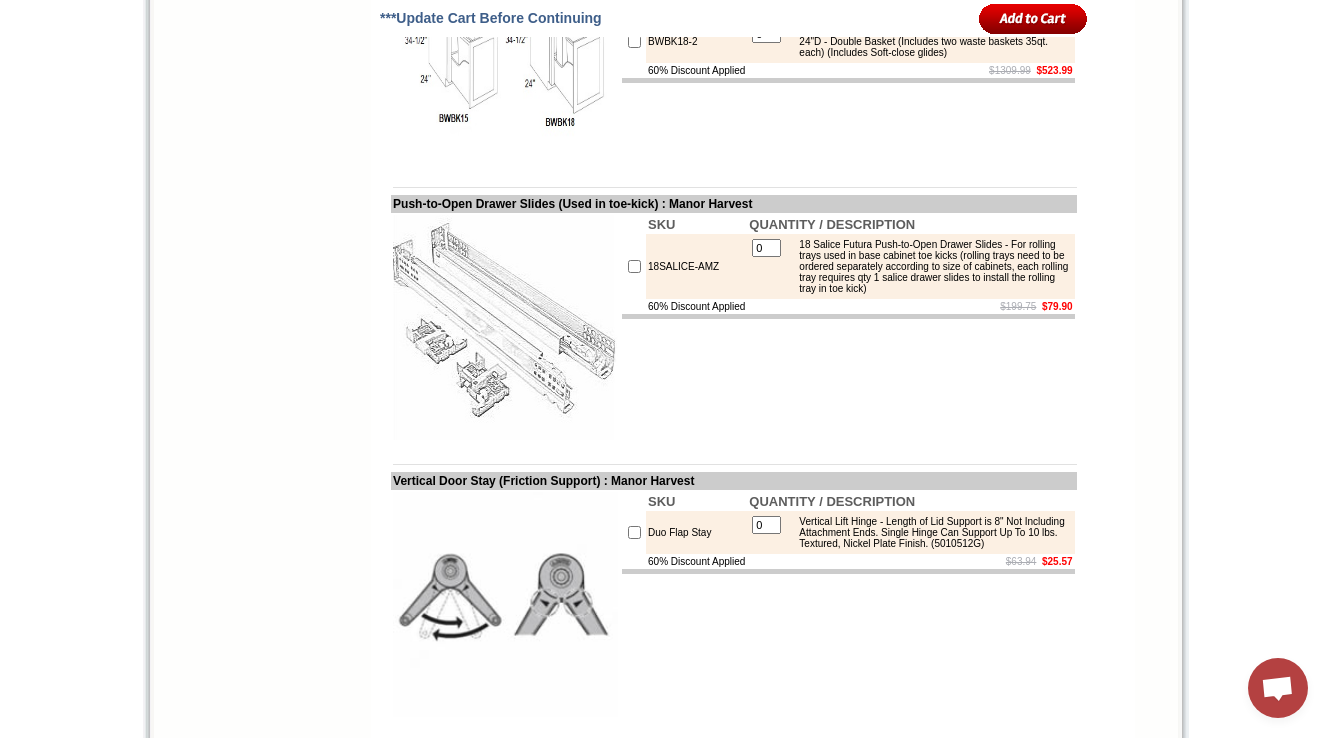 scroll, scrollTop: 2148, scrollLeft: 0, axis: vertical 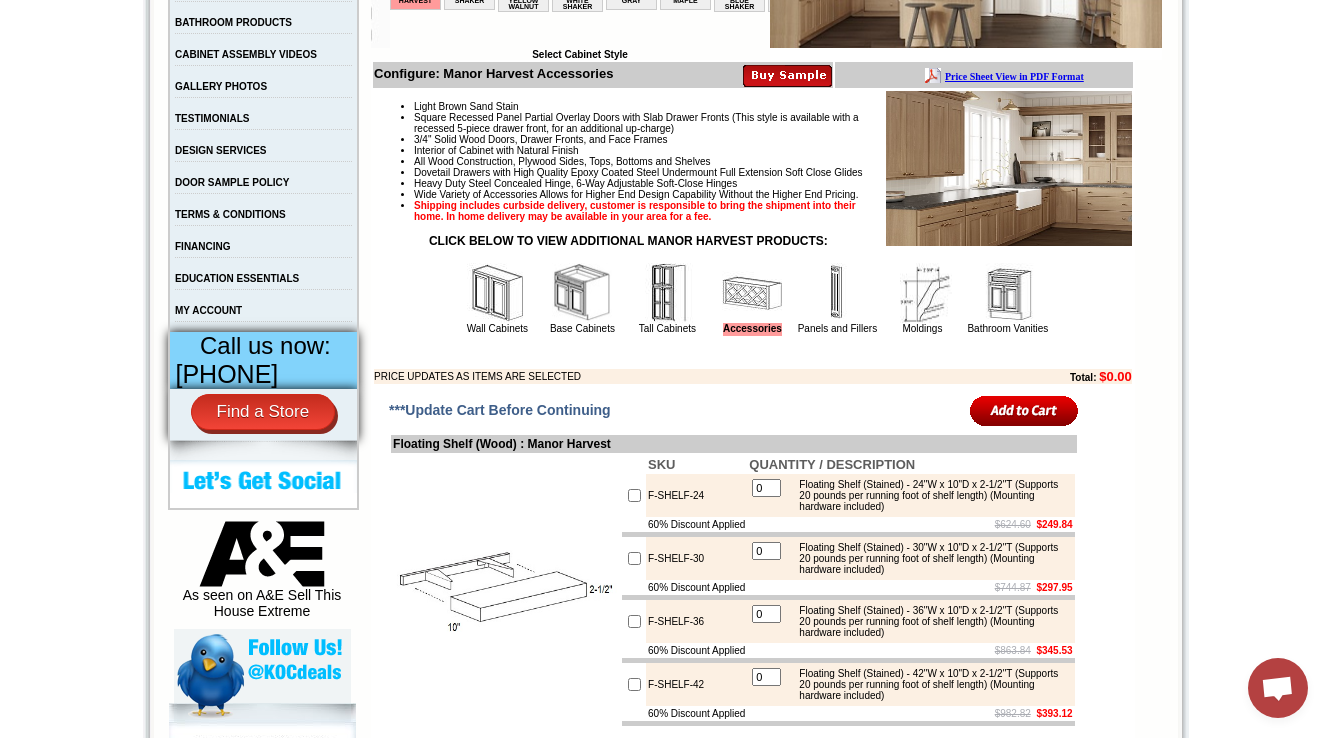 click at bounding box center (582, 293) 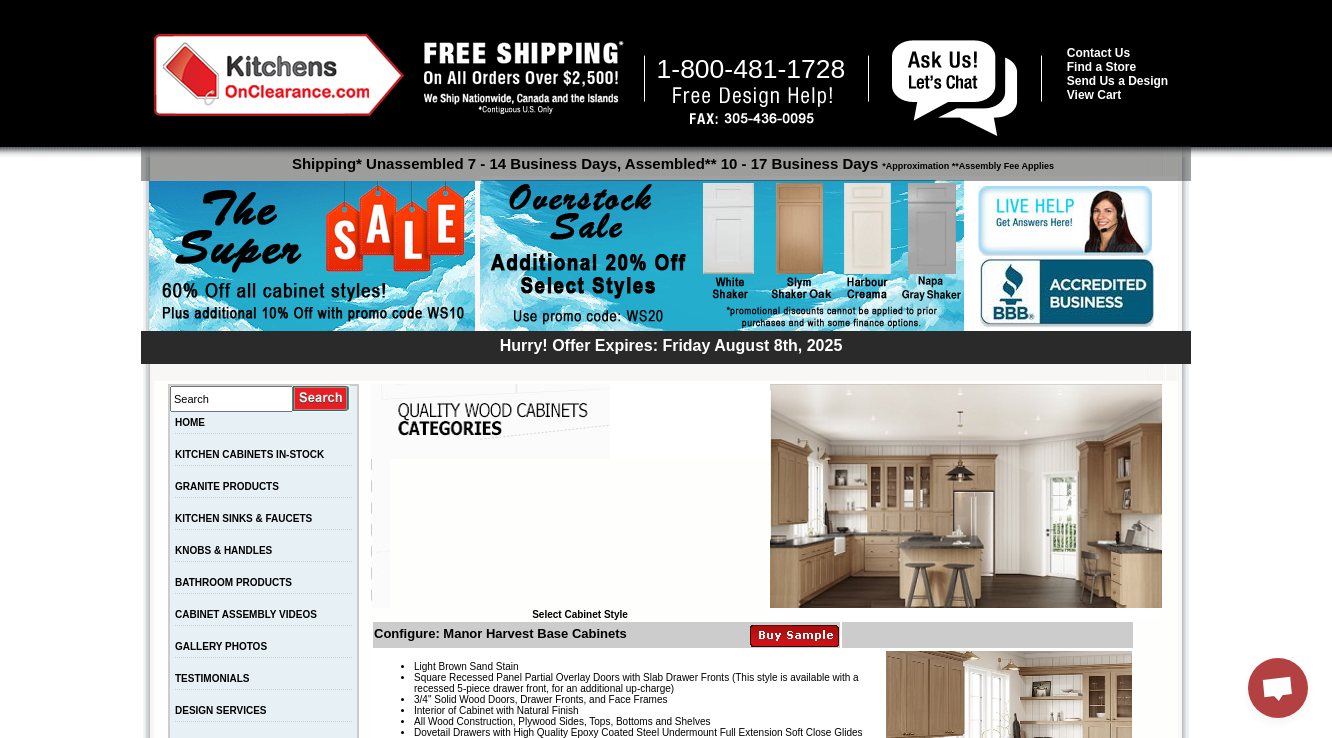 scroll, scrollTop: 0, scrollLeft: 0, axis: both 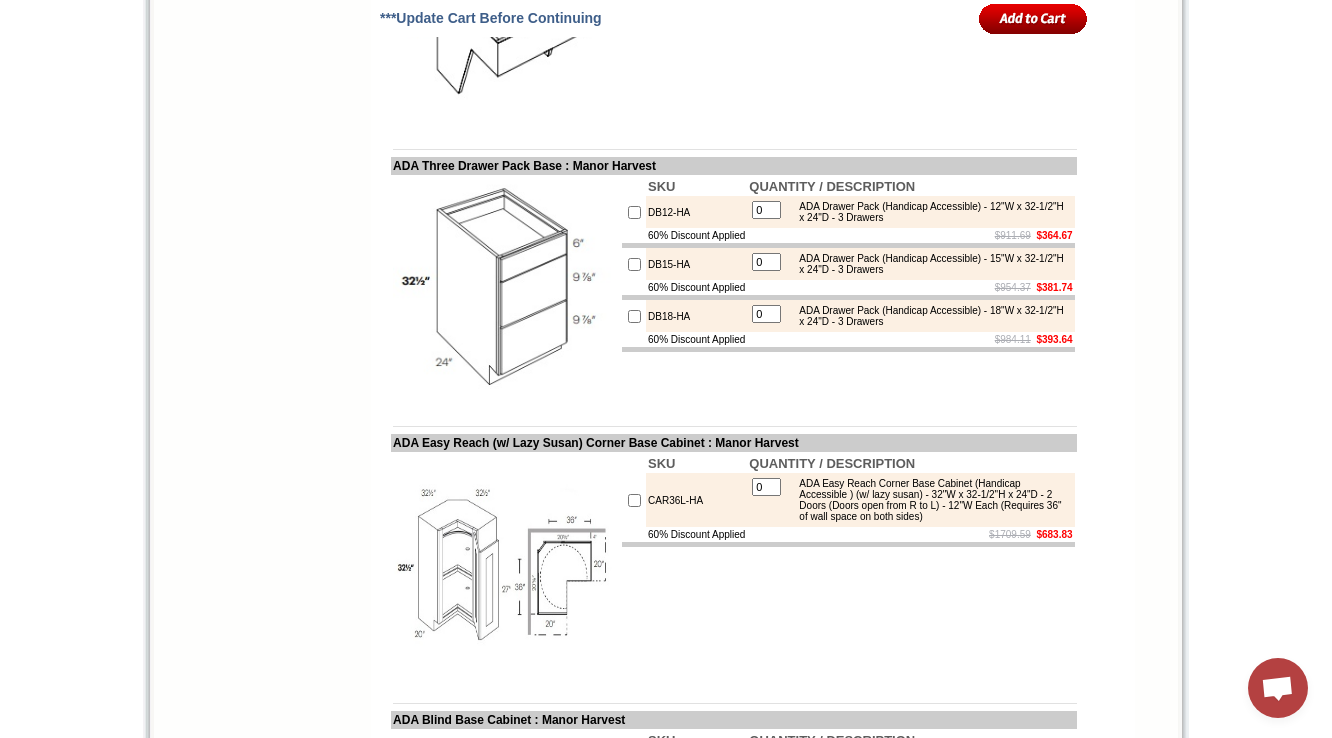 drag, startPoint x: 396, startPoint y: 395, endPoint x: 480, endPoint y: 392, distance: 84.05355 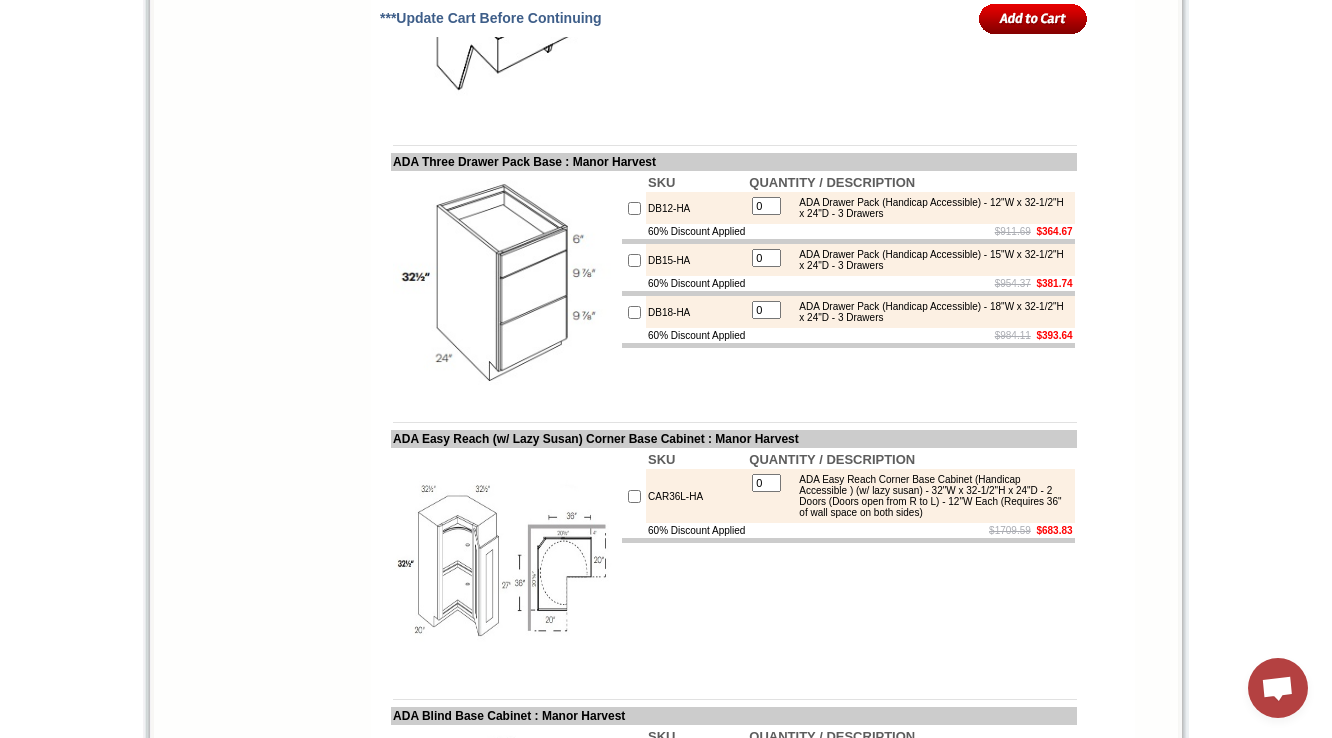 scroll, scrollTop: 7721, scrollLeft: 0, axis: vertical 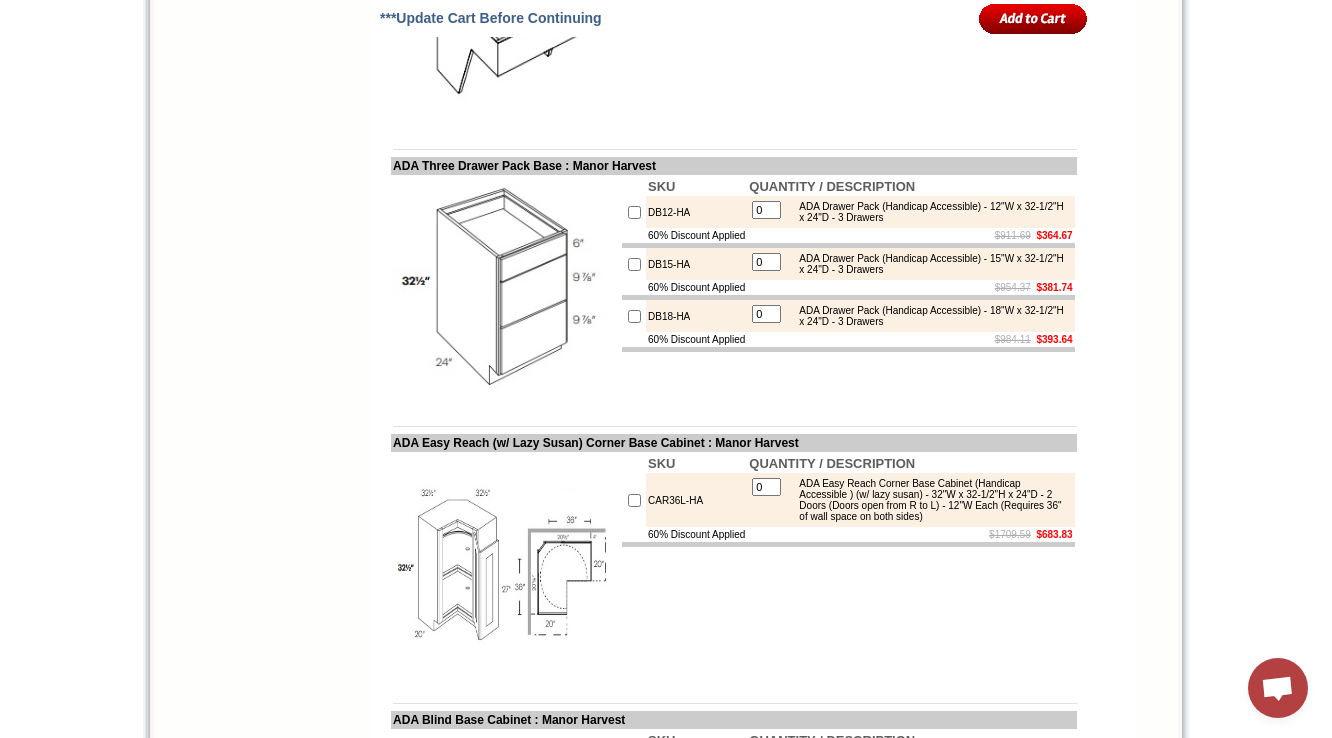 click on "SKU
QUANTITY / DESCRIPTION
SB33-HR
0 Handicap Removable Sink Base - 33"W x 32-1/2"H x 23"D - 2 Doors (20-1/4"H each) - 2 Headers (6"H each) (Has full back panel)
60% Discount Applied
$1397.93    $559.17
SB36-HR
0 Handicap Removable Sink Base - 36"W x 32-1/2"H x 23"D - 2 Doors (20-1/4"H each) - 2 Headers (6"H each) (Has full back panel)
60% Discount Applied
$1426.38    $570.55" at bounding box center (848, -265) 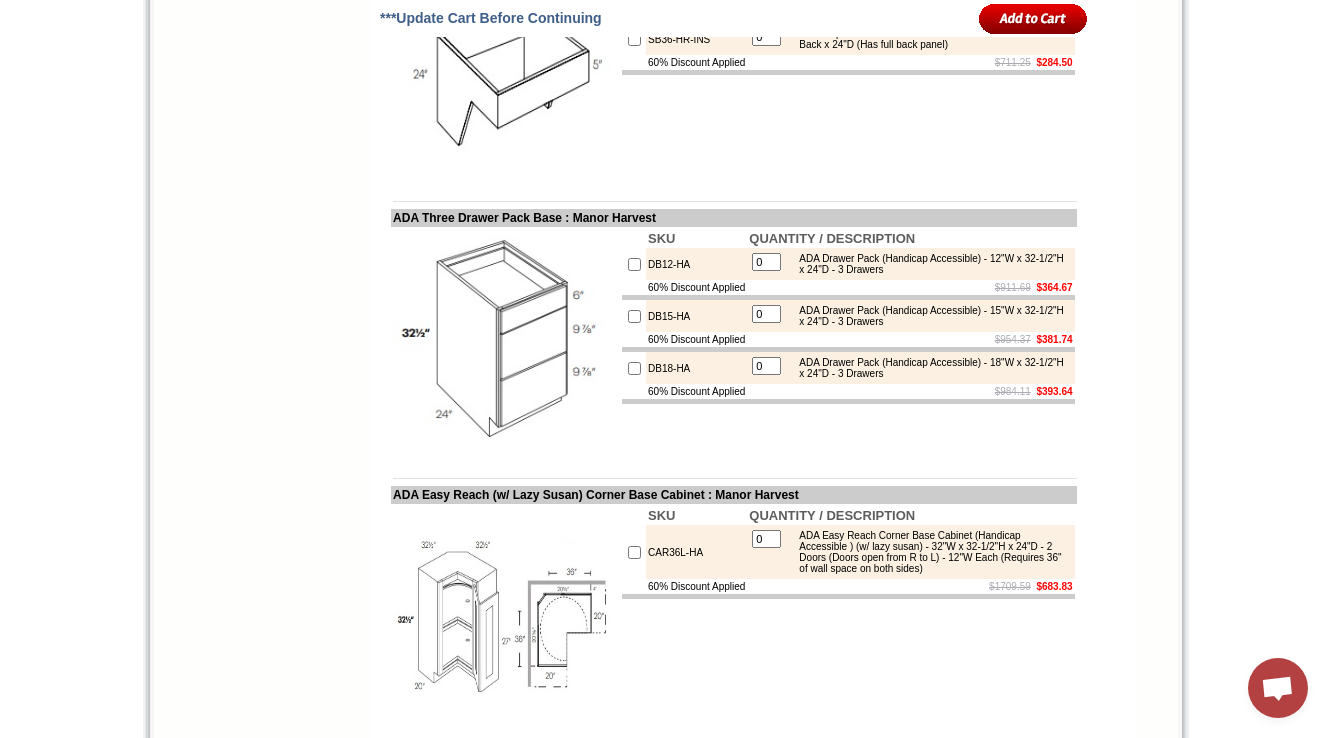 scroll, scrollTop: 7641, scrollLeft: 0, axis: vertical 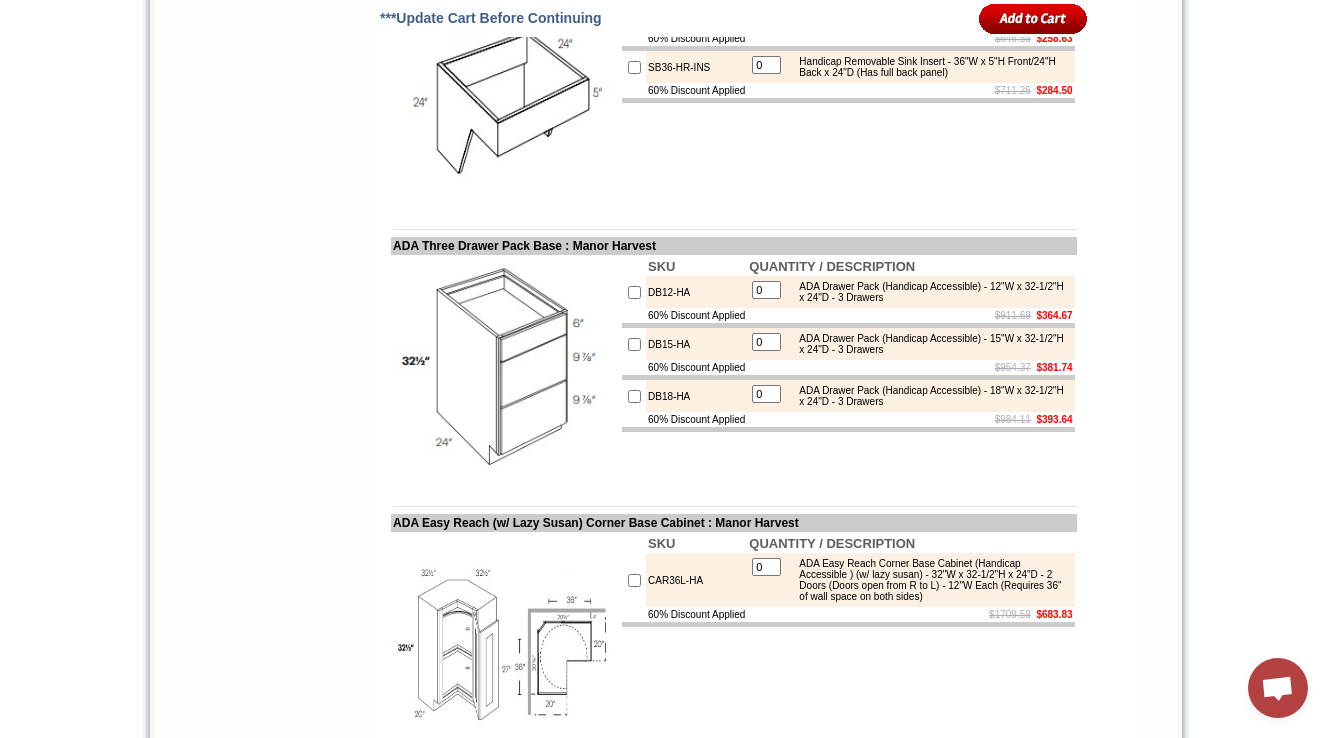 click on "SKU
QUANTITY / DESCRIPTION
SB33-HR
0 Handicap Removable Sink Base - 33"W x 32-1/2"H x 23"D - 2 Doors (20-1/4"H each) - 2 Headers (6"H each) (Has full back panel)
60% Discount Applied
$1397.93    $559.17
SB36-HR
0 Handicap Removable Sink Base - 36"W x 32-1/2"H x 23"D - 2 Doors (20-1/4"H each) - 2 Headers (6"H each) (Has full back panel)
60% Discount Applied
$1426.38    $570.55" at bounding box center (848, -185) 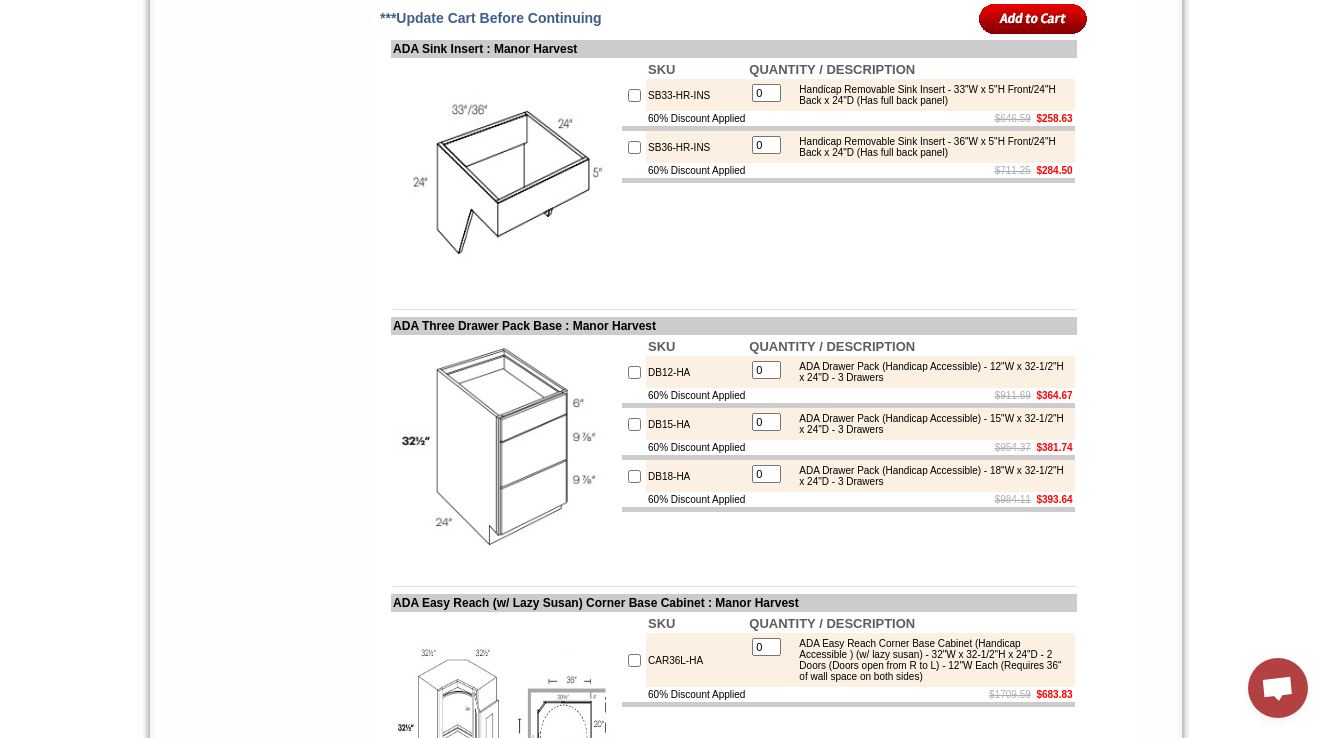 scroll, scrollTop: 7641, scrollLeft: 0, axis: vertical 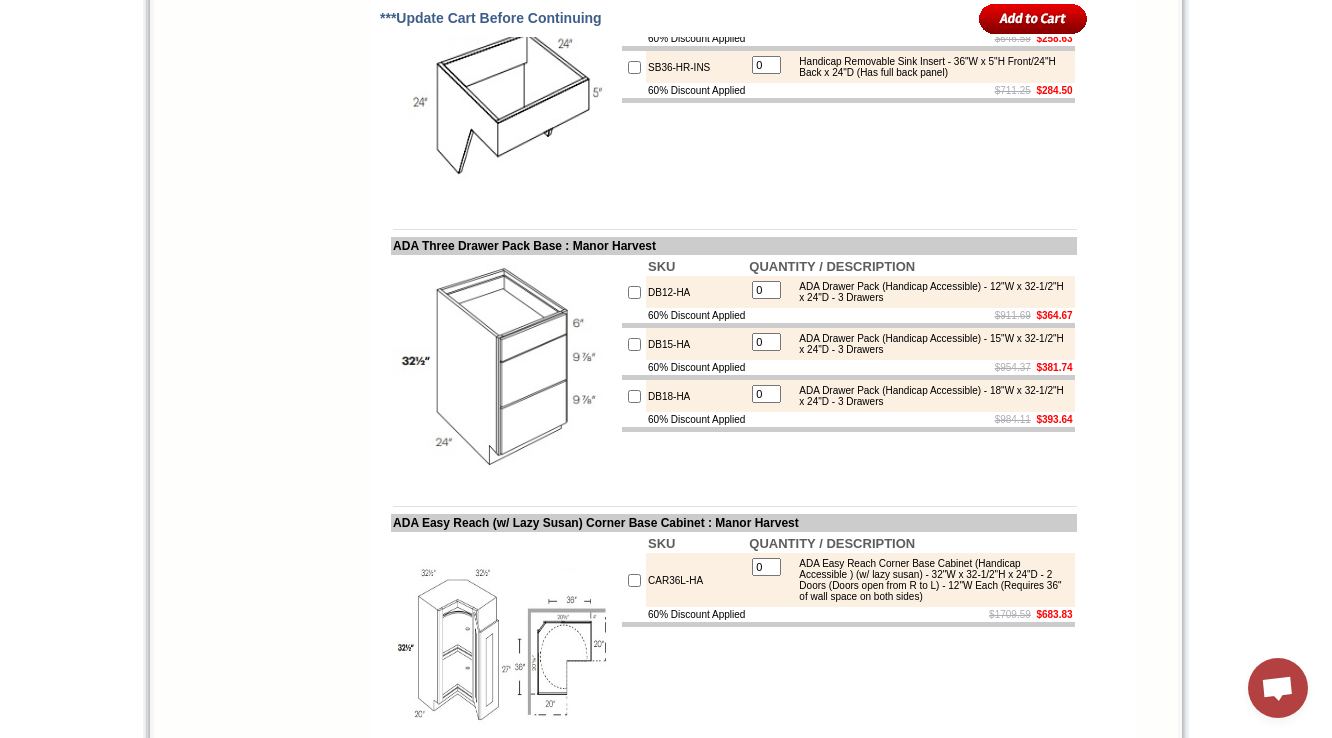 click on "SKU
QUANTITY / DESCRIPTION
SB33-HR
0 Handicap Removable Sink Base - 33"W x 32-1/2"H x 23"D - 2 Doors (20-1/4"H each) - 2 Headers (6"H each) (Has full back panel)
60% Discount Applied
$1397.93    $559.17
SB36-HR
0 Handicap Removable Sink Base - 36"W x 32-1/2"H x 23"D - 2 Doors (20-1/4"H each) - 2 Headers (6"H each) (Has full back panel)
60% Discount Applied
$1426.38    $570.55" at bounding box center [848, -185] 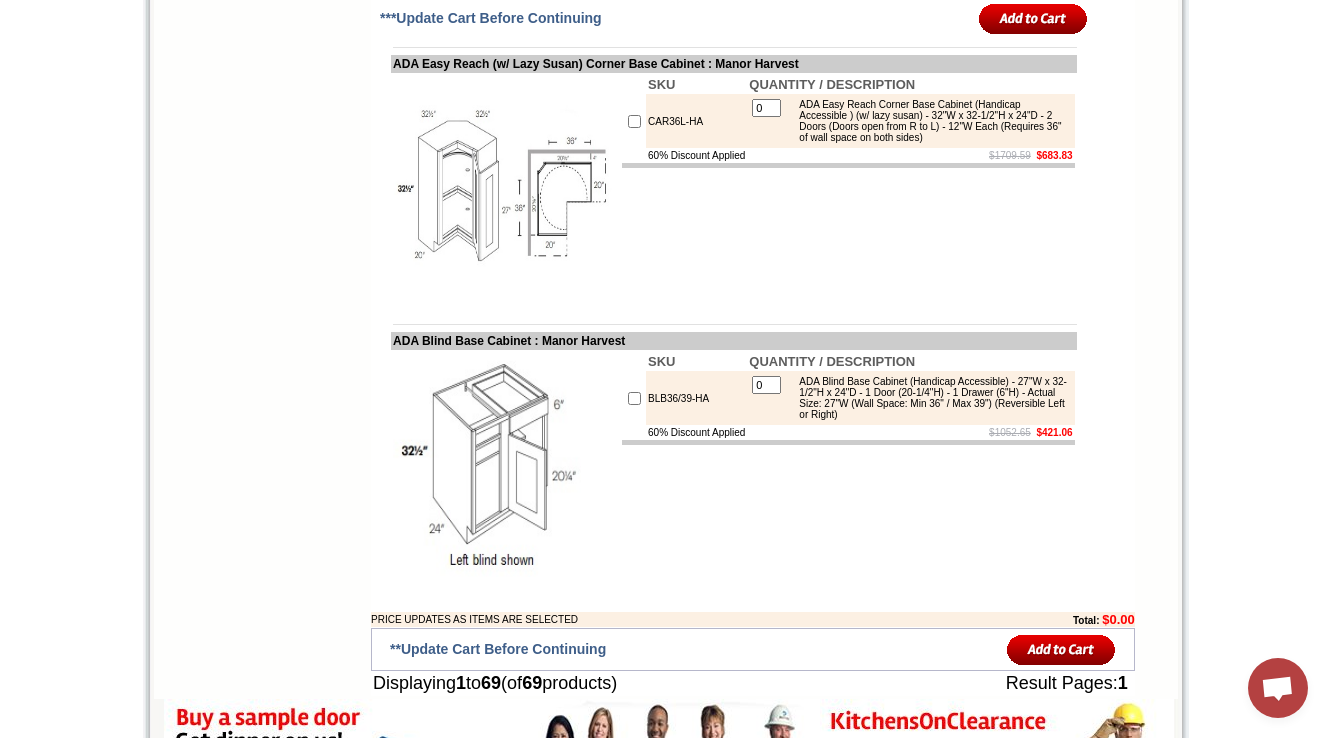 scroll, scrollTop: 8041, scrollLeft: 0, axis: vertical 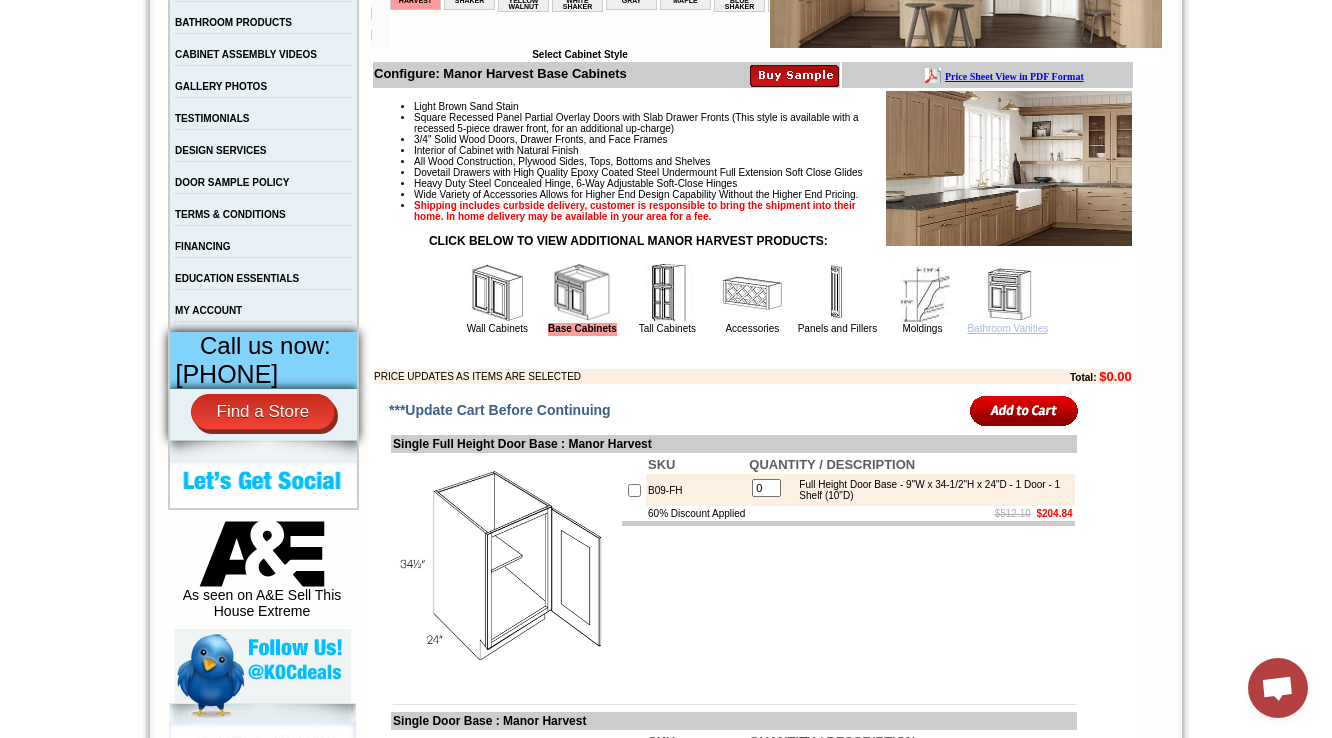 click on "Bathroom Vanities" at bounding box center (1007, 328) 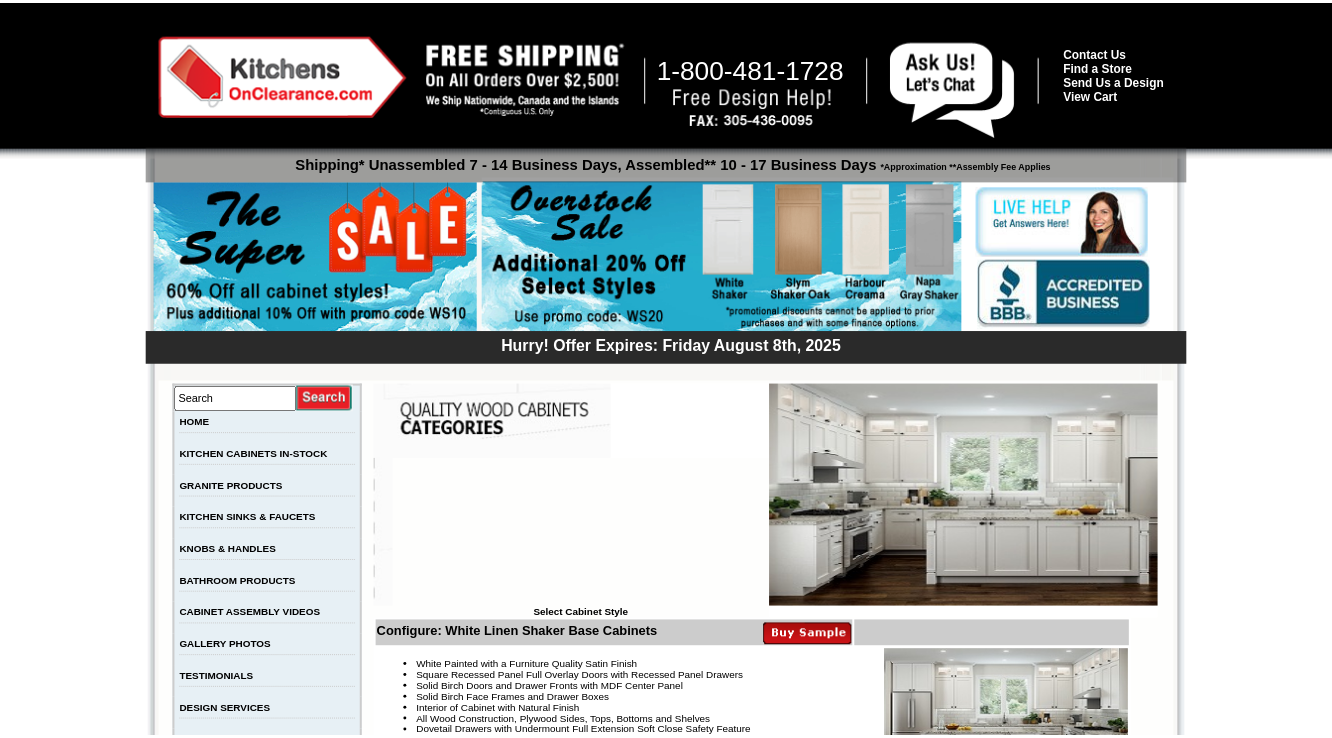 scroll, scrollTop: 0, scrollLeft: 0, axis: both 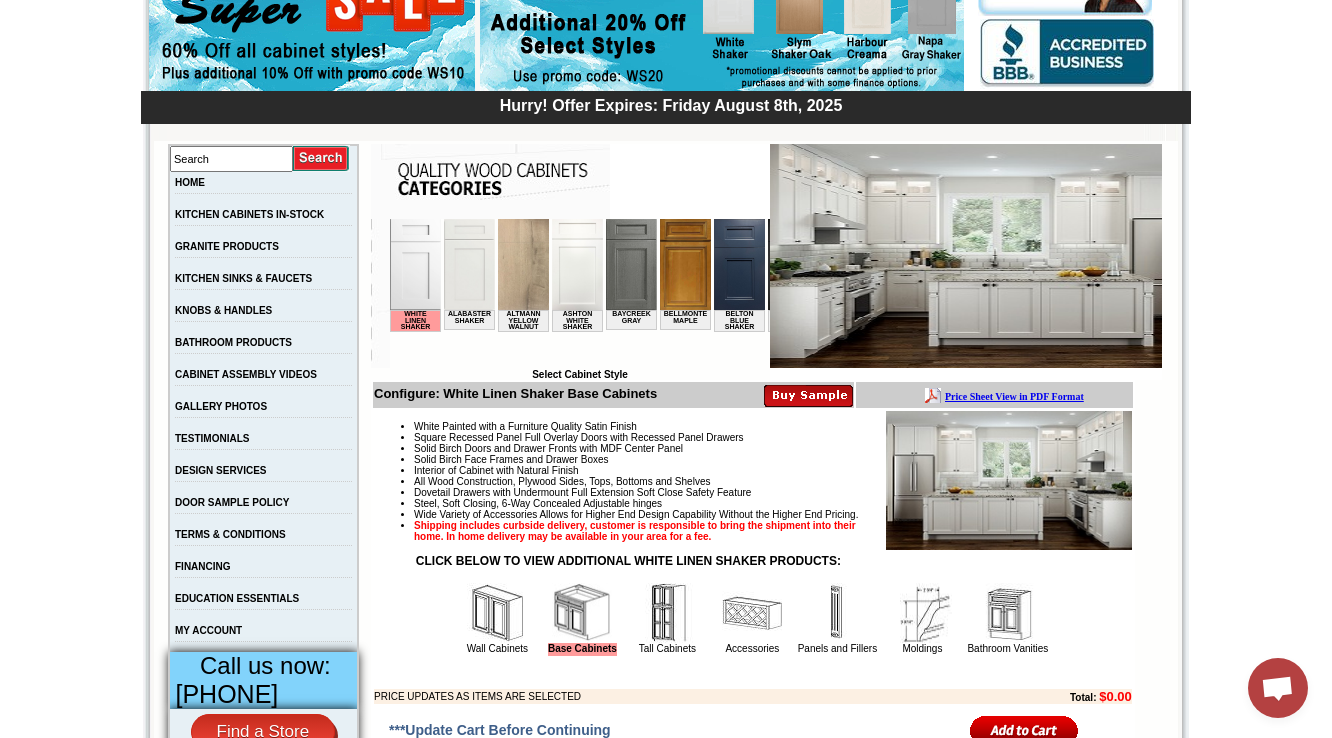 click at bounding box center (1008, 613) 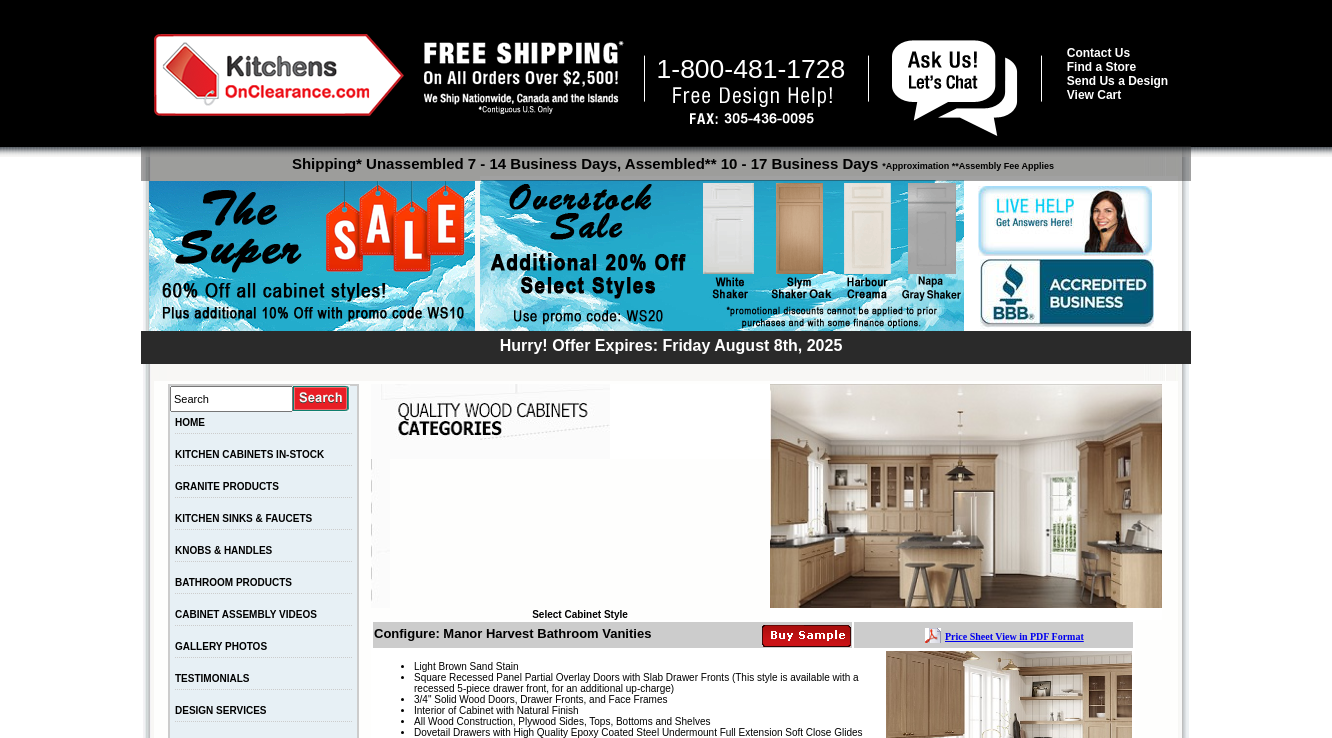 scroll, scrollTop: 5642, scrollLeft: 0, axis: vertical 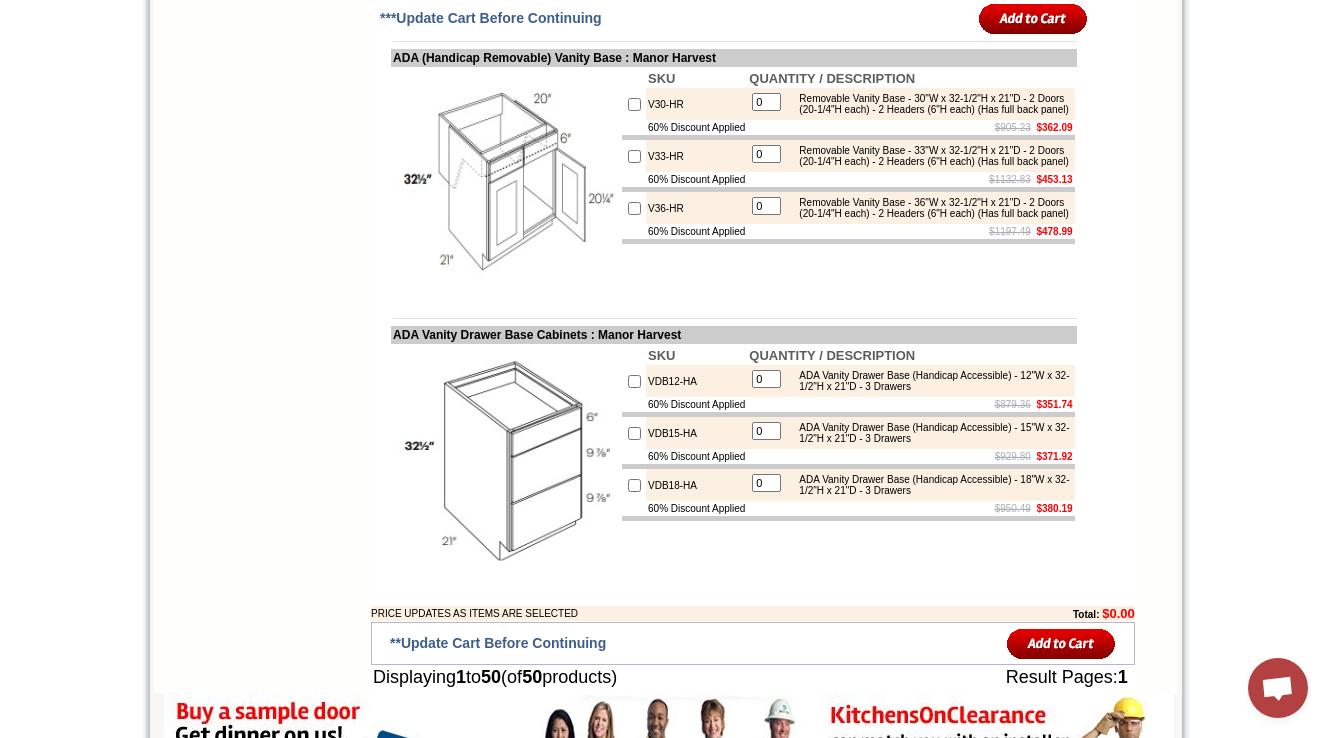 click on "V30-HR" at bounding box center (696, 104) 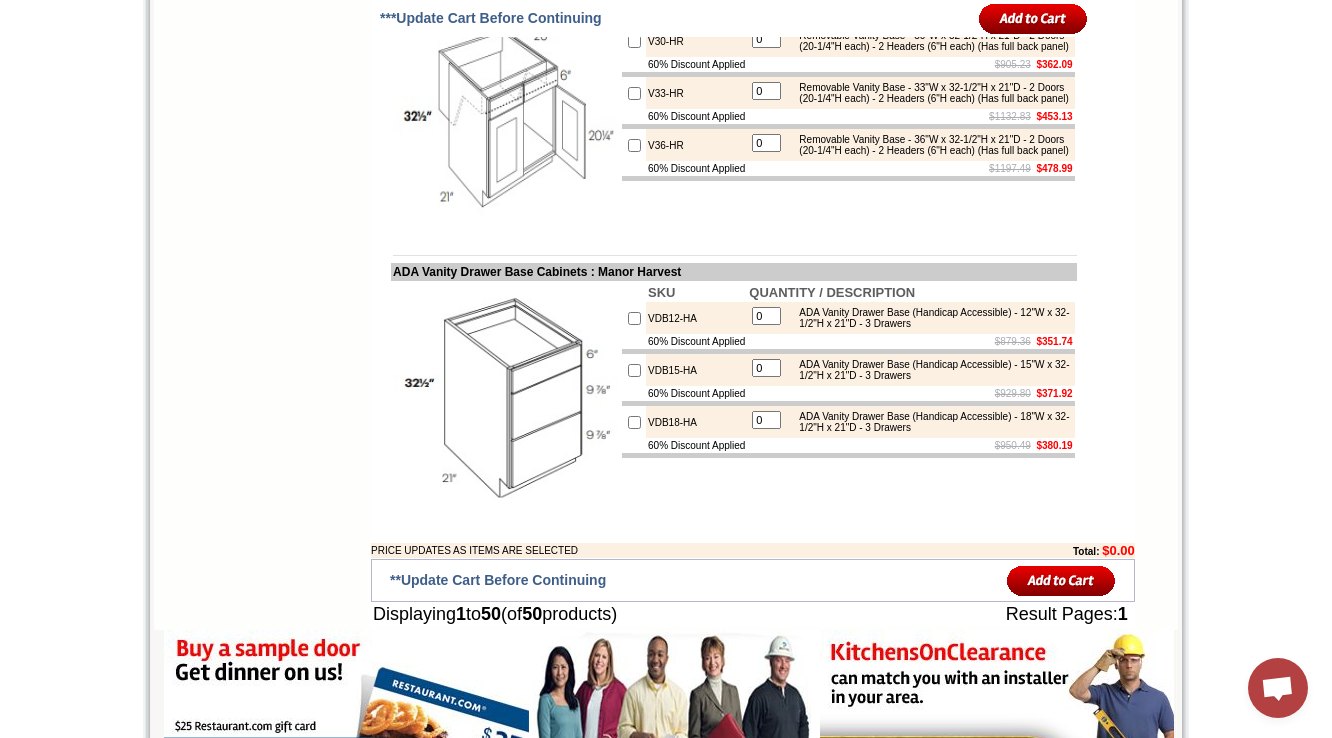 scroll, scrollTop: 5722, scrollLeft: 0, axis: vertical 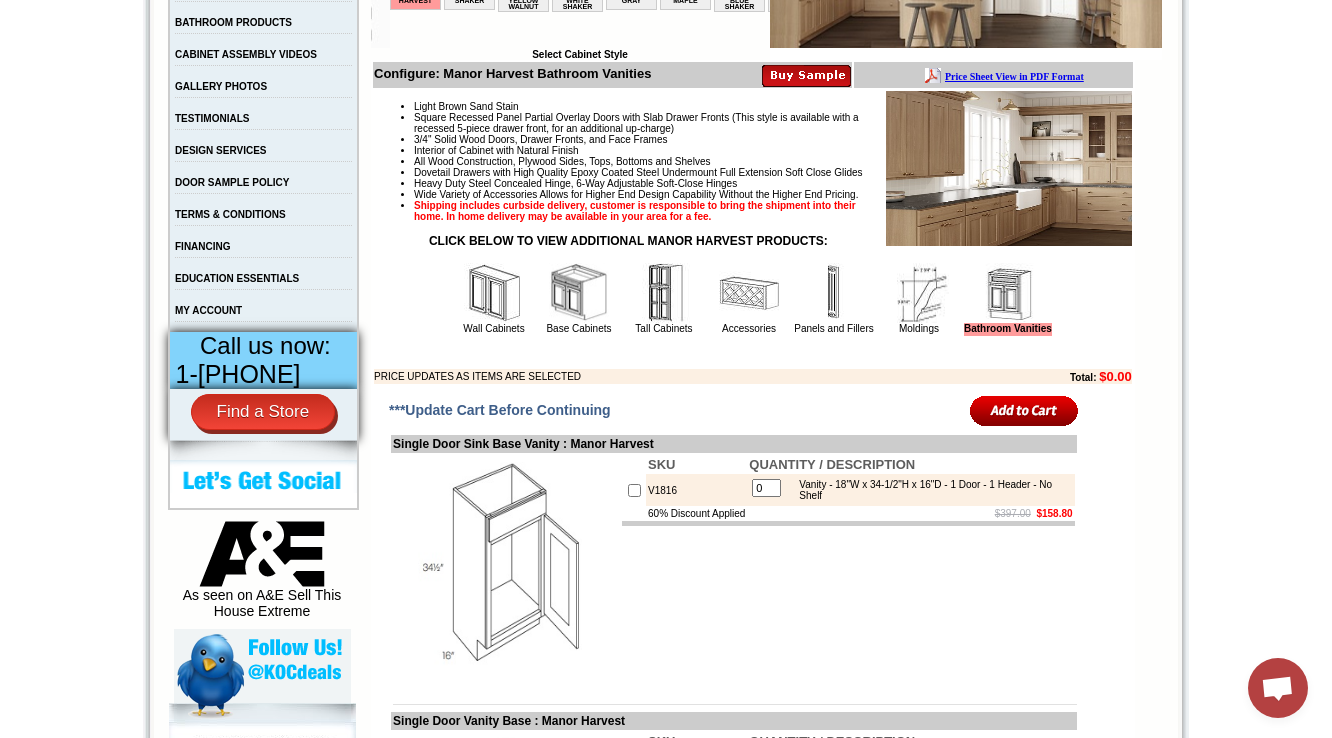 click at bounding box center (579, 293) 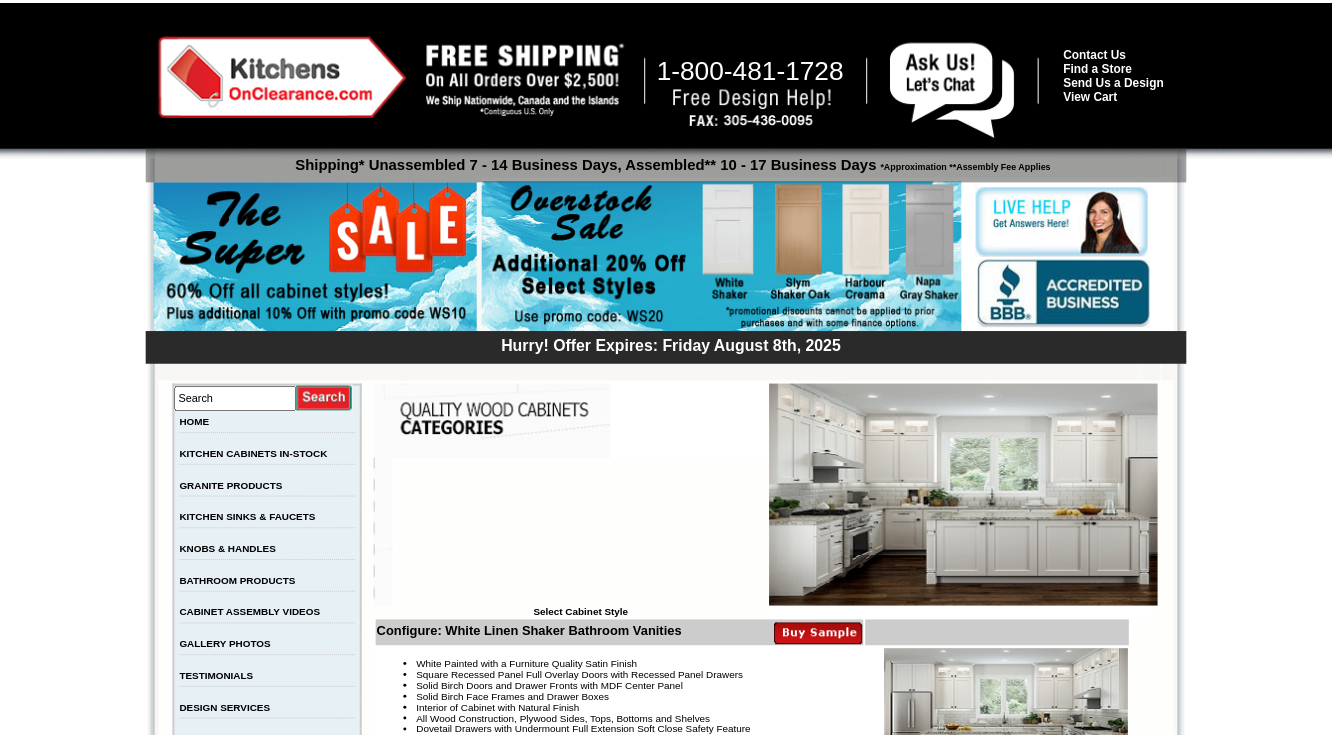 scroll, scrollTop: 0, scrollLeft: 0, axis: both 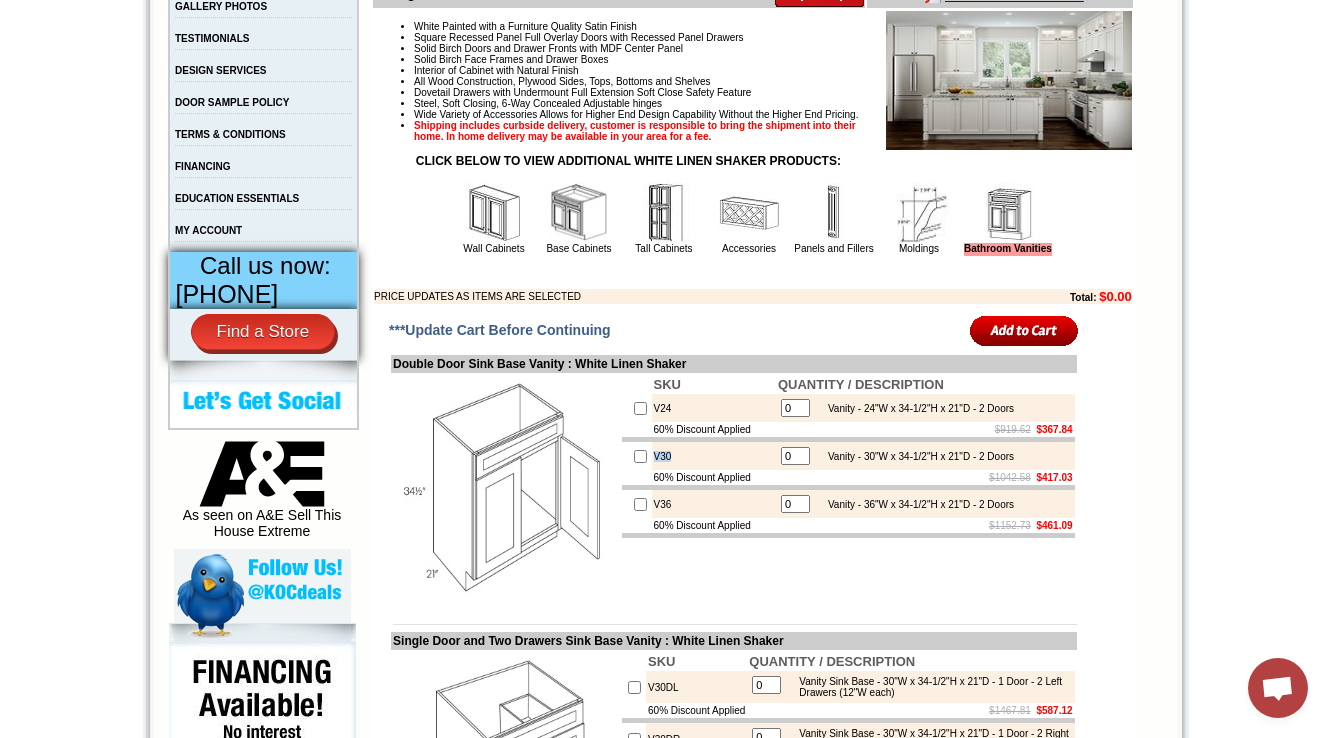 click at bounding box center [579, 213] 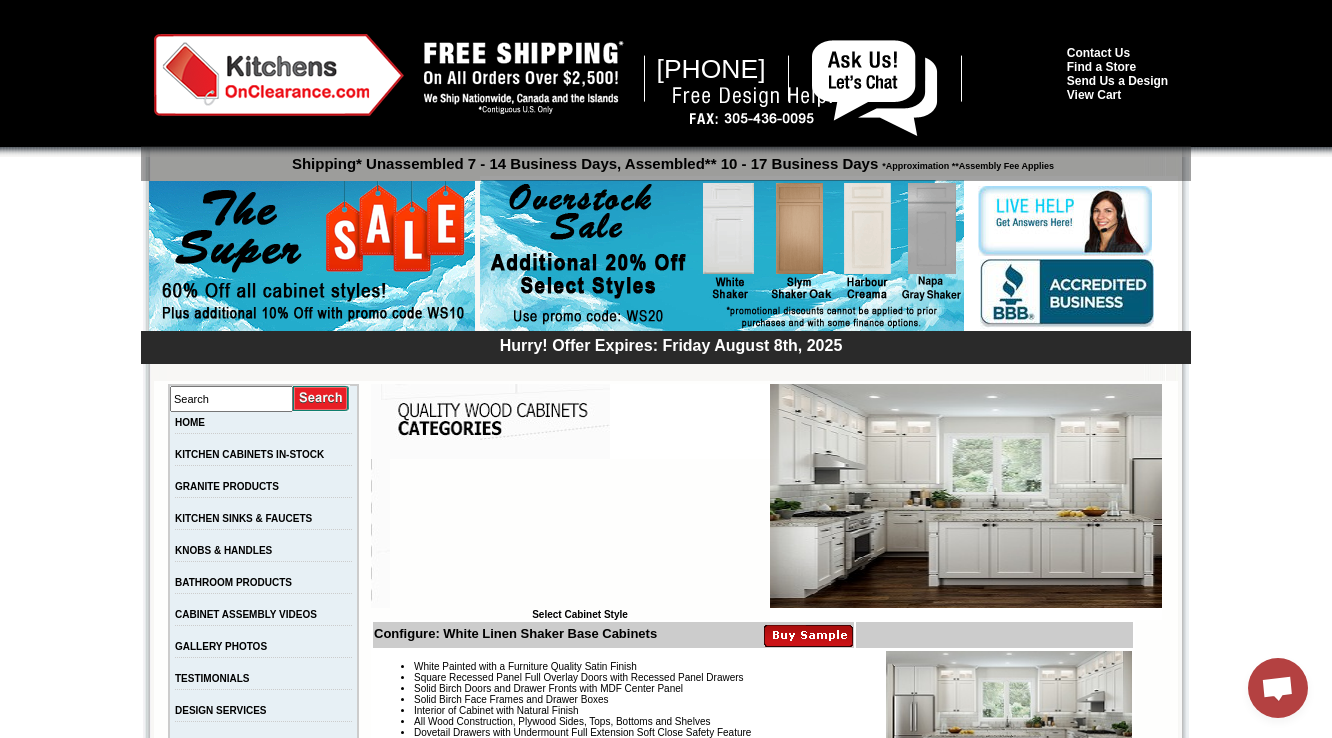 scroll, scrollTop: 0, scrollLeft: 0, axis: both 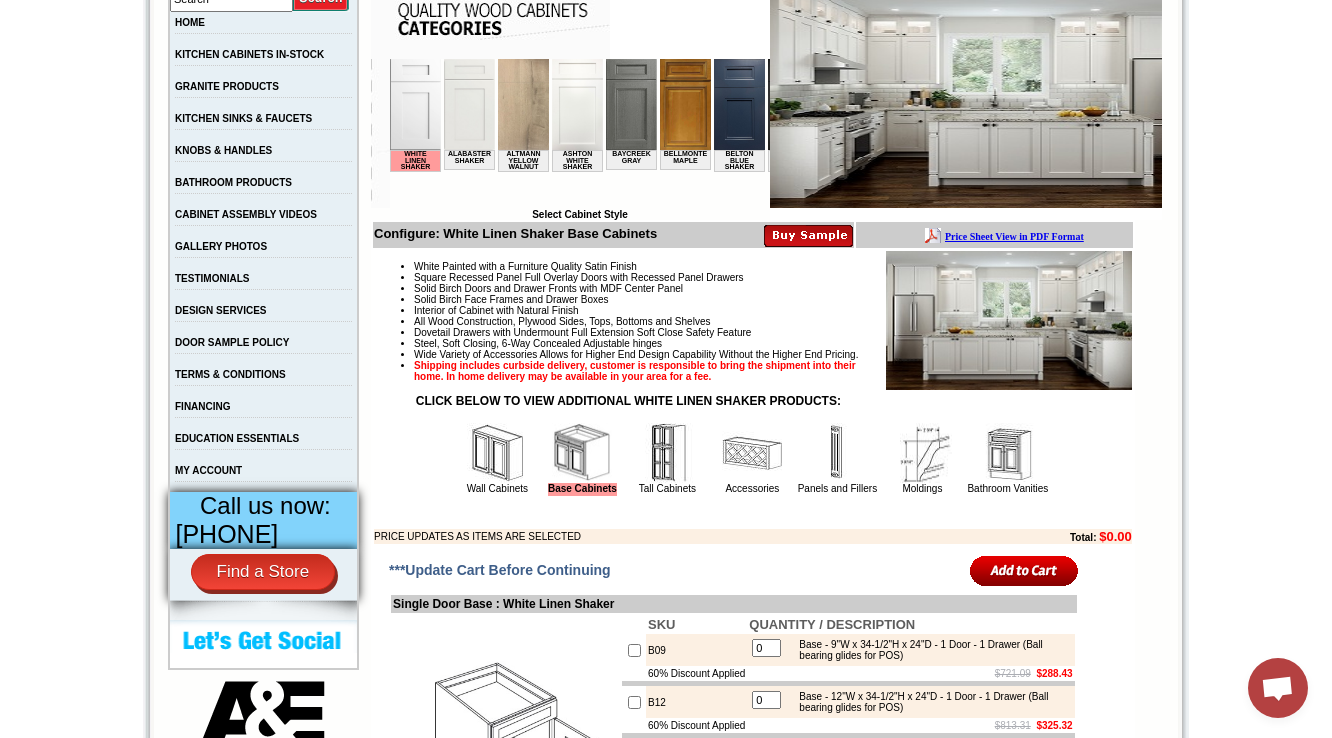 click at bounding box center (1008, 453) 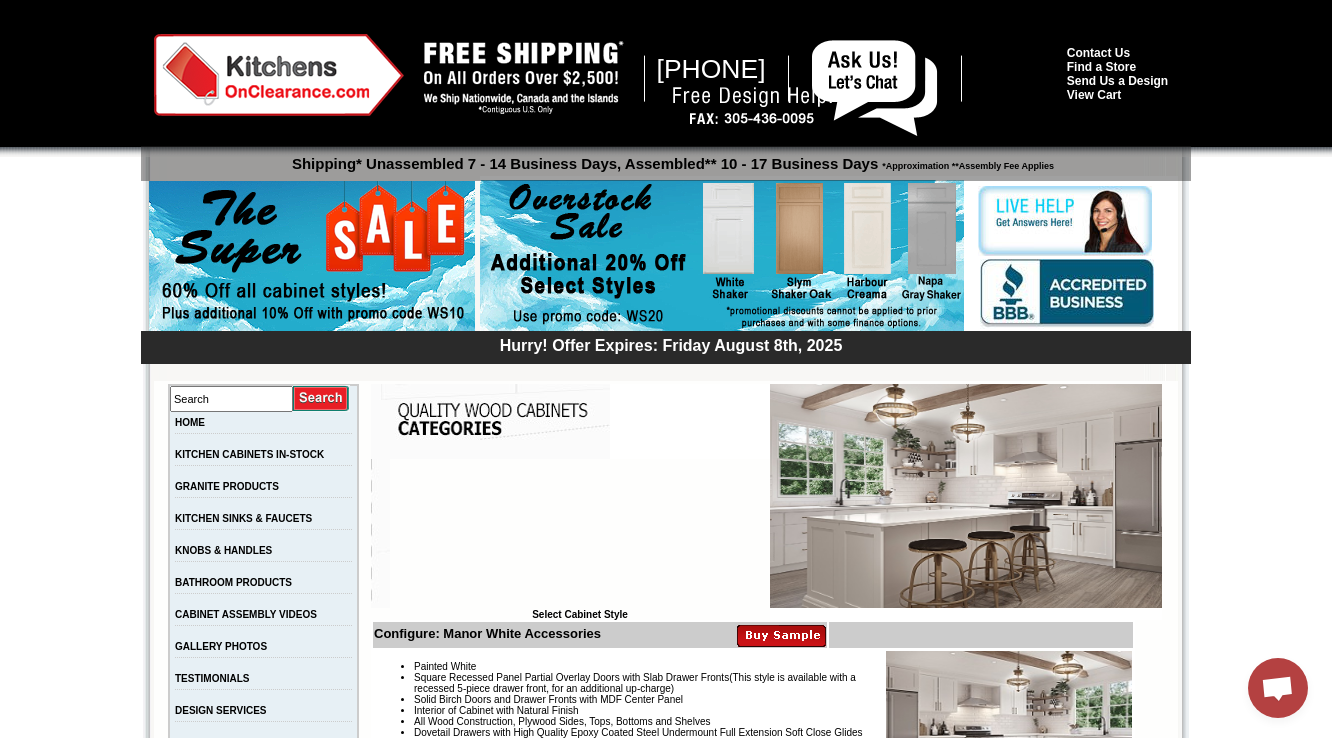 scroll, scrollTop: 3013, scrollLeft: 0, axis: vertical 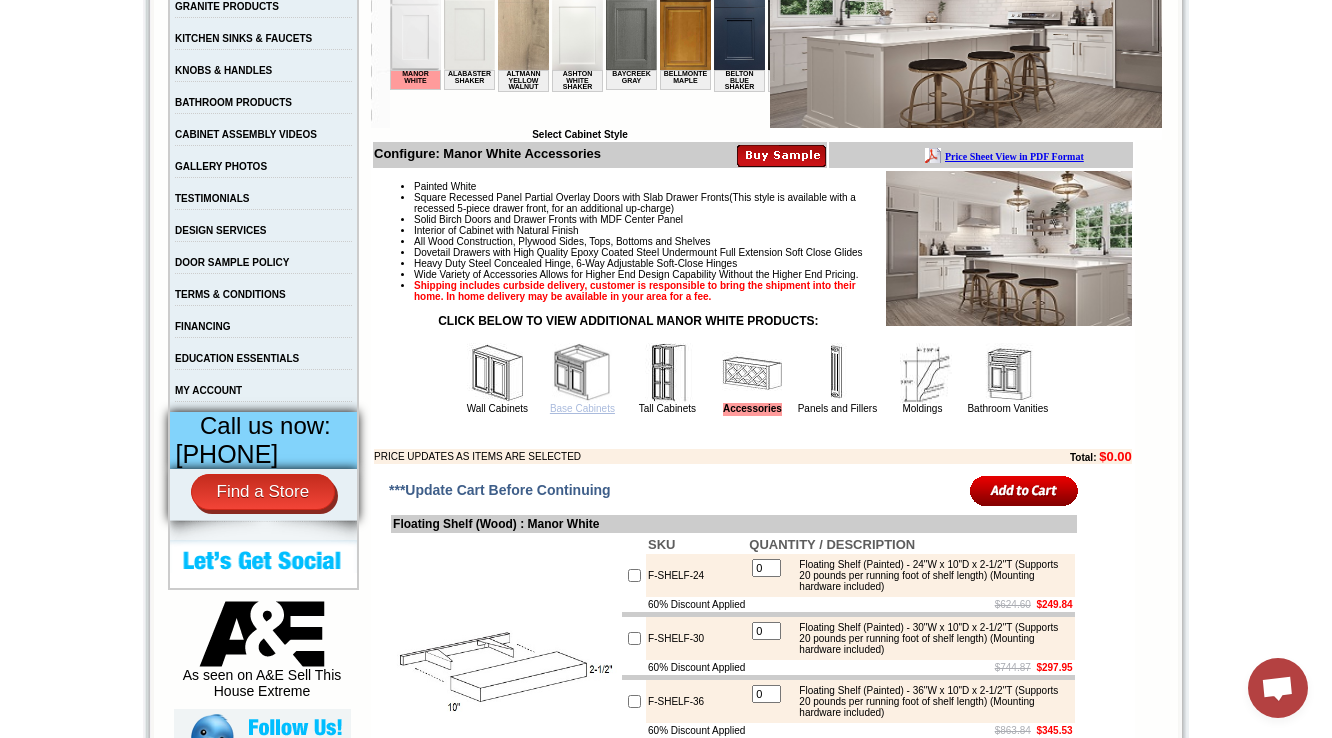 click on "Base Cabinets" at bounding box center [582, 408] 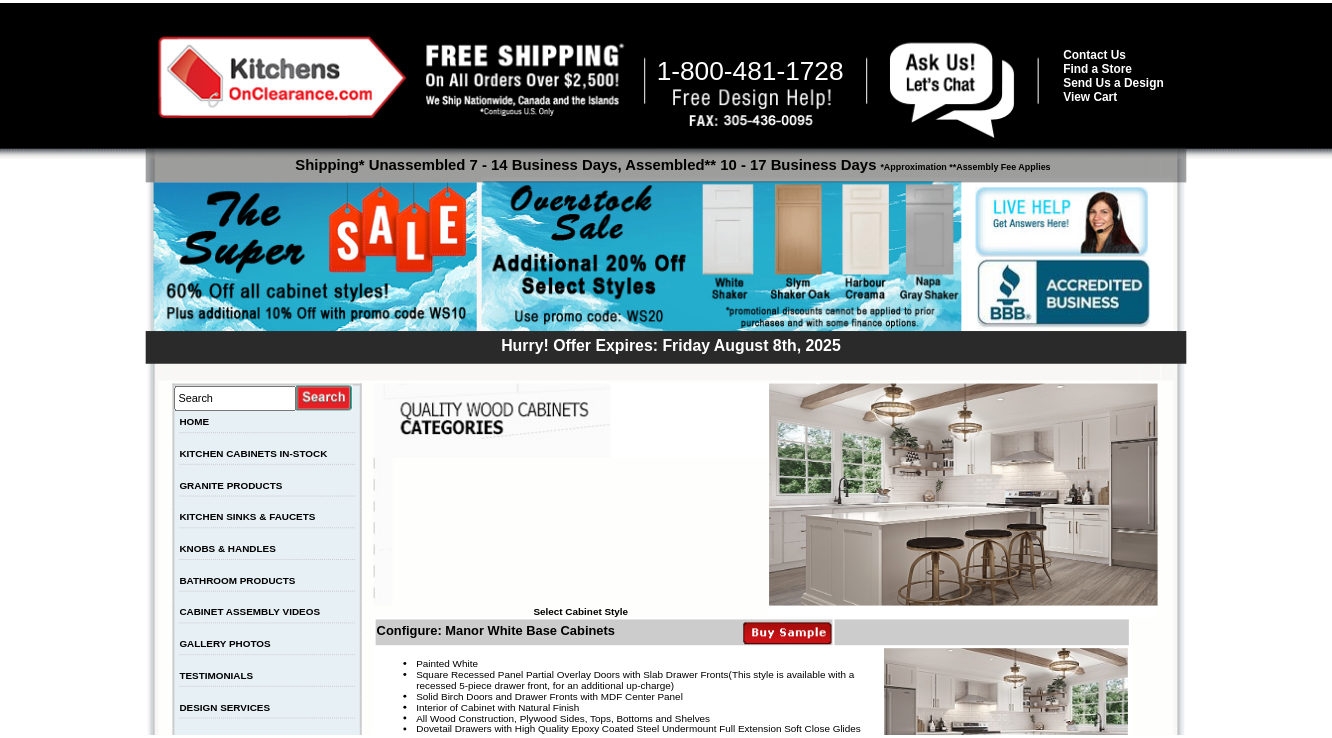 scroll, scrollTop: 0, scrollLeft: 0, axis: both 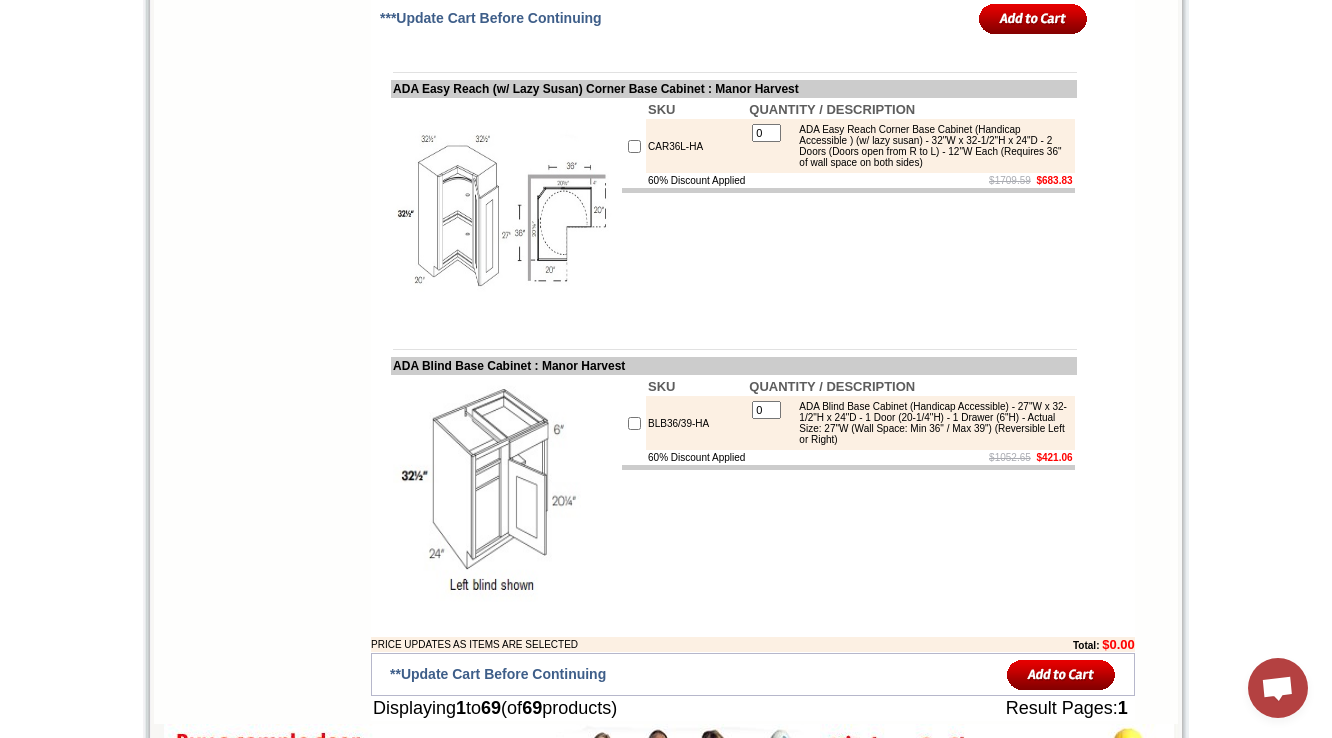 drag, startPoint x: 392, startPoint y: 321, endPoint x: 588, endPoint y: 324, distance: 196.02296 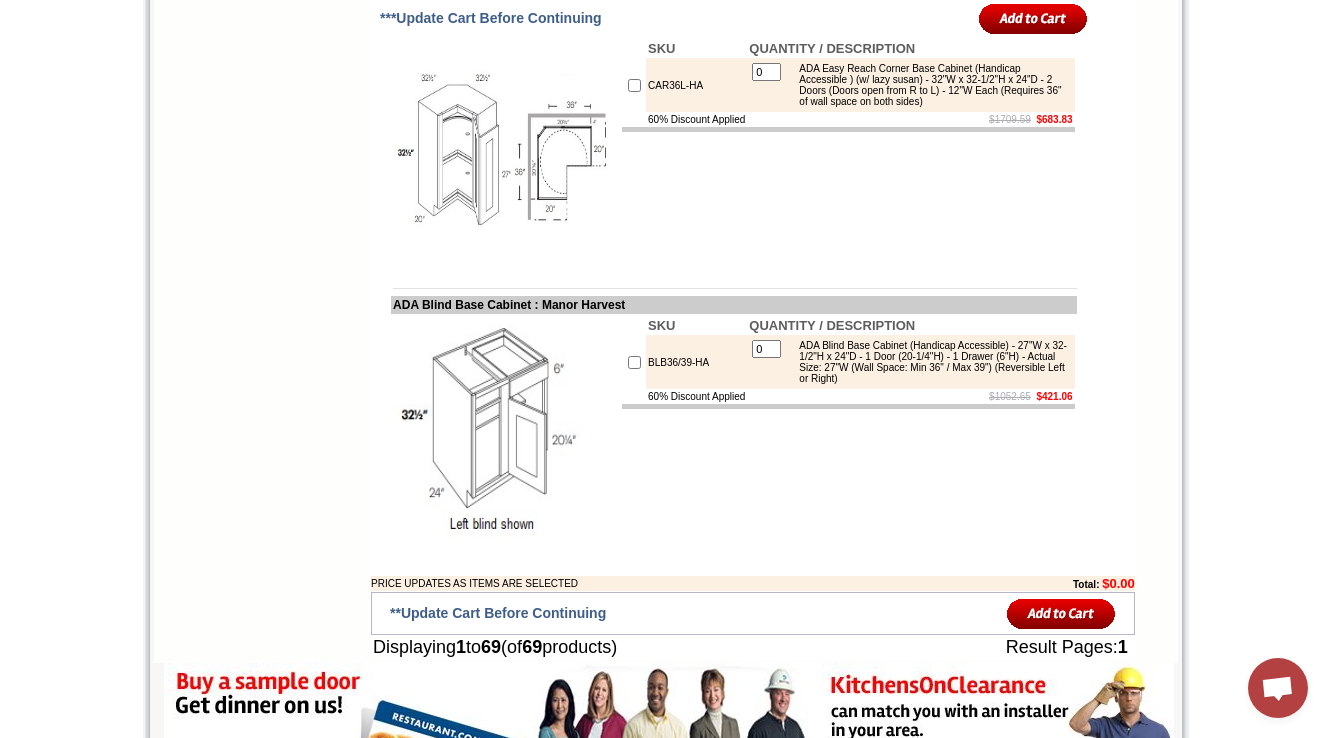 scroll, scrollTop: 8155, scrollLeft: 0, axis: vertical 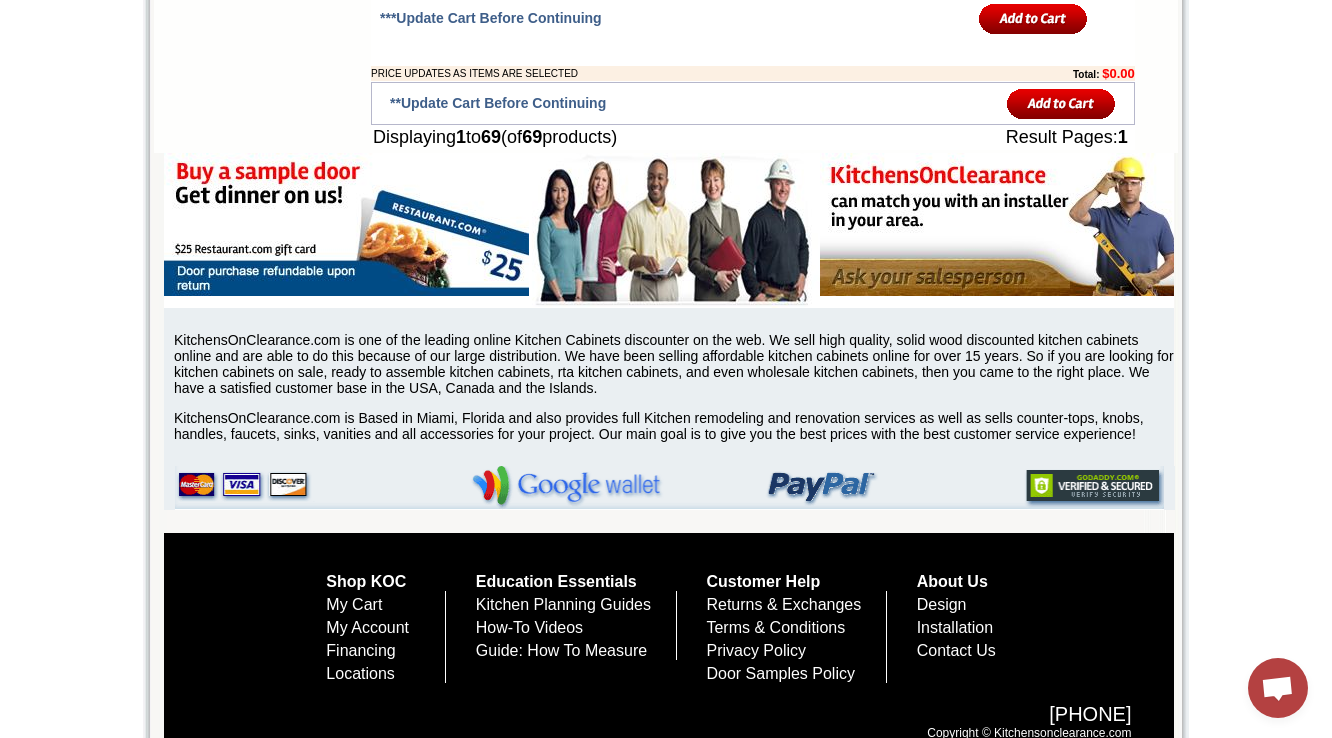 drag, startPoint x: 822, startPoint y: 352, endPoint x: 1056, endPoint y: 385, distance: 236.31546 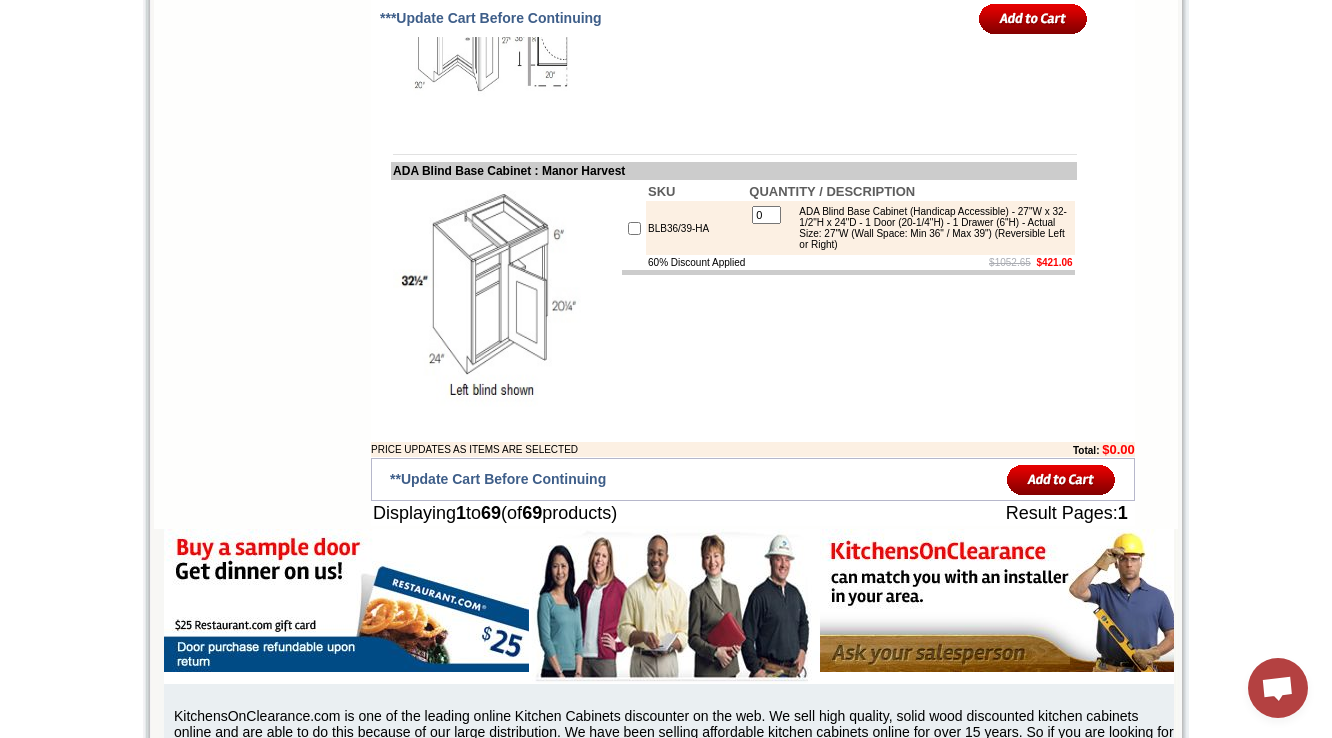 scroll, scrollTop: 8246, scrollLeft: 0, axis: vertical 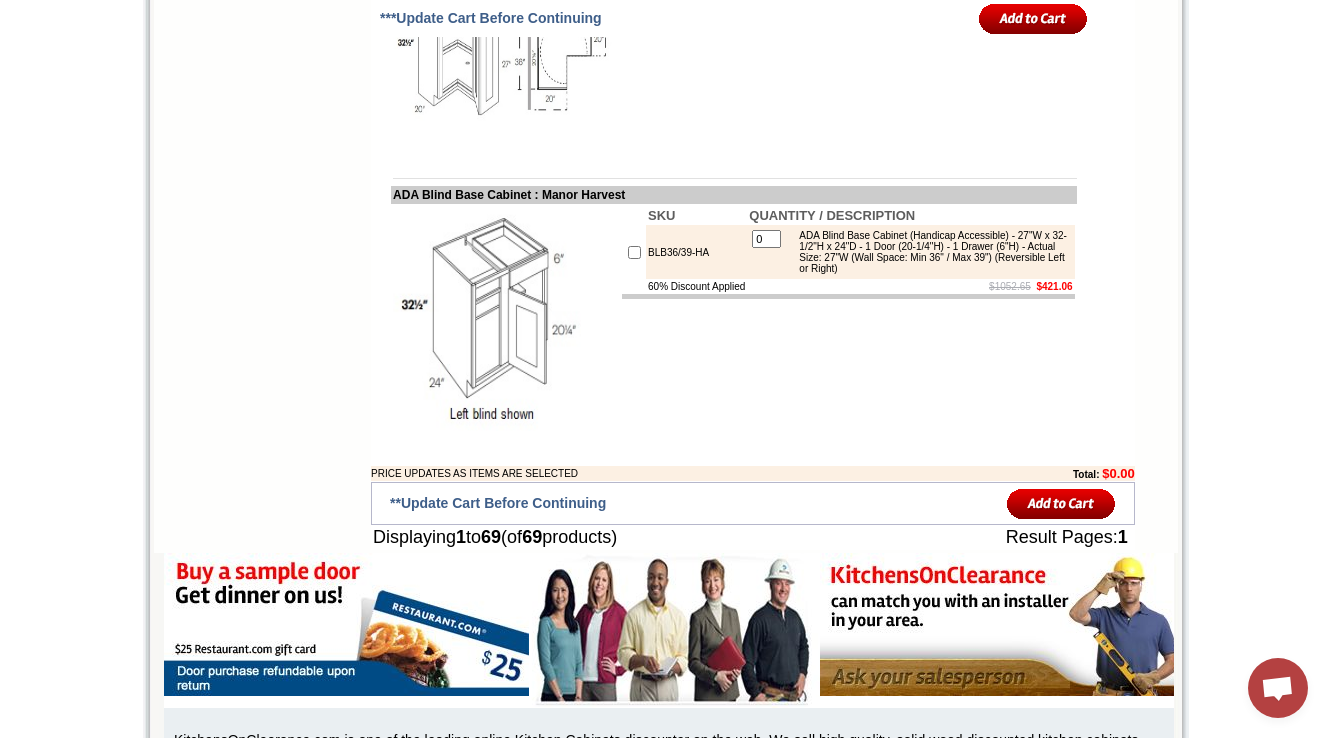 drag, startPoint x: 390, startPoint y: 426, endPoint x: 609, endPoint y: 428, distance: 219.00912 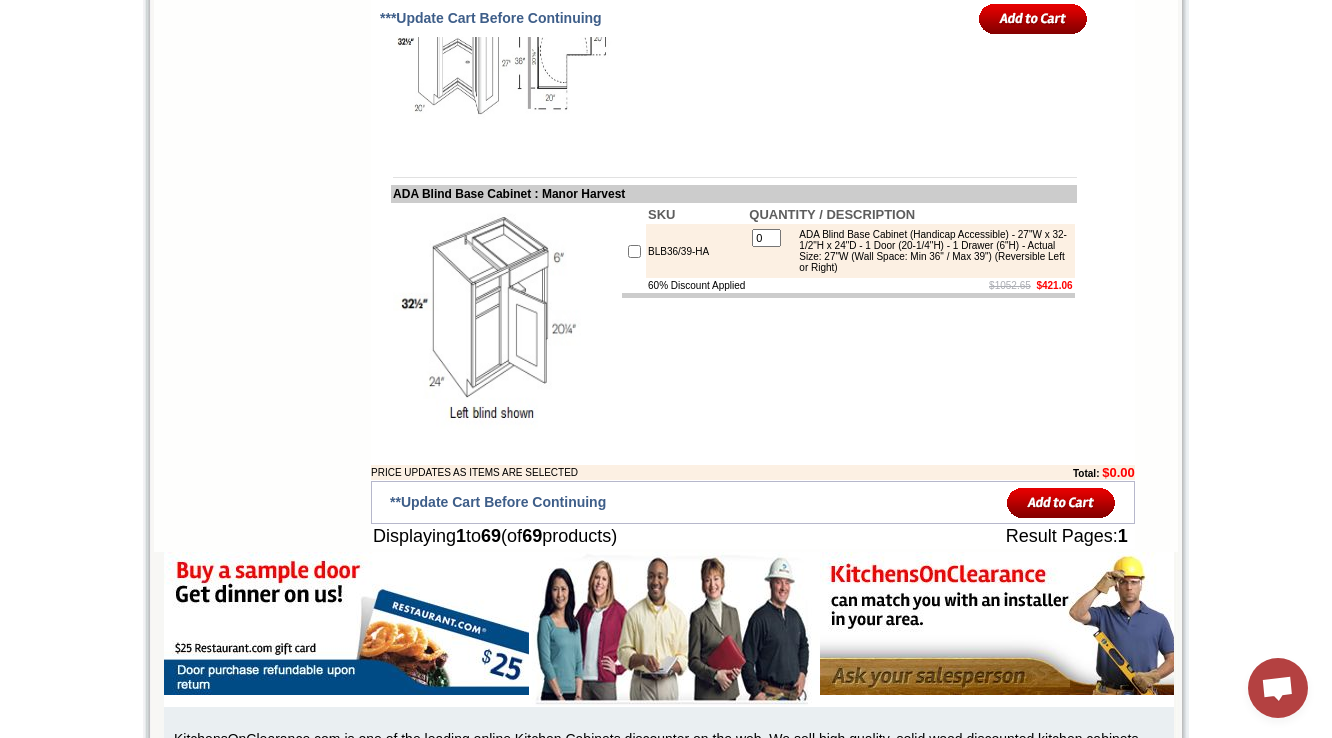 scroll, scrollTop: 8326, scrollLeft: 0, axis: vertical 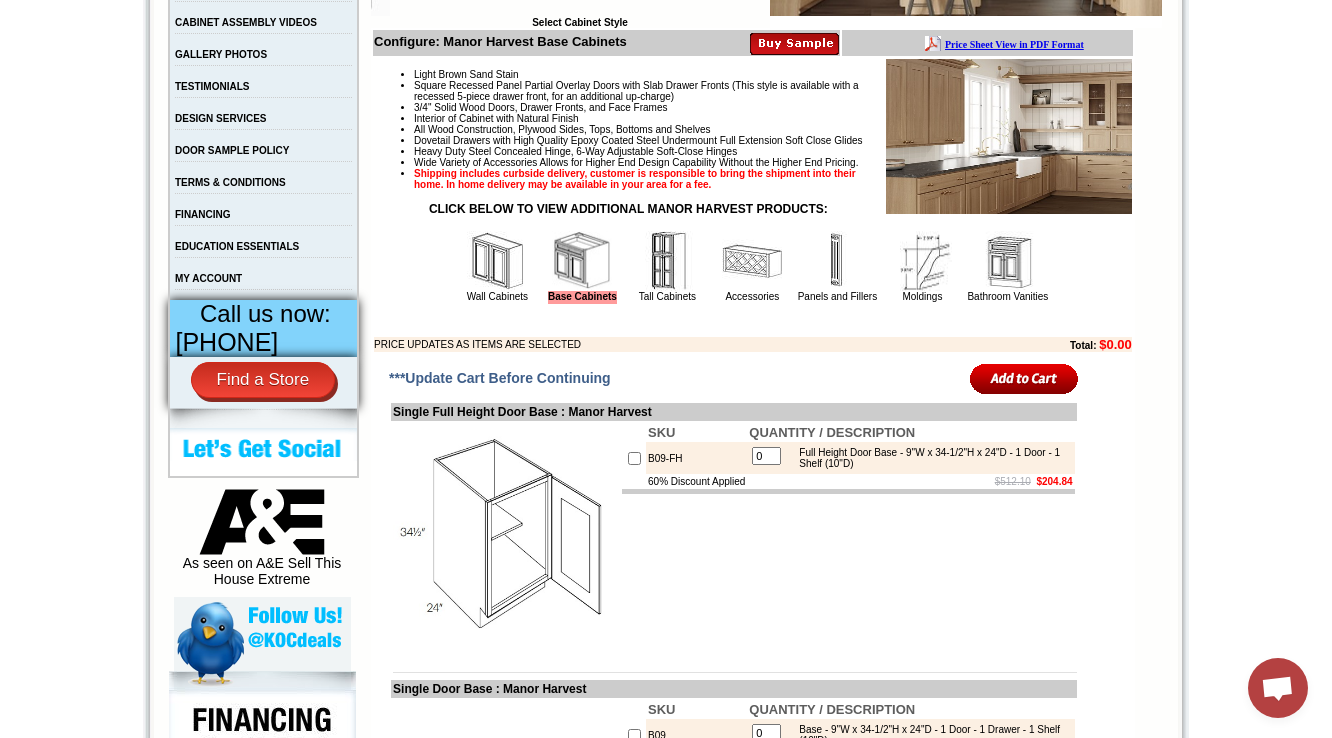 click at bounding box center [1008, 261] 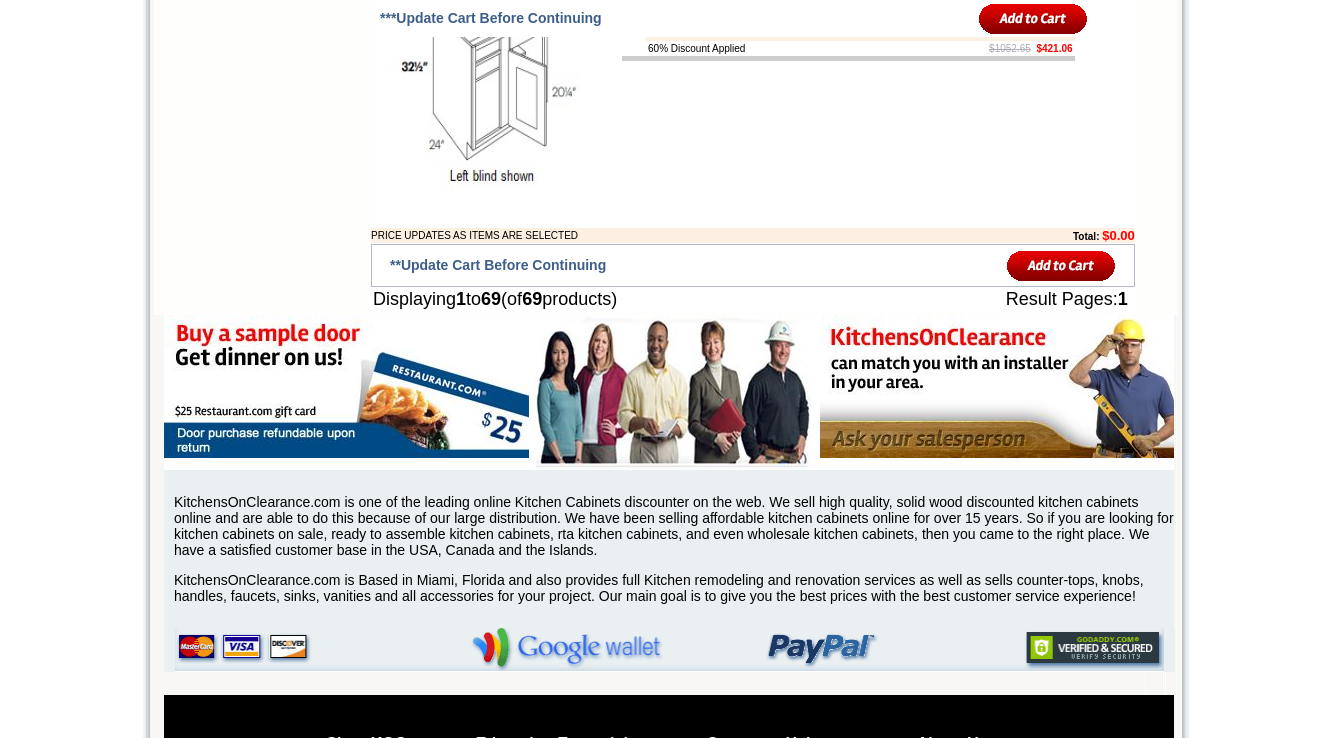 scroll, scrollTop: 9124, scrollLeft: 0, axis: vertical 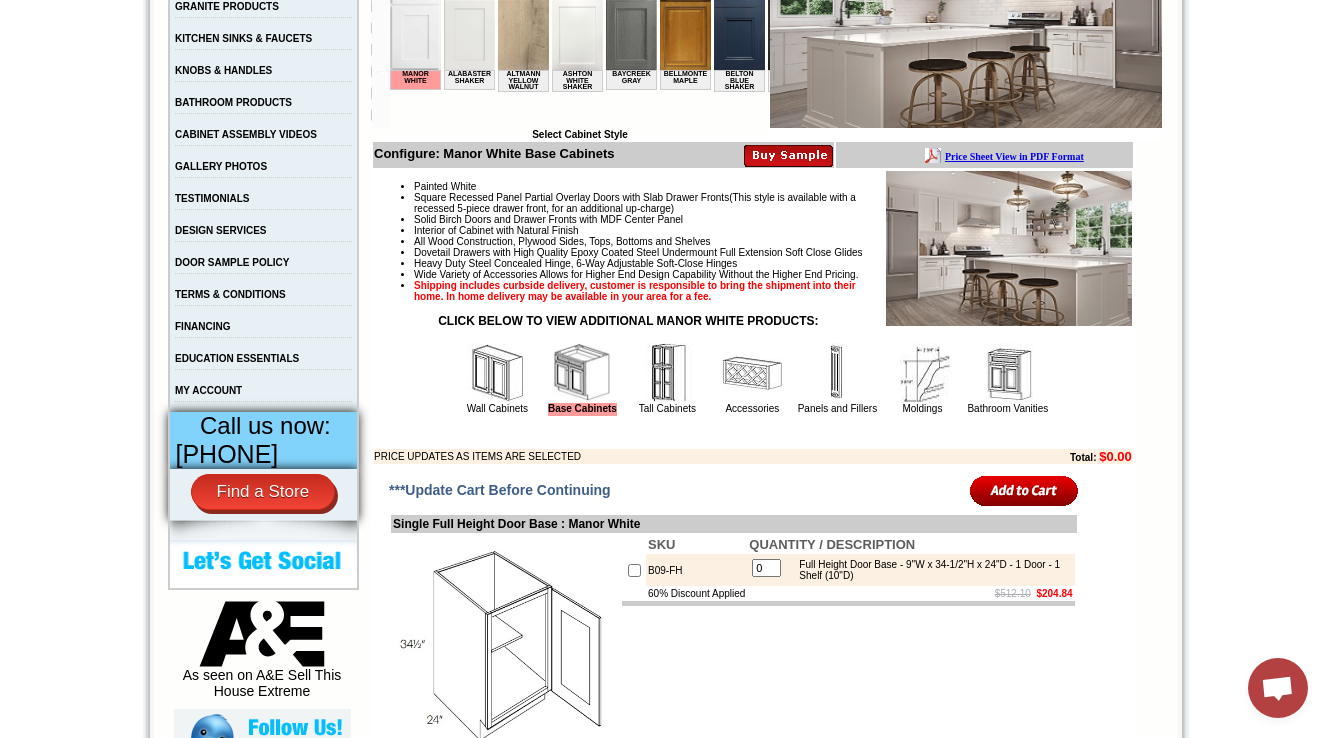 click at bounding box center [1008, 373] 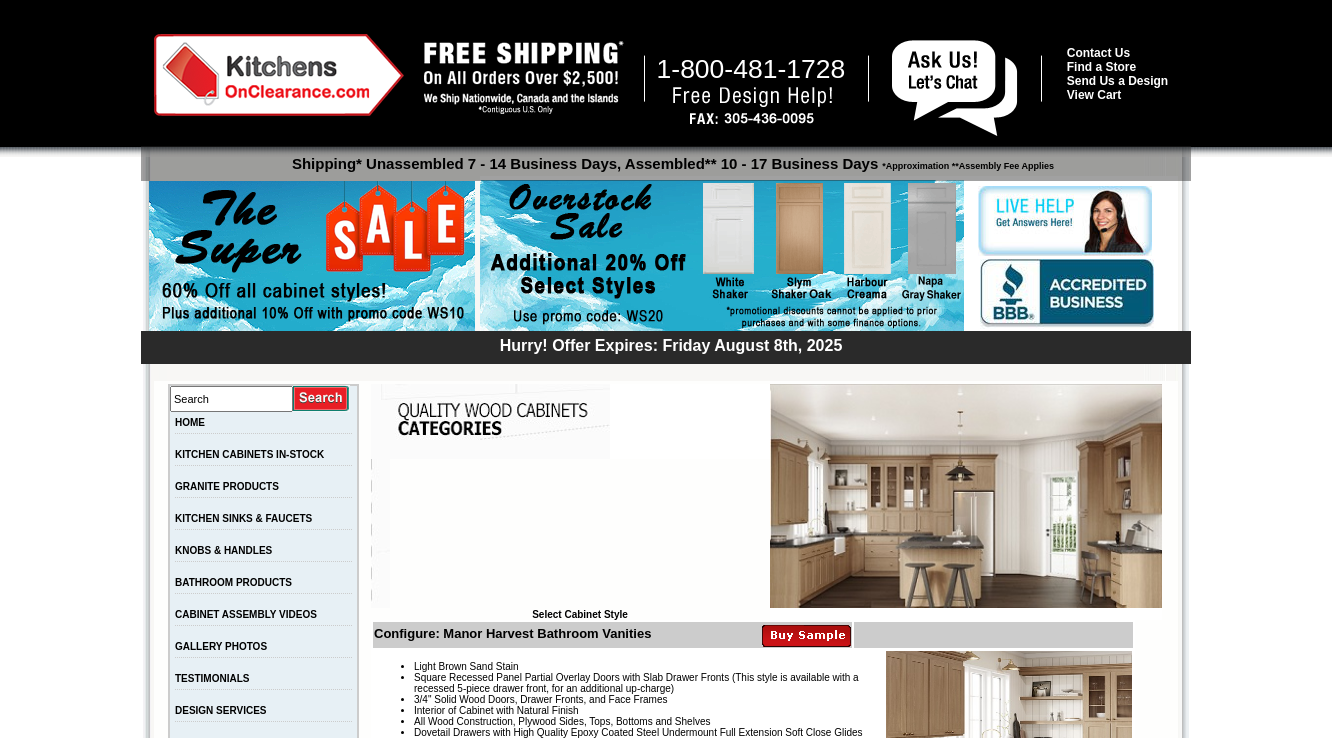 scroll, scrollTop: 0, scrollLeft: 0, axis: both 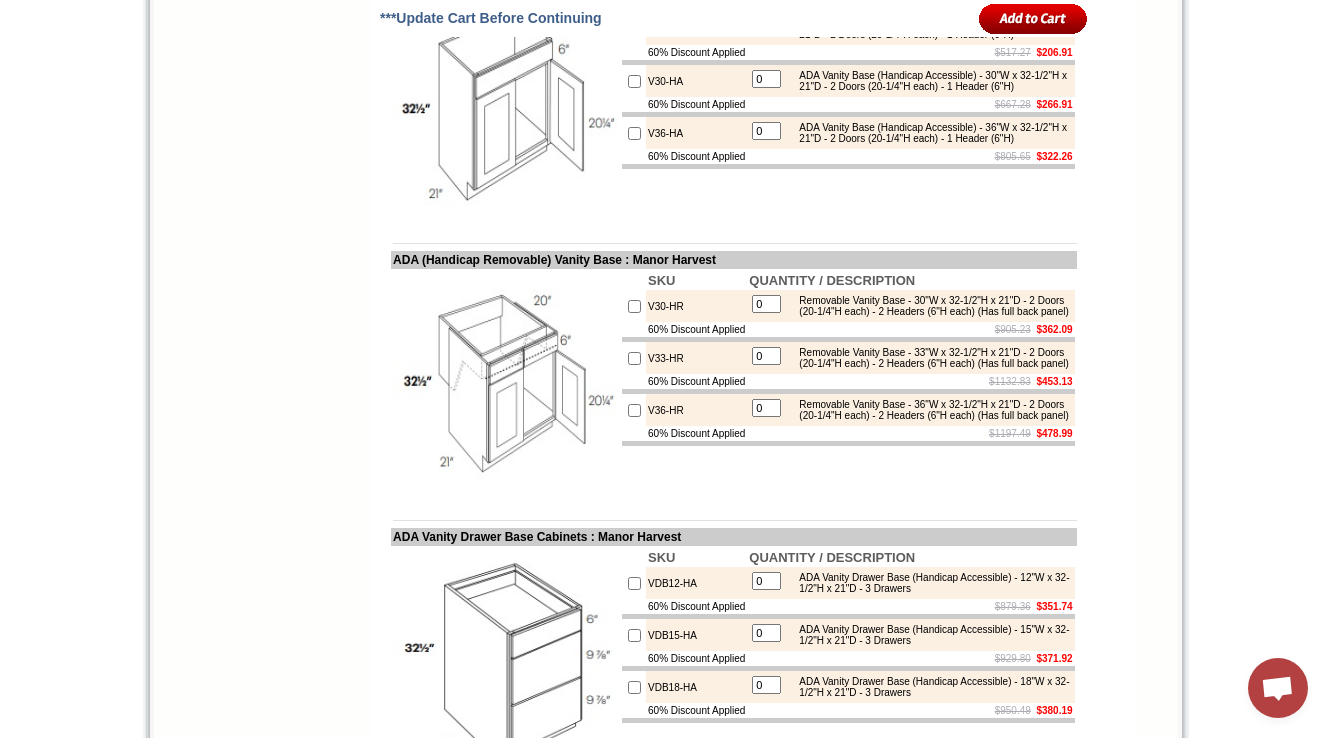 drag, startPoint x: 678, startPoint y: 294, endPoint x: 644, endPoint y: 292, distance: 34.058773 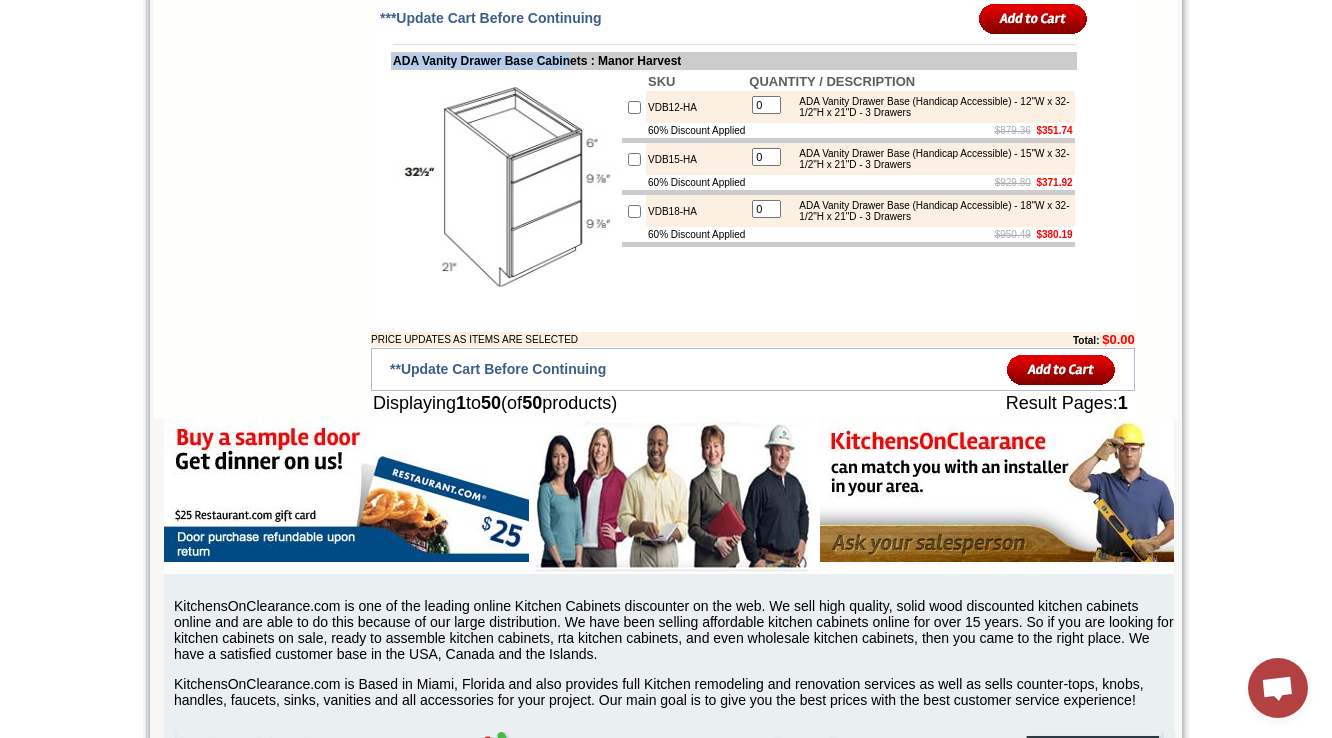 drag, startPoint x: 395, startPoint y: 320, endPoint x: 596, endPoint y: 324, distance: 201.0398 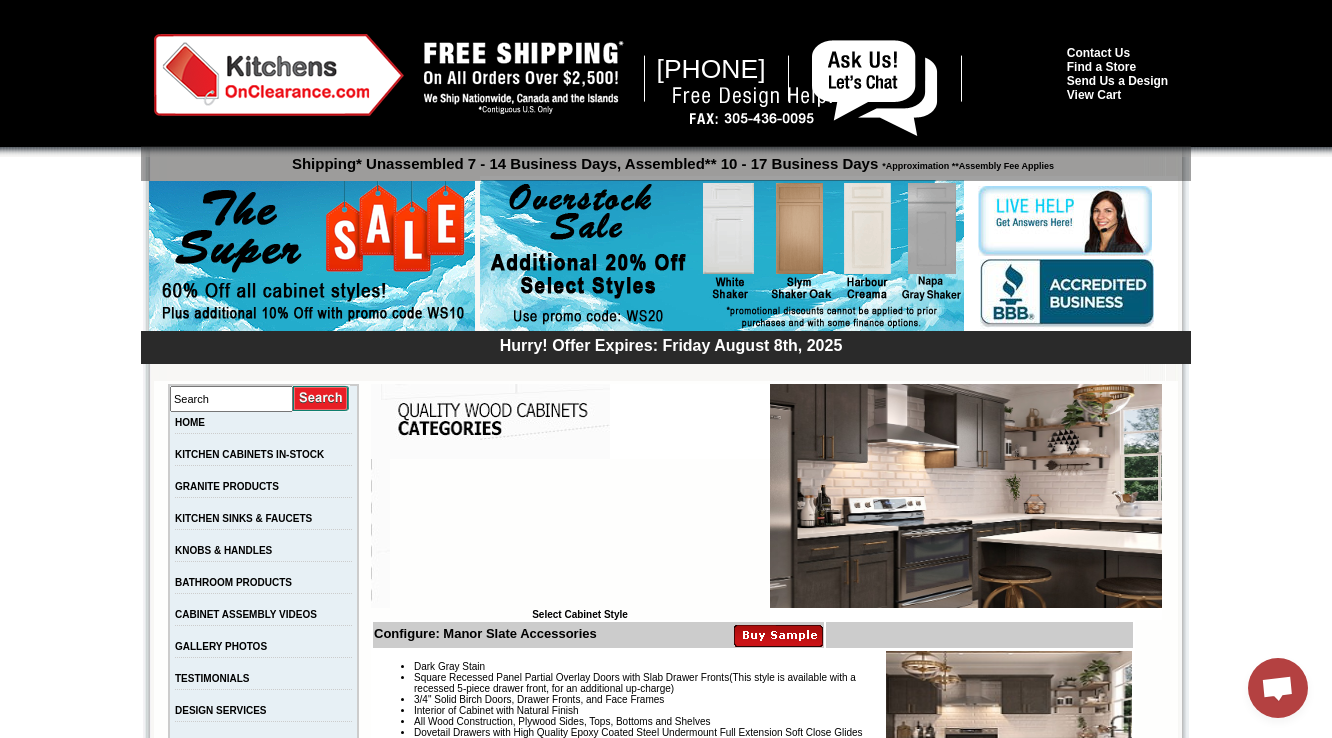 scroll, scrollTop: 3013, scrollLeft: 0, axis: vertical 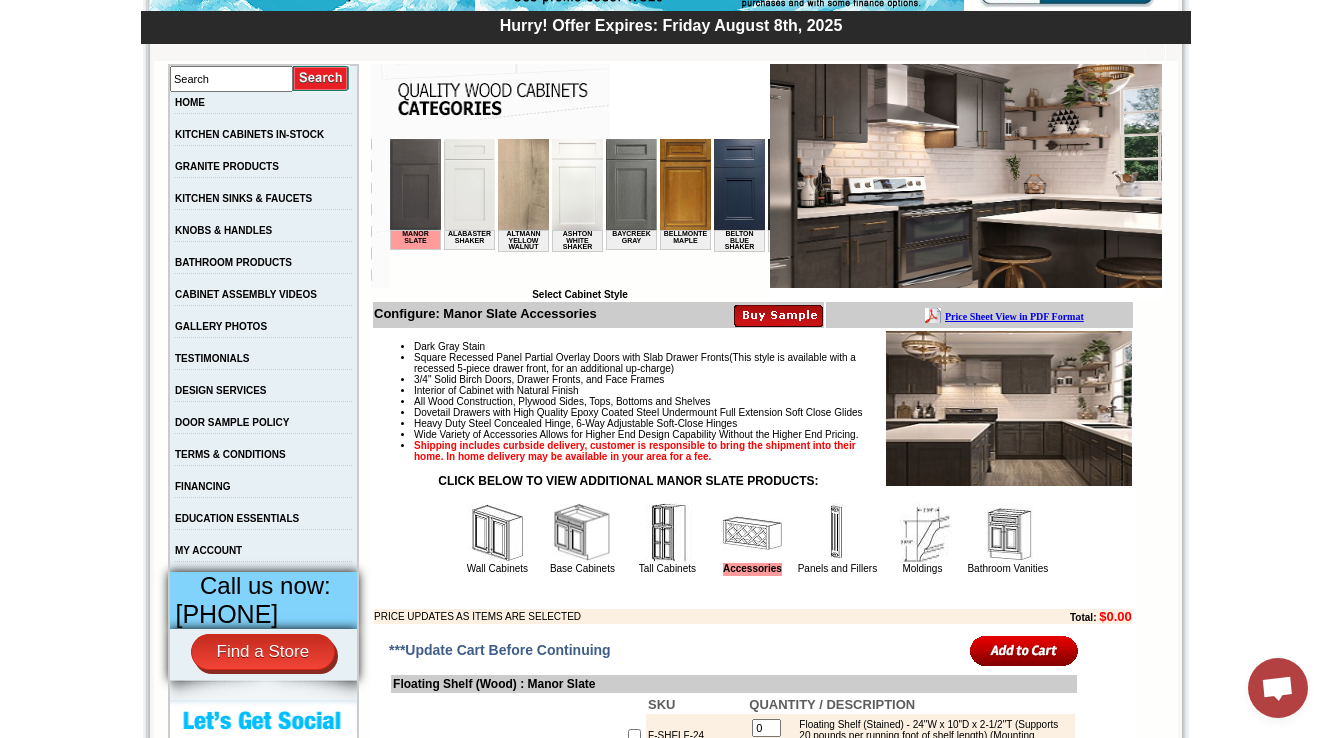 click at bounding box center (1008, 533) 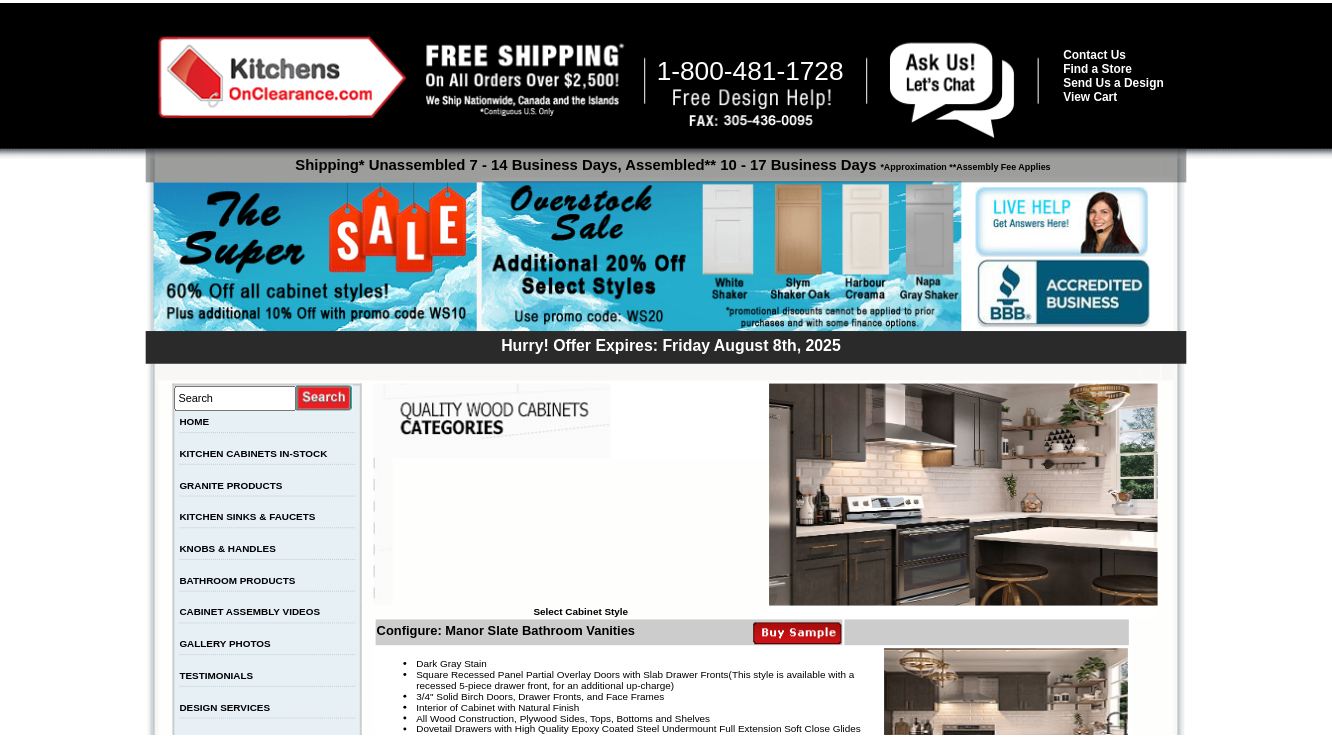 scroll, scrollTop: 0, scrollLeft: 0, axis: both 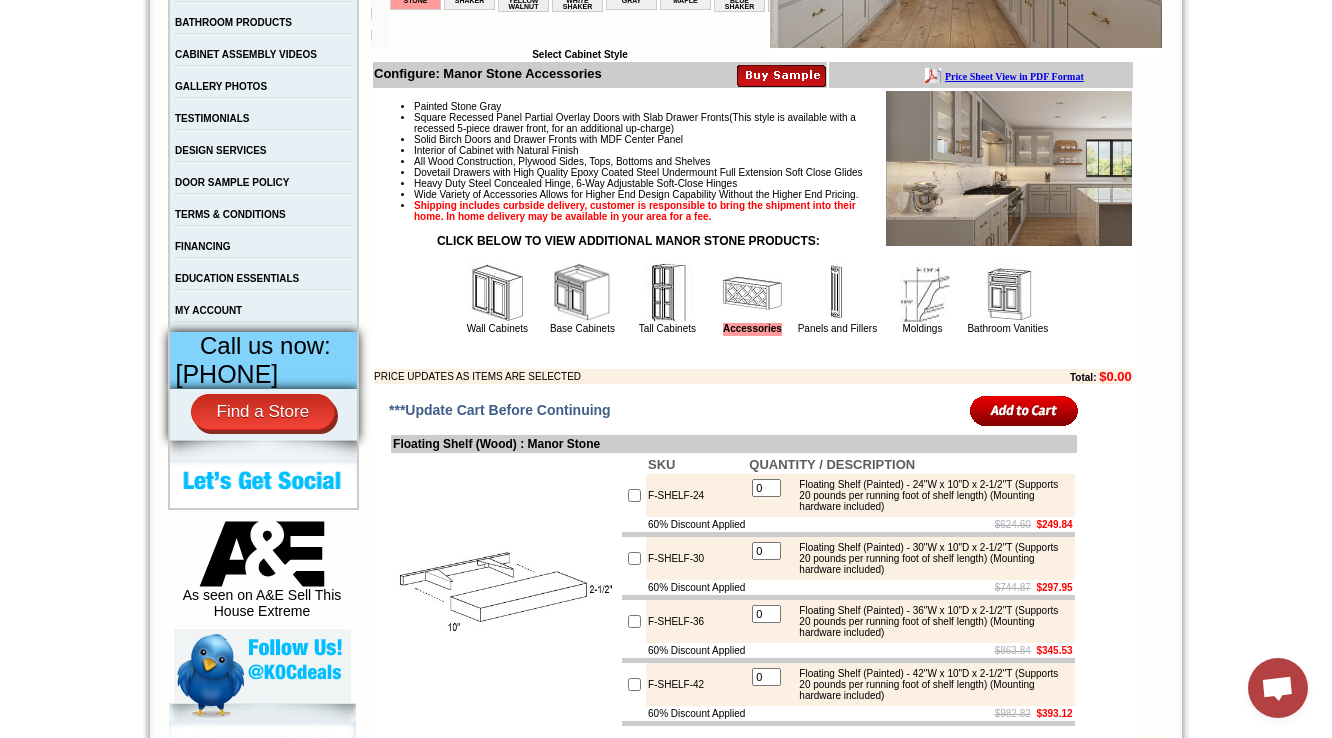 drag, startPoint x: 983, startPoint y: 367, endPoint x: 988, endPoint y: 358, distance: 10.29563 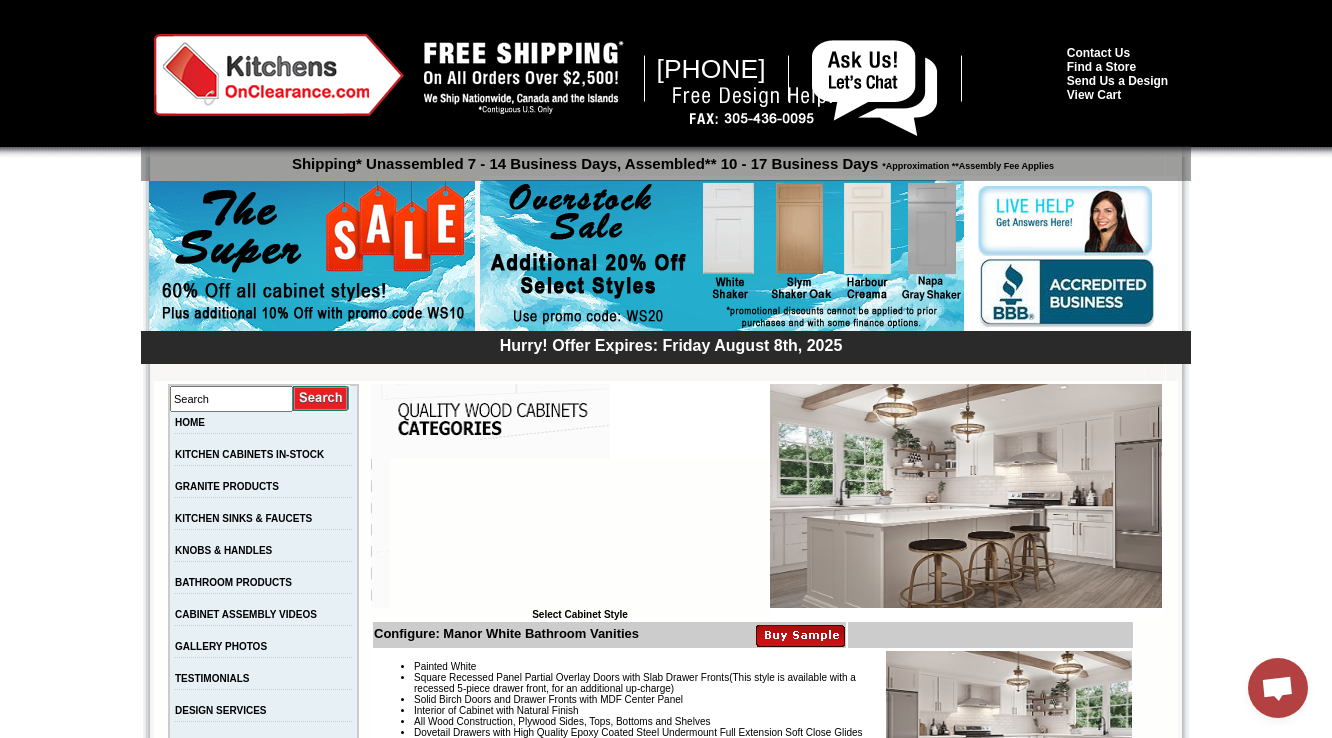 scroll, scrollTop: 0, scrollLeft: 0, axis: both 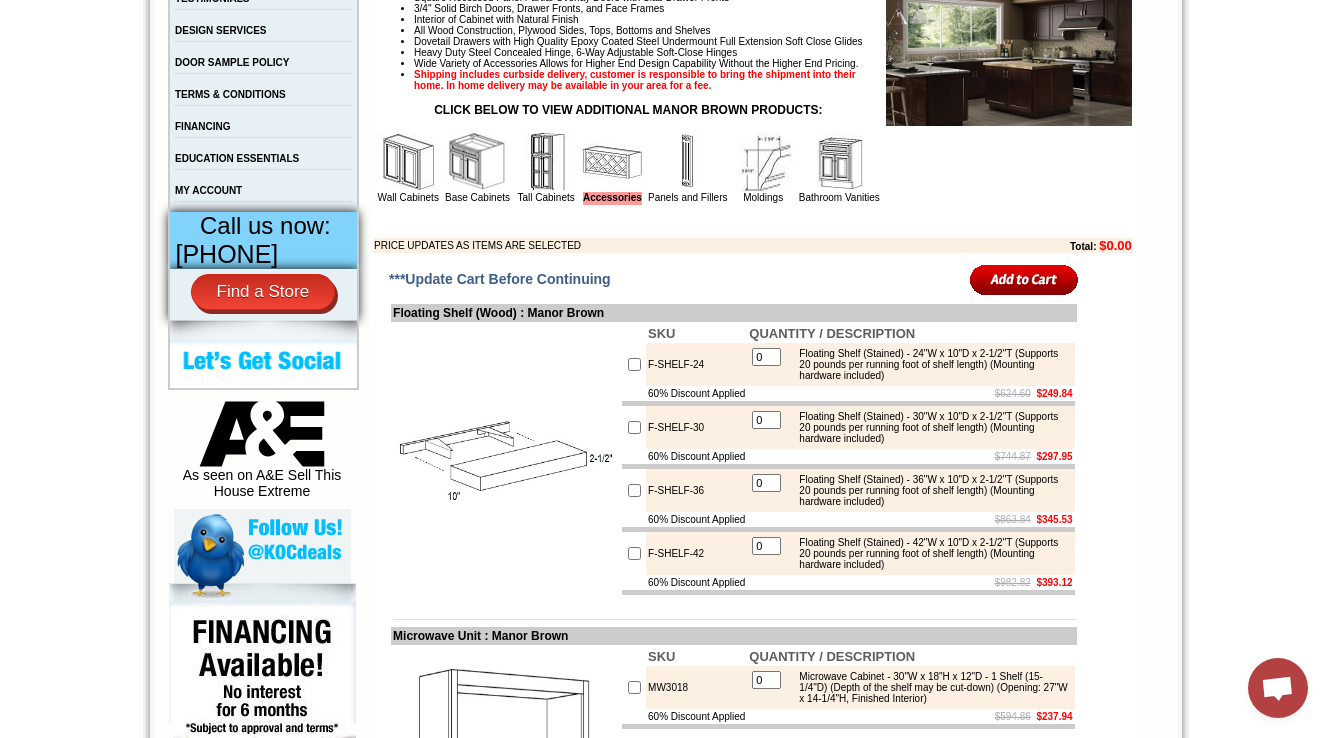 click at bounding box center [839, 162] 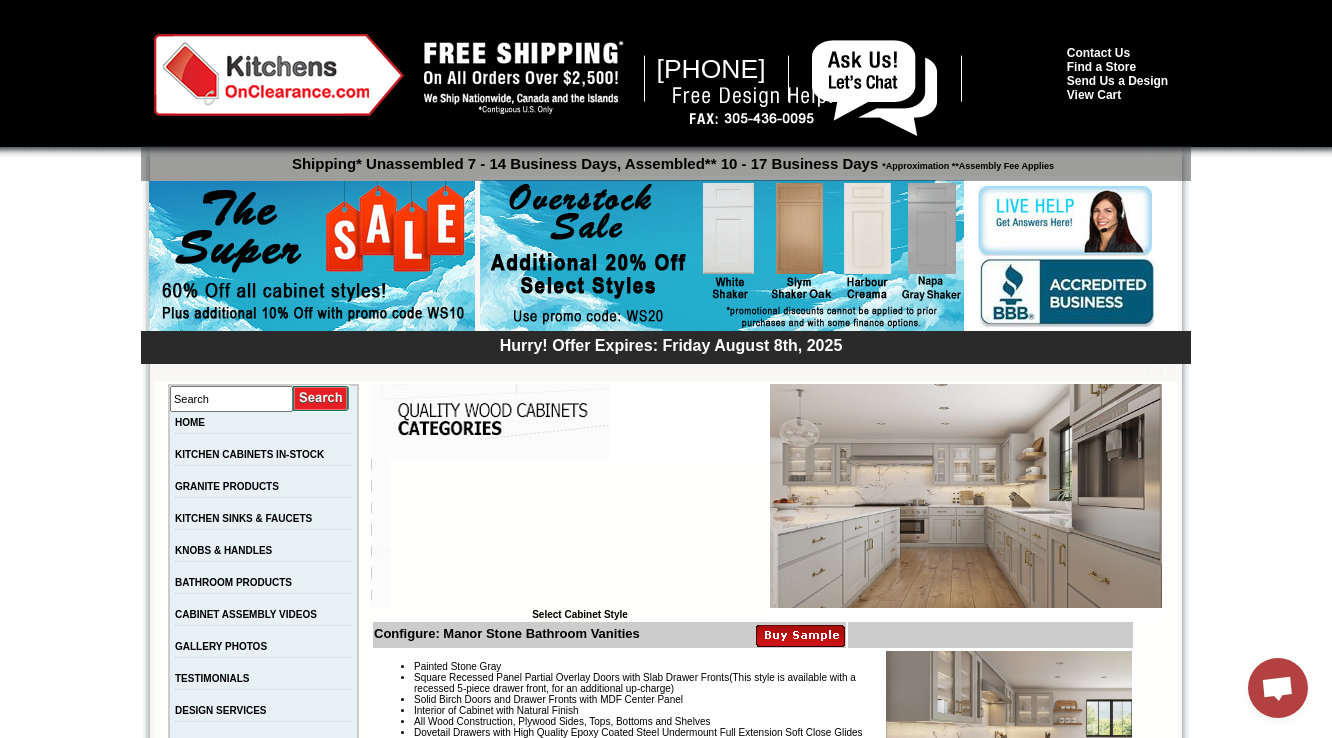 scroll, scrollTop: 0, scrollLeft: 0, axis: both 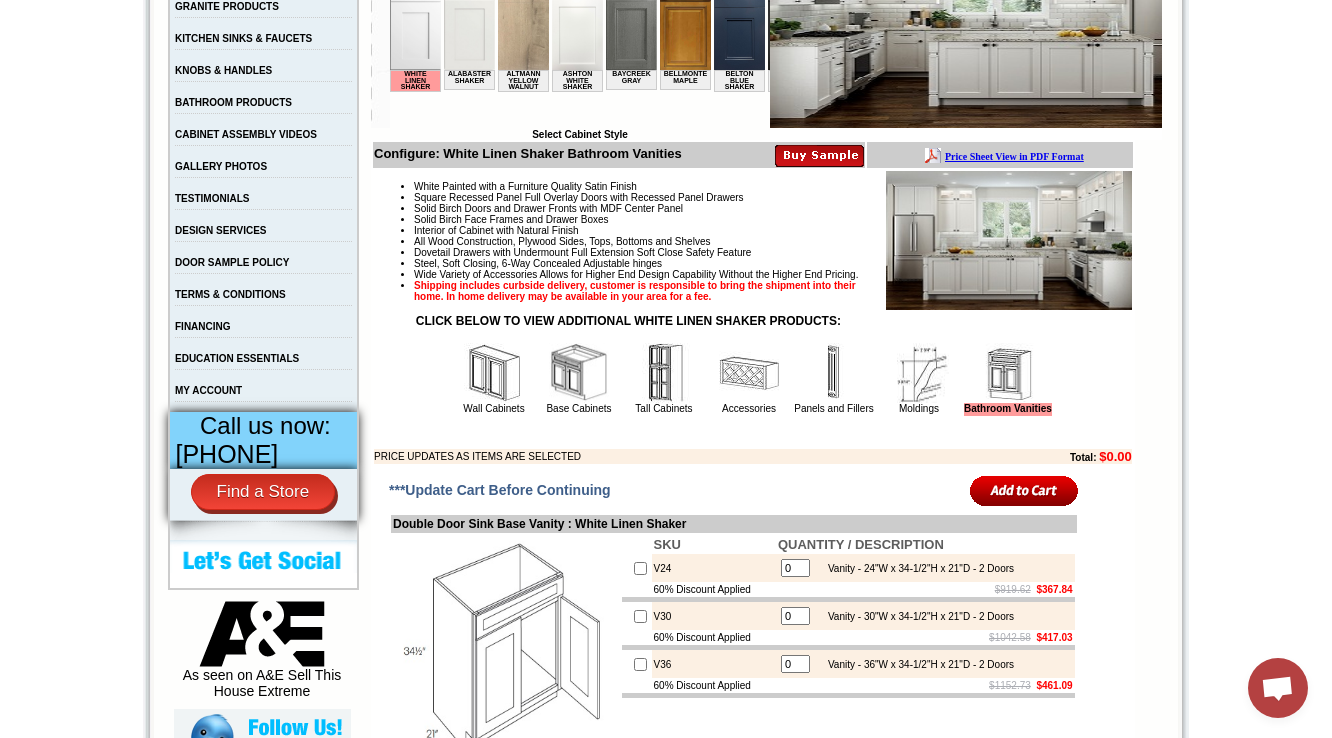 click at bounding box center (664, 373) 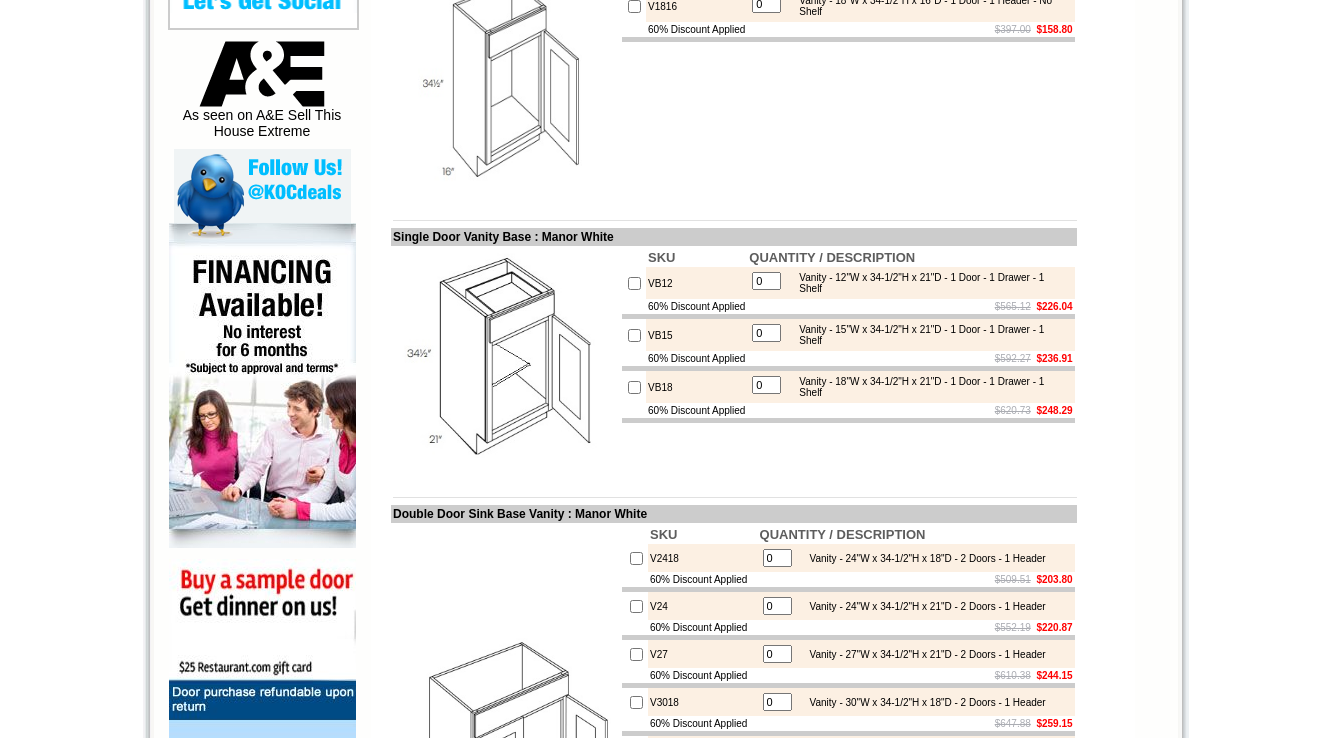 scroll, scrollTop: 0, scrollLeft: 0, axis: both 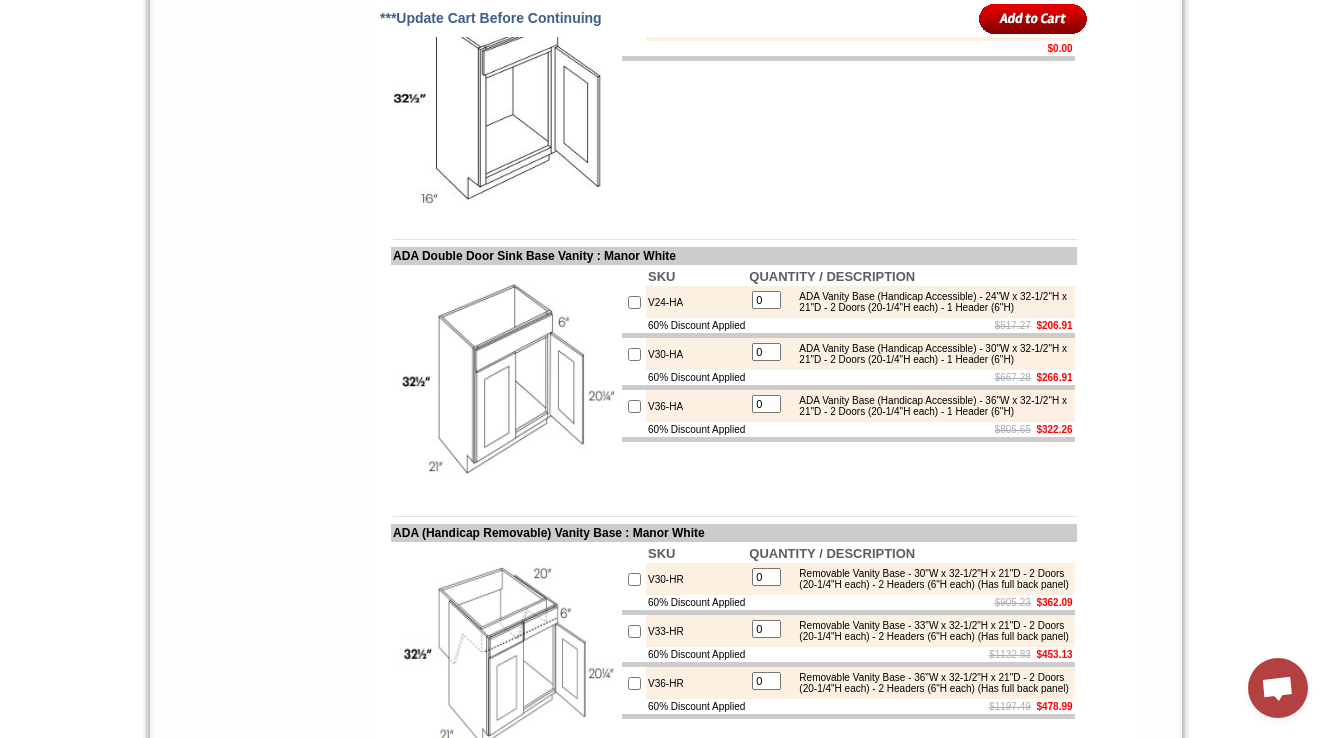 drag, startPoint x: 396, startPoint y: 231, endPoint x: 617, endPoint y: 234, distance: 221.02036 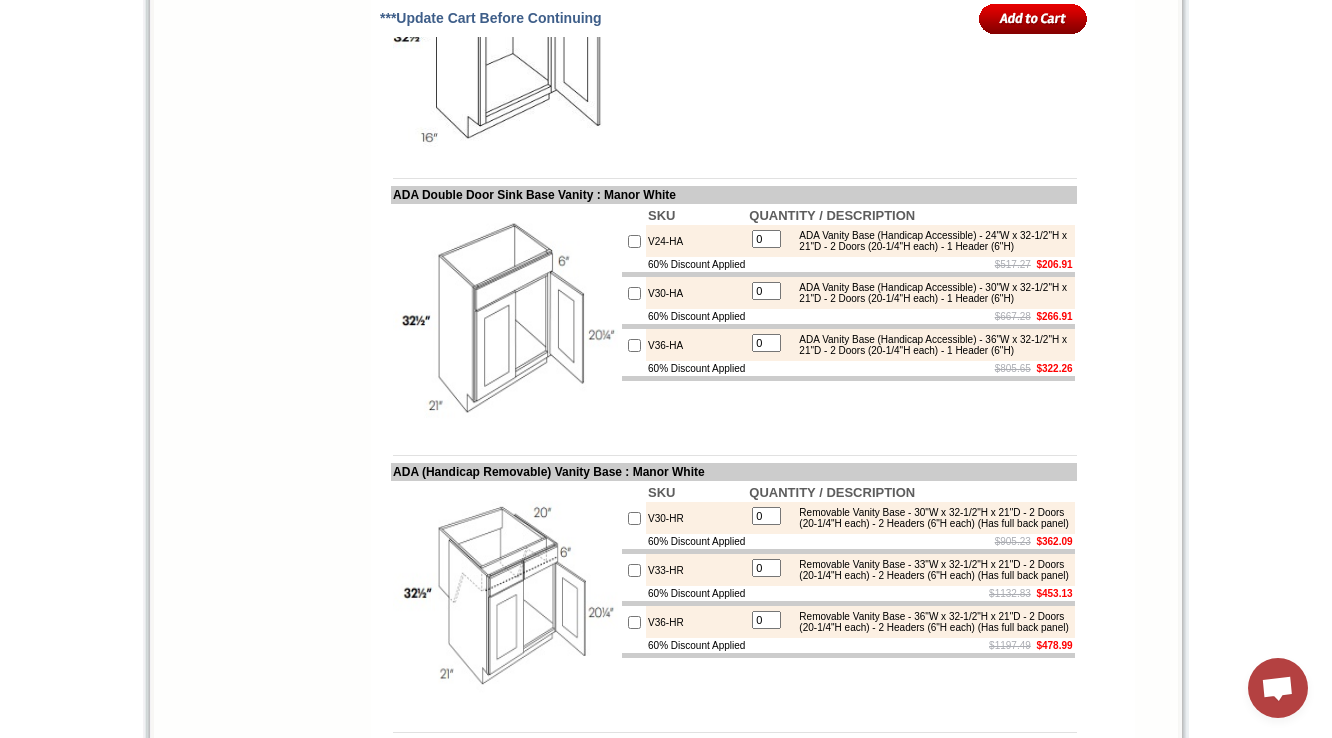 scroll, scrollTop: 5524, scrollLeft: 0, axis: vertical 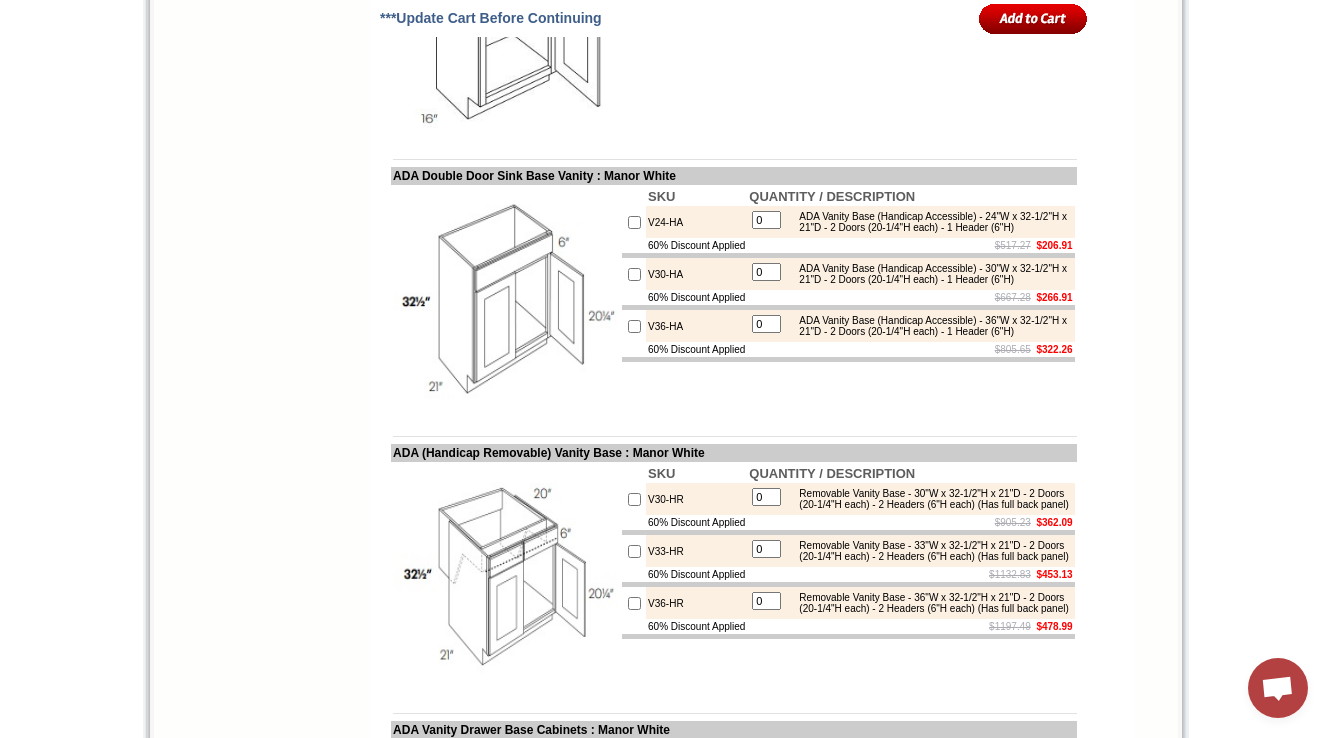 click on "ADA Double Door Sink Base Vanity : Manor White" at bounding box center (734, 176) 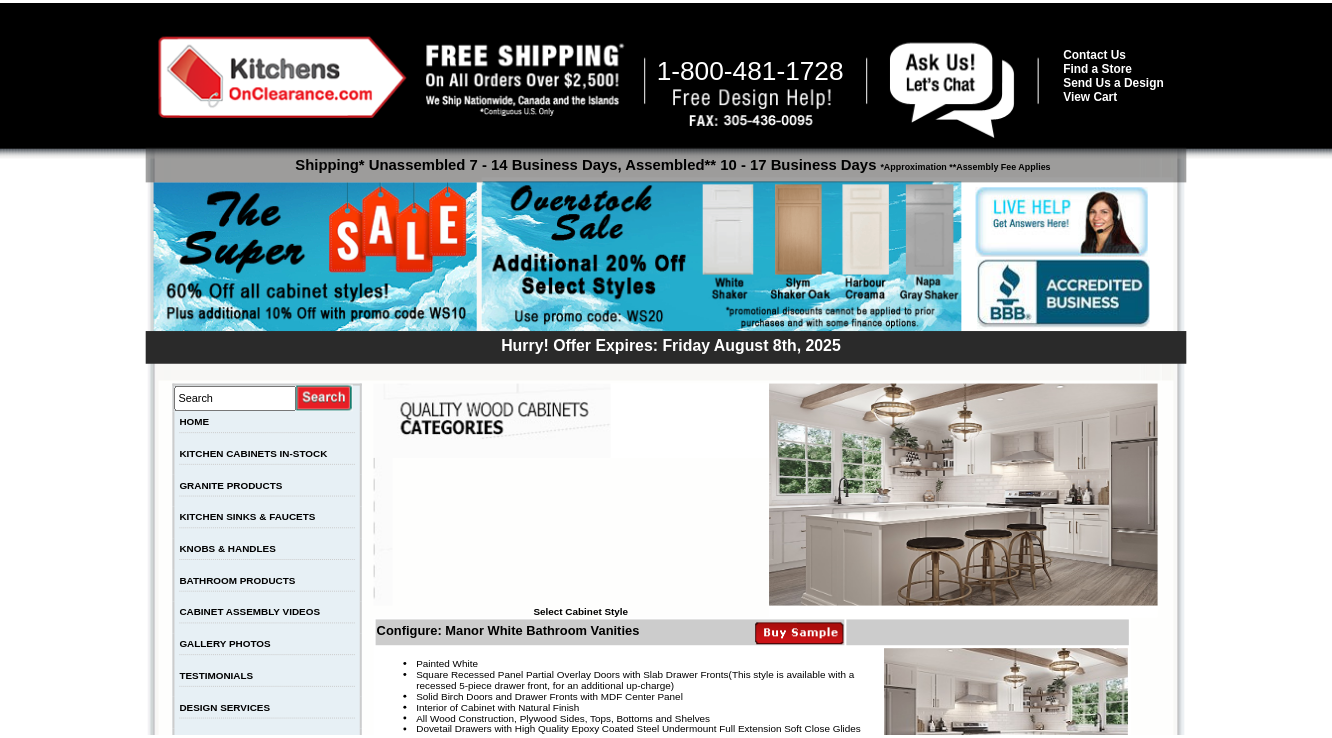 scroll, scrollTop: 5524, scrollLeft: 0, axis: vertical 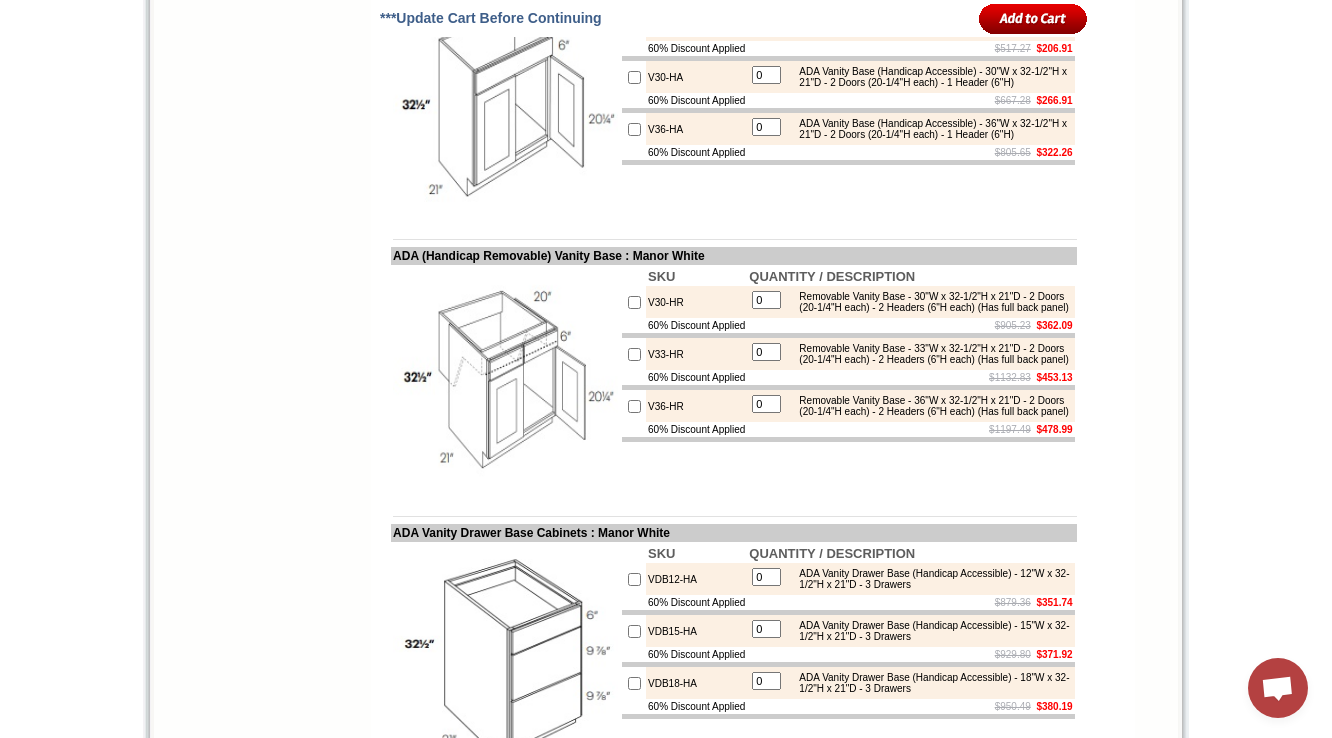 drag, startPoint x: 392, startPoint y: 232, endPoint x: 626, endPoint y: 231, distance: 234.00214 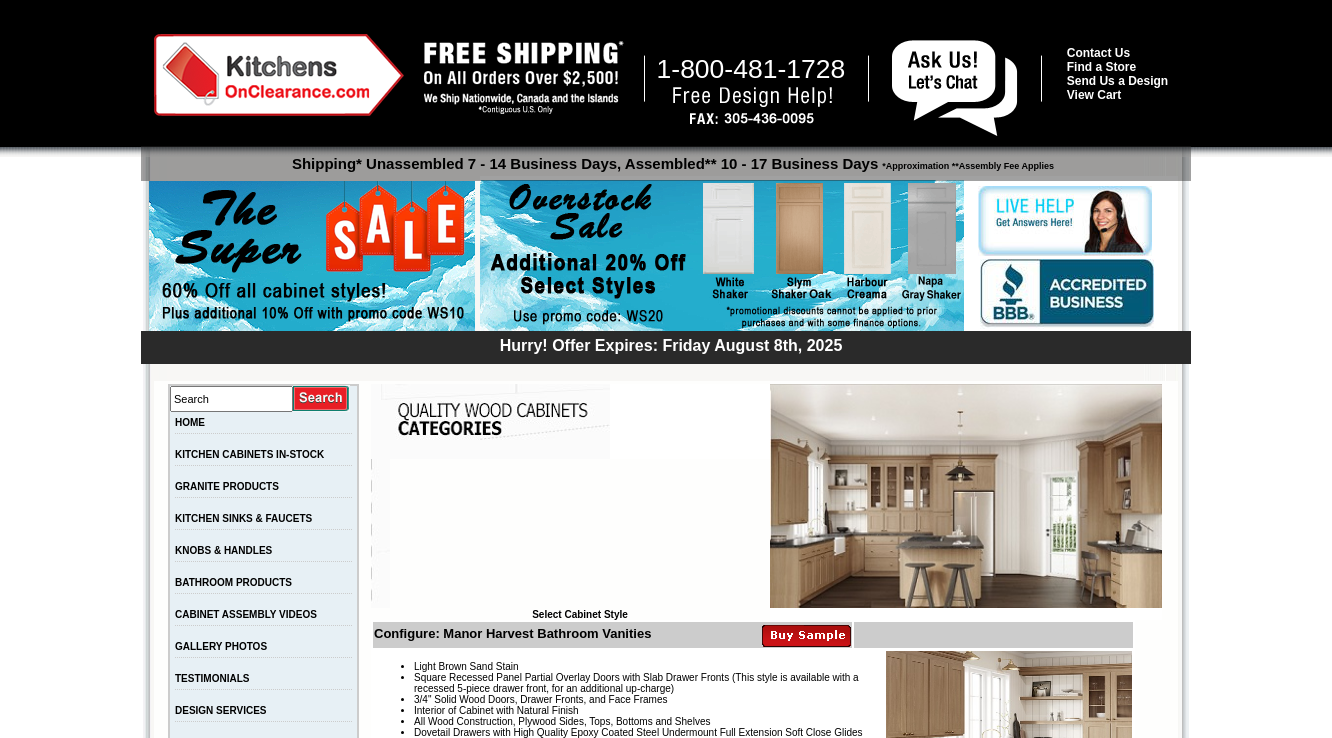 scroll, scrollTop: 5916, scrollLeft: 0, axis: vertical 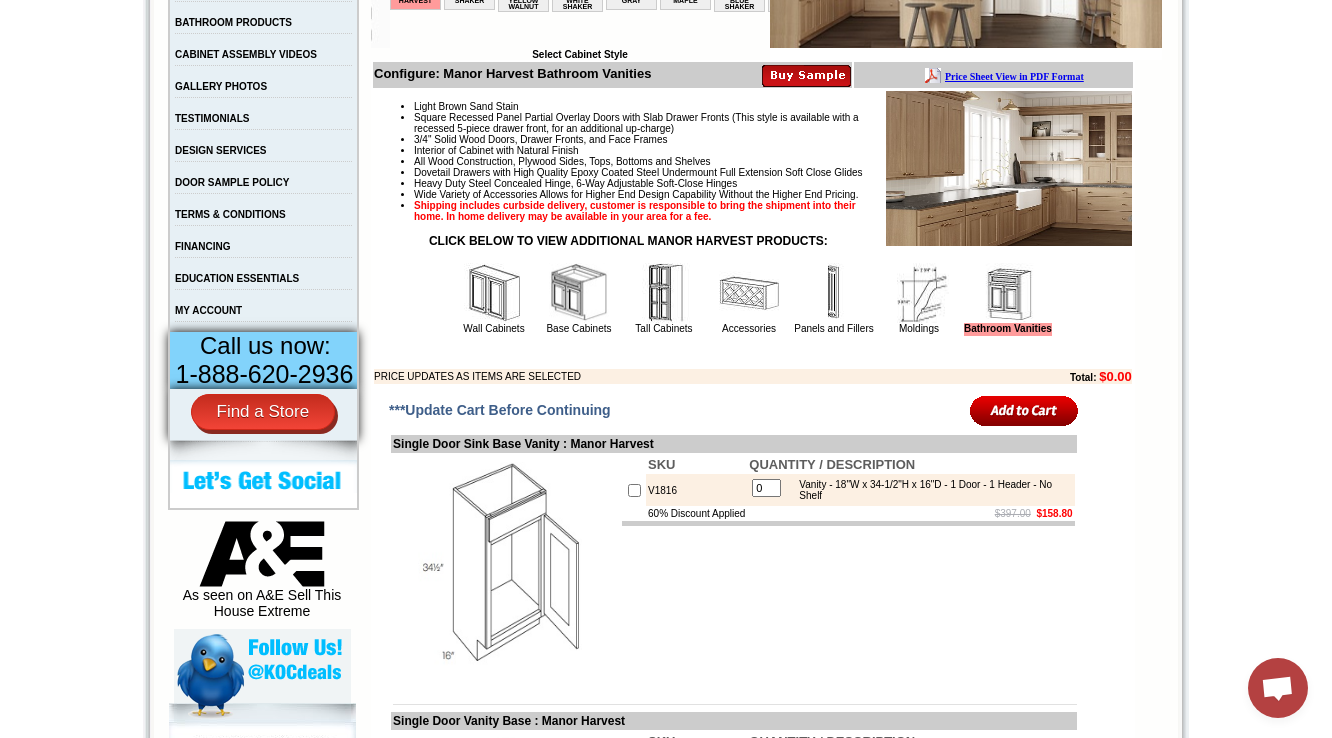click at bounding box center (664, 293) 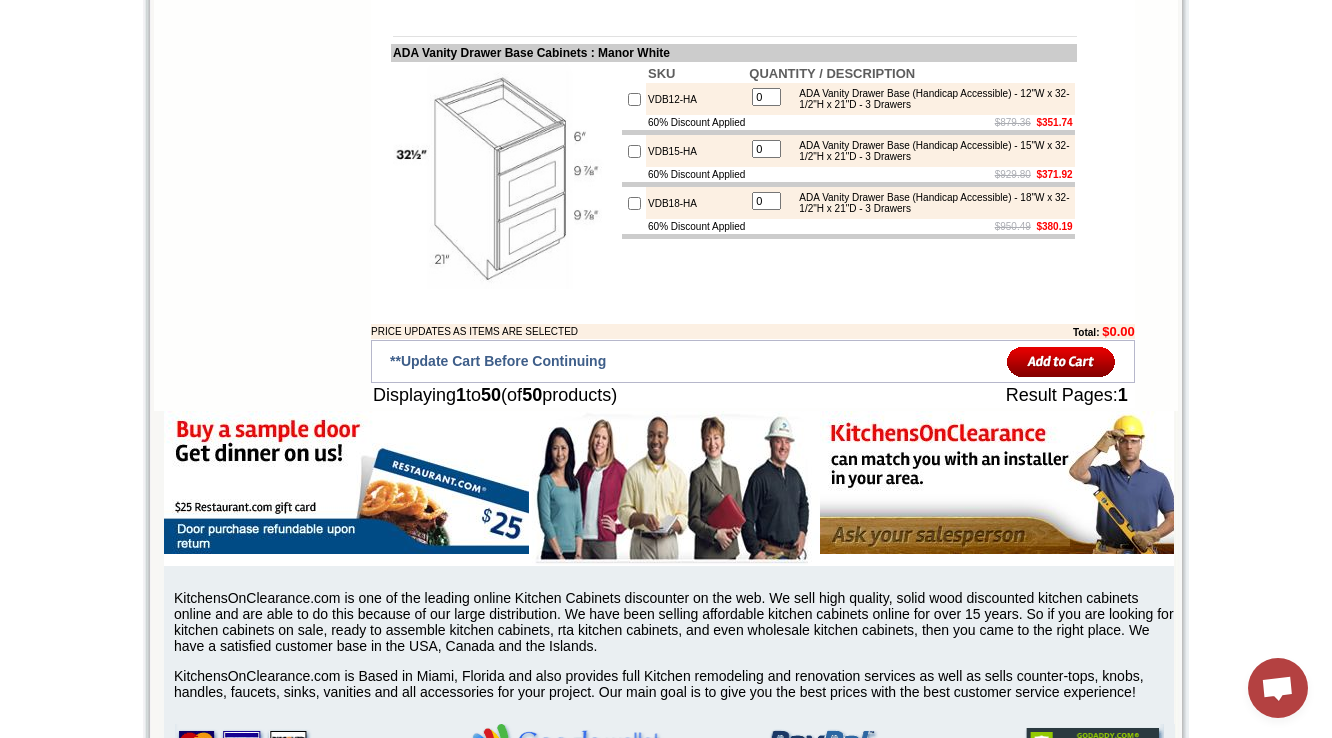 scroll, scrollTop: 0, scrollLeft: 0, axis: both 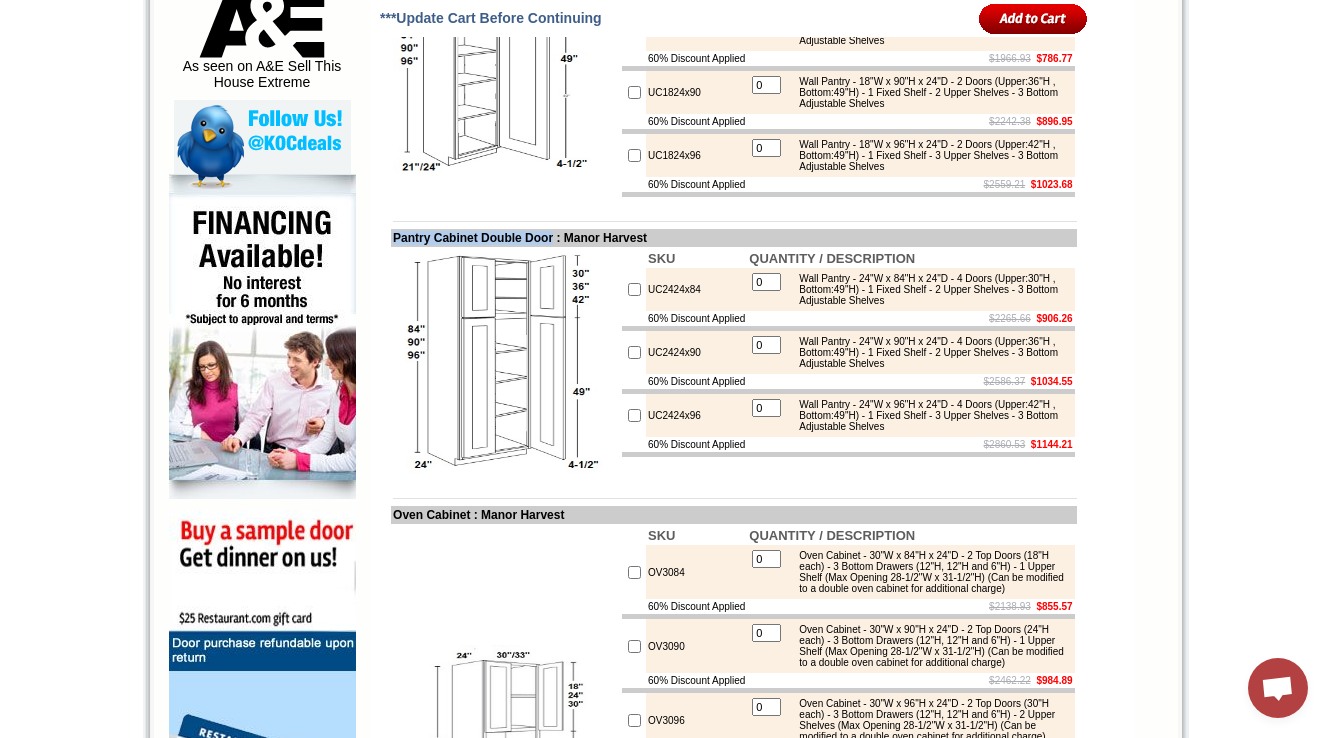 drag, startPoint x: 392, startPoint y: 312, endPoint x: 577, endPoint y: 313, distance: 185.0027 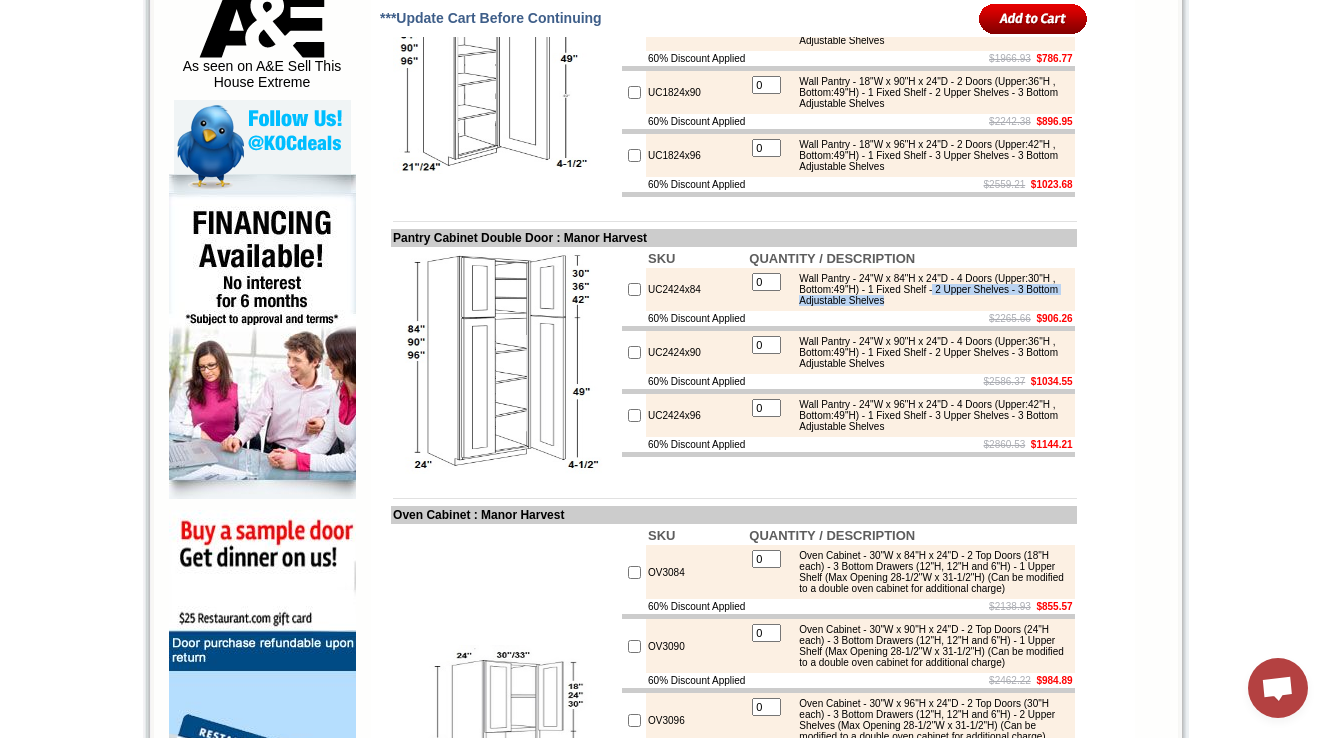 drag, startPoint x: 1051, startPoint y: 369, endPoint x: 1054, endPoint y: 380, distance: 11.401754 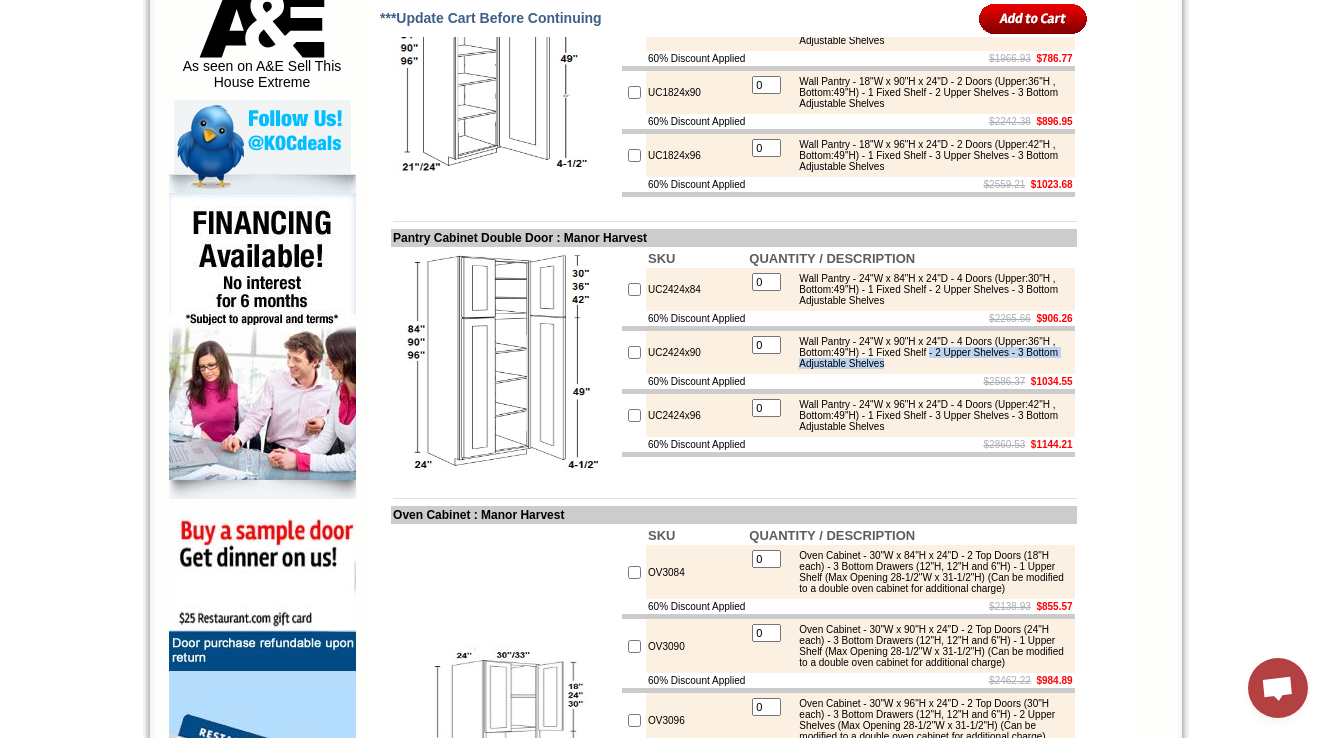 click on "Wall Pantry - 24"W x 90"H x 24"D - 4 Doors (Upper:36"H , Bottom:49"H) - 1 Fixed Shelf - 2 Upper Shelves - 3 Bottom Adjustable Shelves" at bounding box center [929, 352] 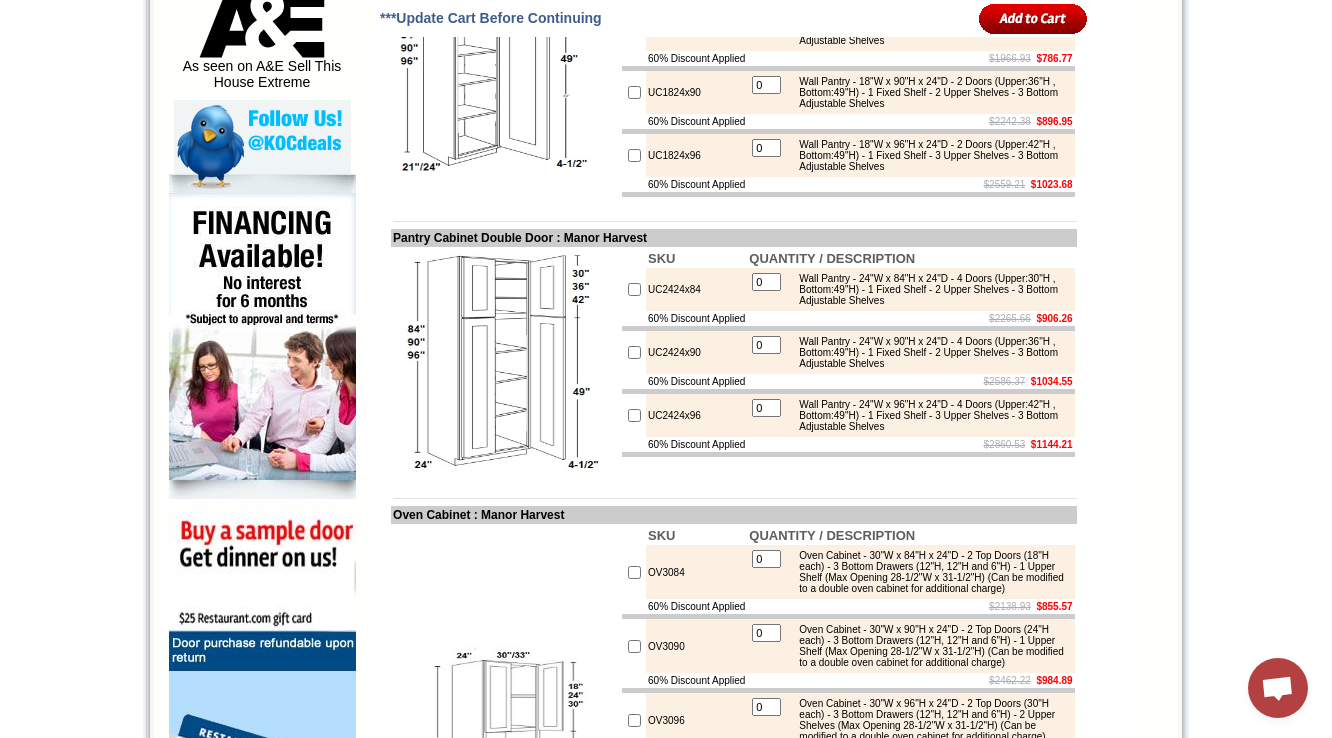 click on "Wall Pantry - 24"W x 96"H x 24"D - 4 Doors (Upper:42"H , Bottom:49"H) - 1 Fixed Shelf - 3 Upper Shelves - 3 Bottom Adjustable Shelves" at bounding box center [929, 415] 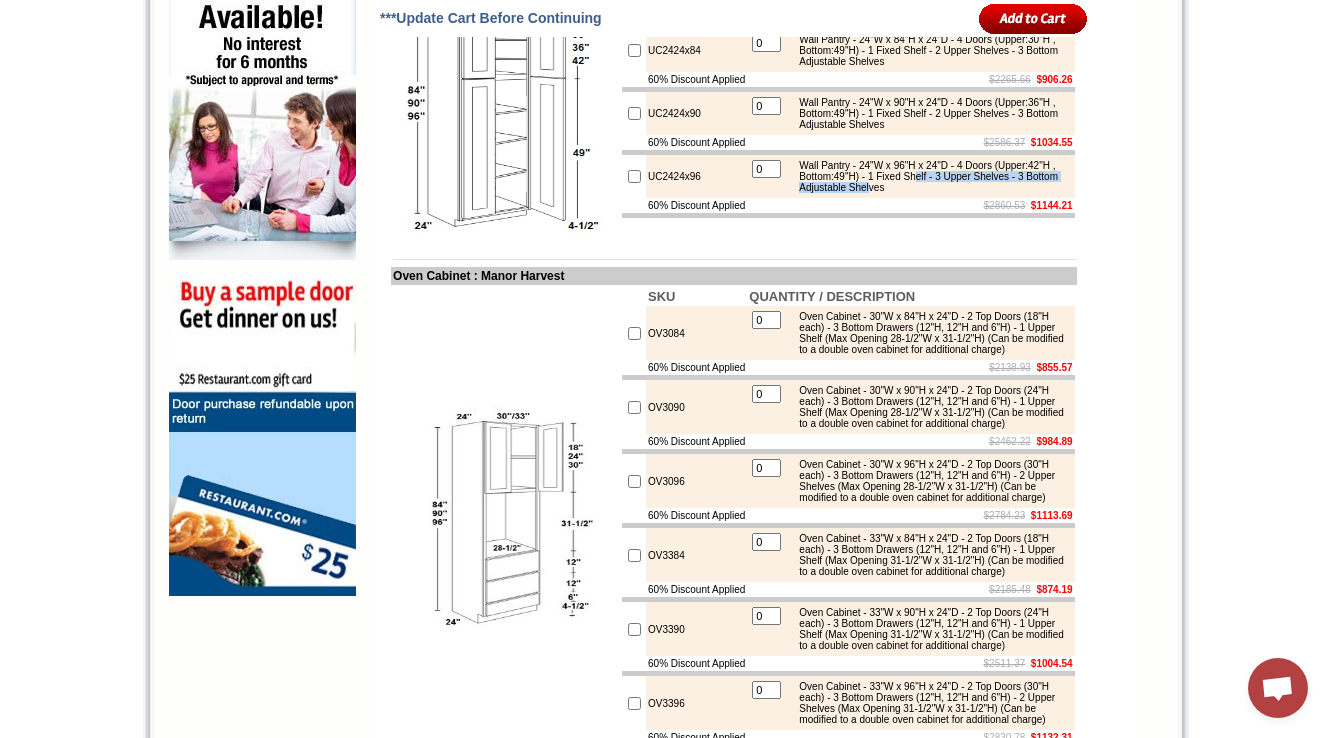scroll, scrollTop: 1329, scrollLeft: 0, axis: vertical 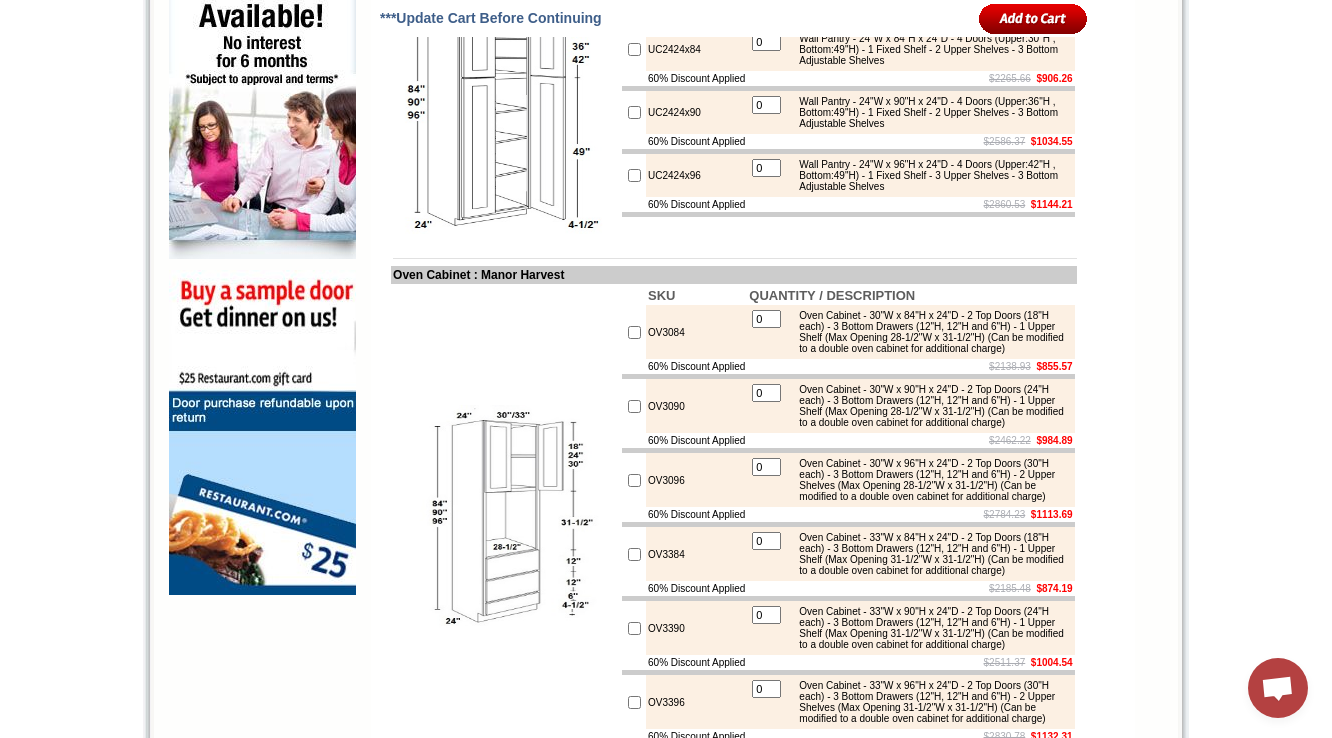 click at bounding box center (505, 517) 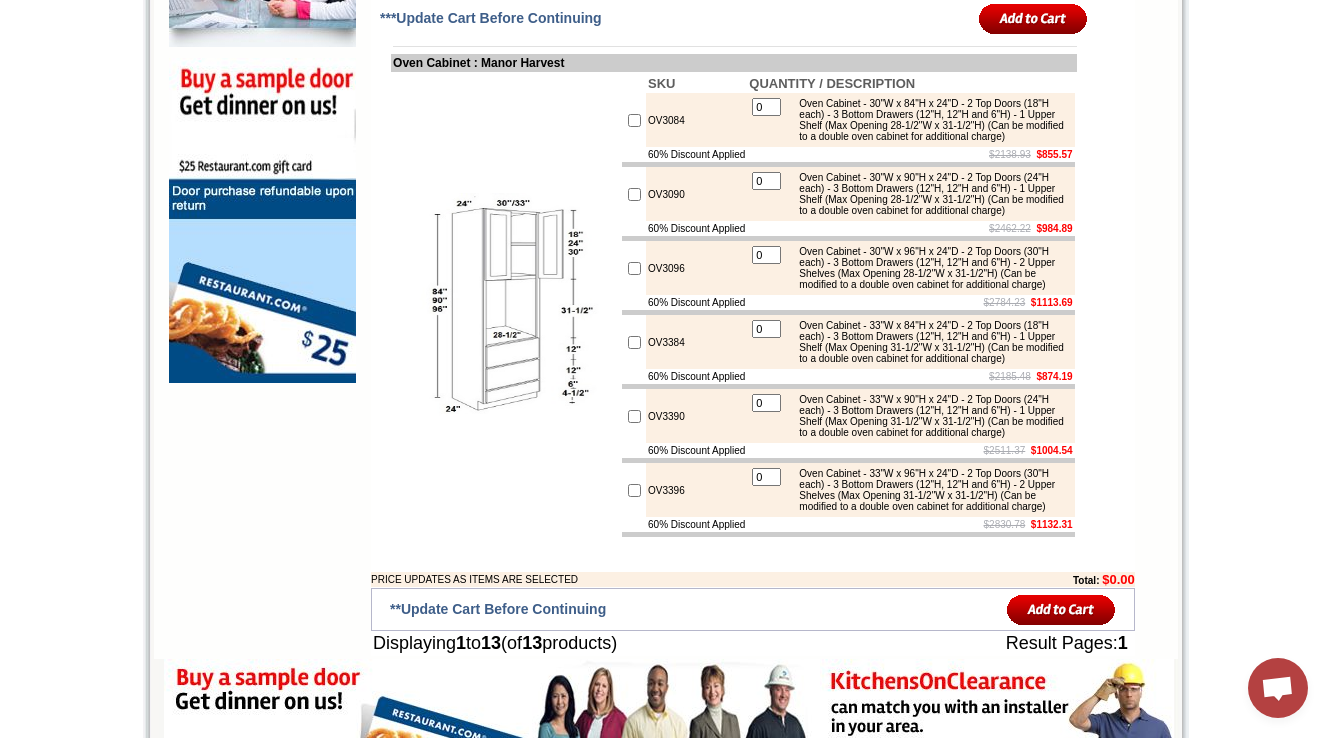 scroll, scrollTop: 1569, scrollLeft: 0, axis: vertical 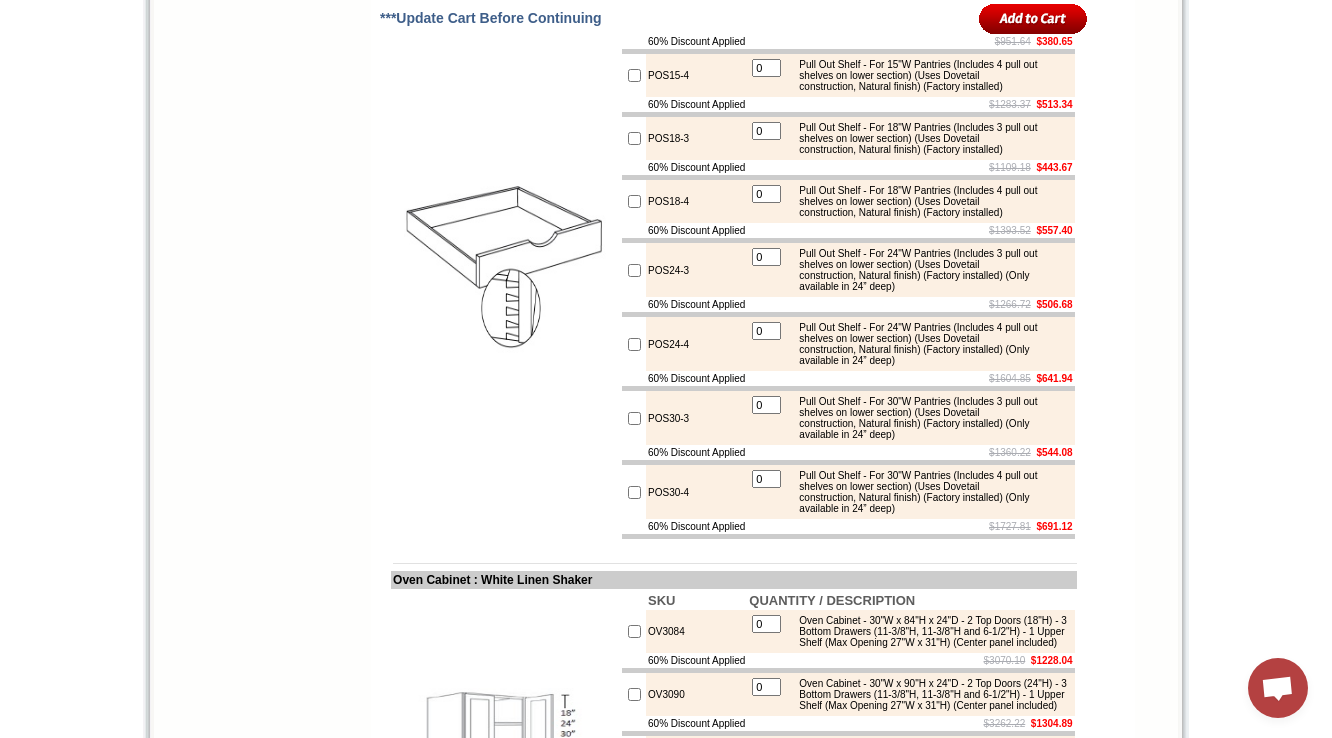 drag, startPoint x: 392, startPoint y: 110, endPoint x: 592, endPoint y: 112, distance: 200.01 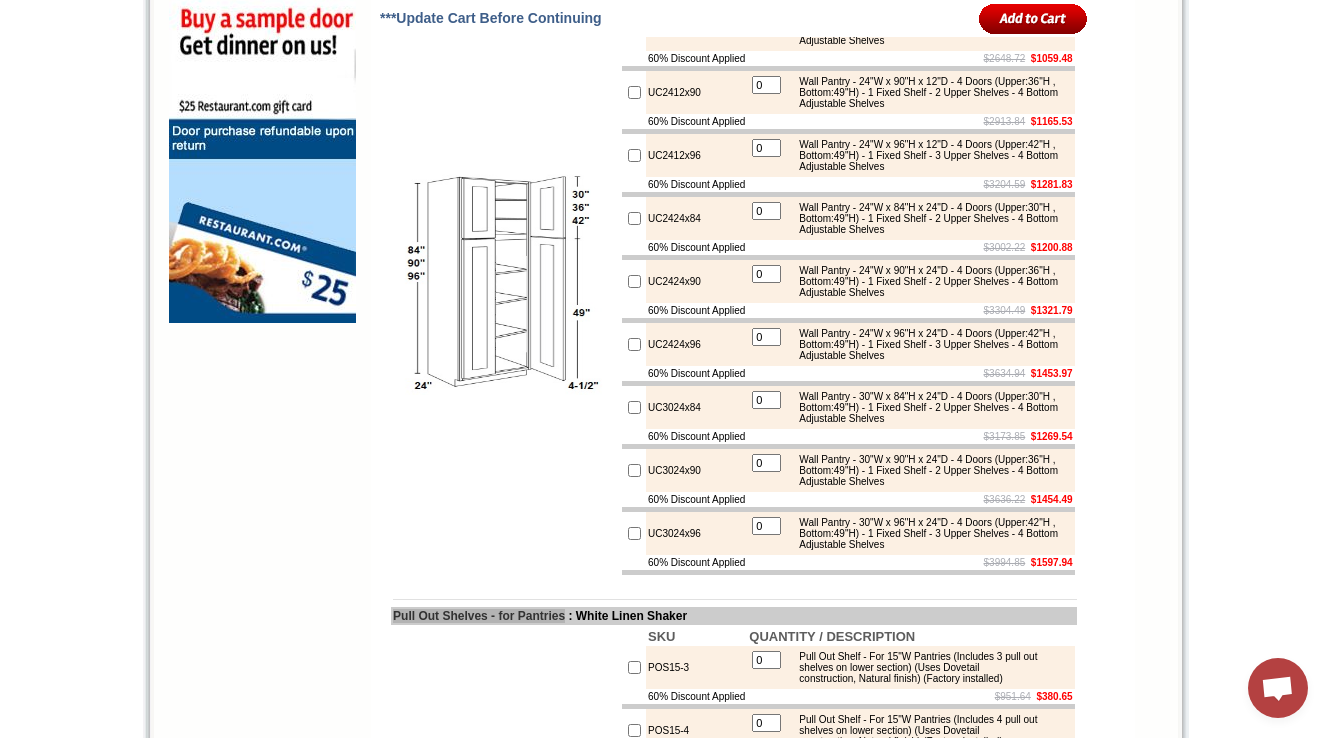 scroll, scrollTop: 1536, scrollLeft: 0, axis: vertical 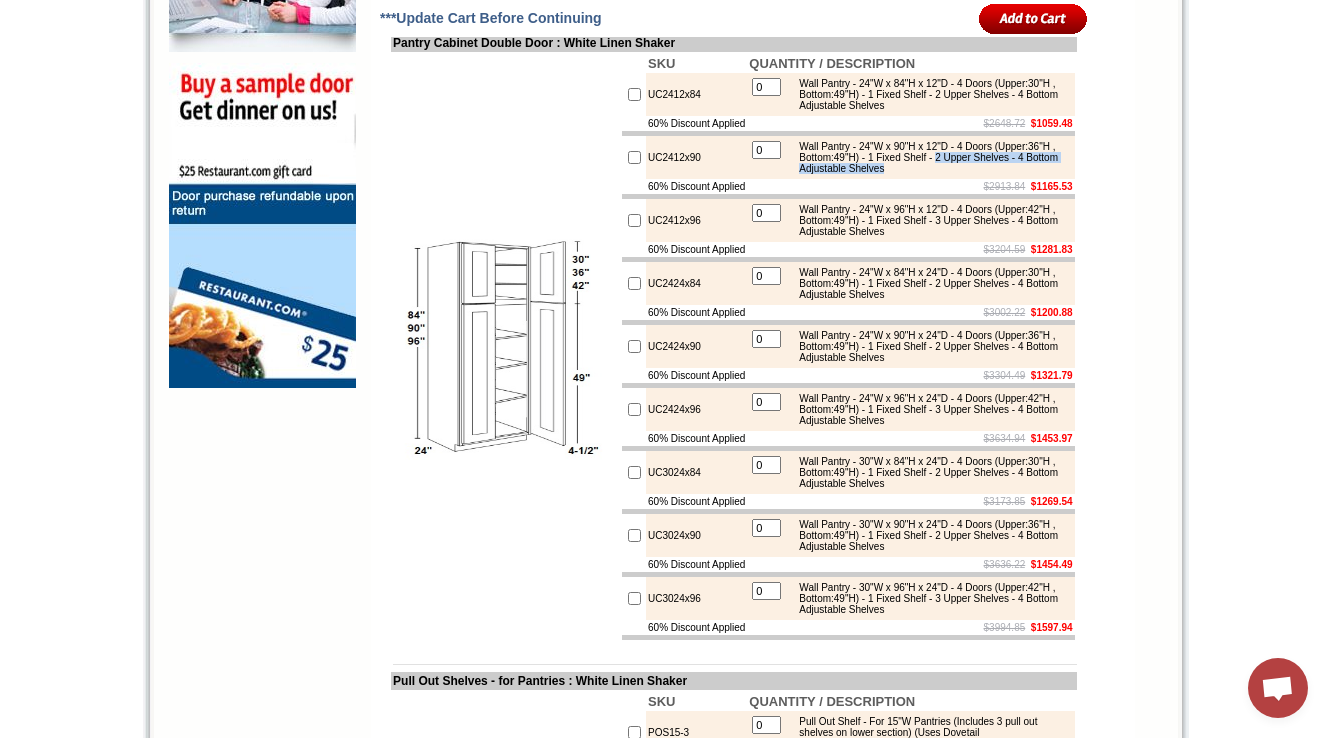 drag, startPoint x: 1052, startPoint y: 260, endPoint x: 1012, endPoint y: 279, distance: 44.28318 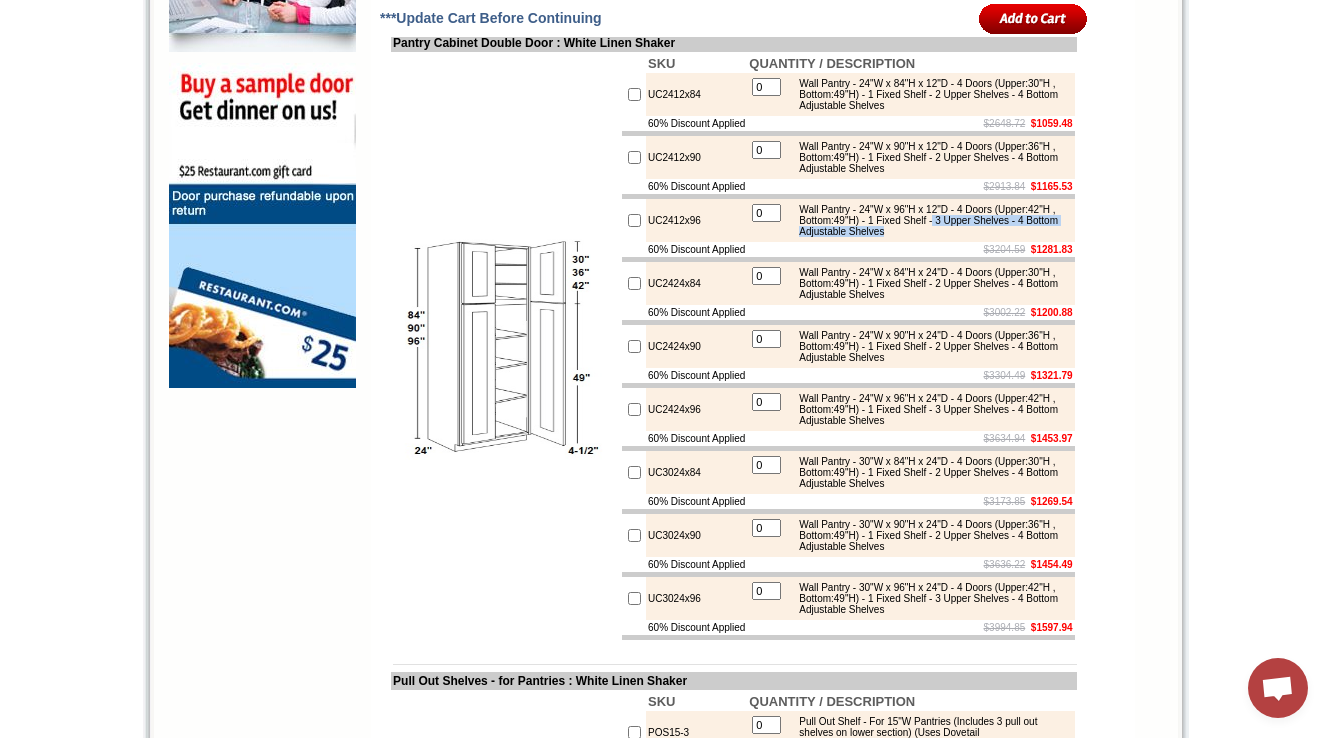 click on "Wall Pantry - 24"W x 96"H x 12"D - 4 Doors (Upper:42"H , Bottom:49"H) - 1 Fixed Shelf - 3 Upper Shelves - 4 Bottom Adjustable Shelves" at bounding box center (929, 220) 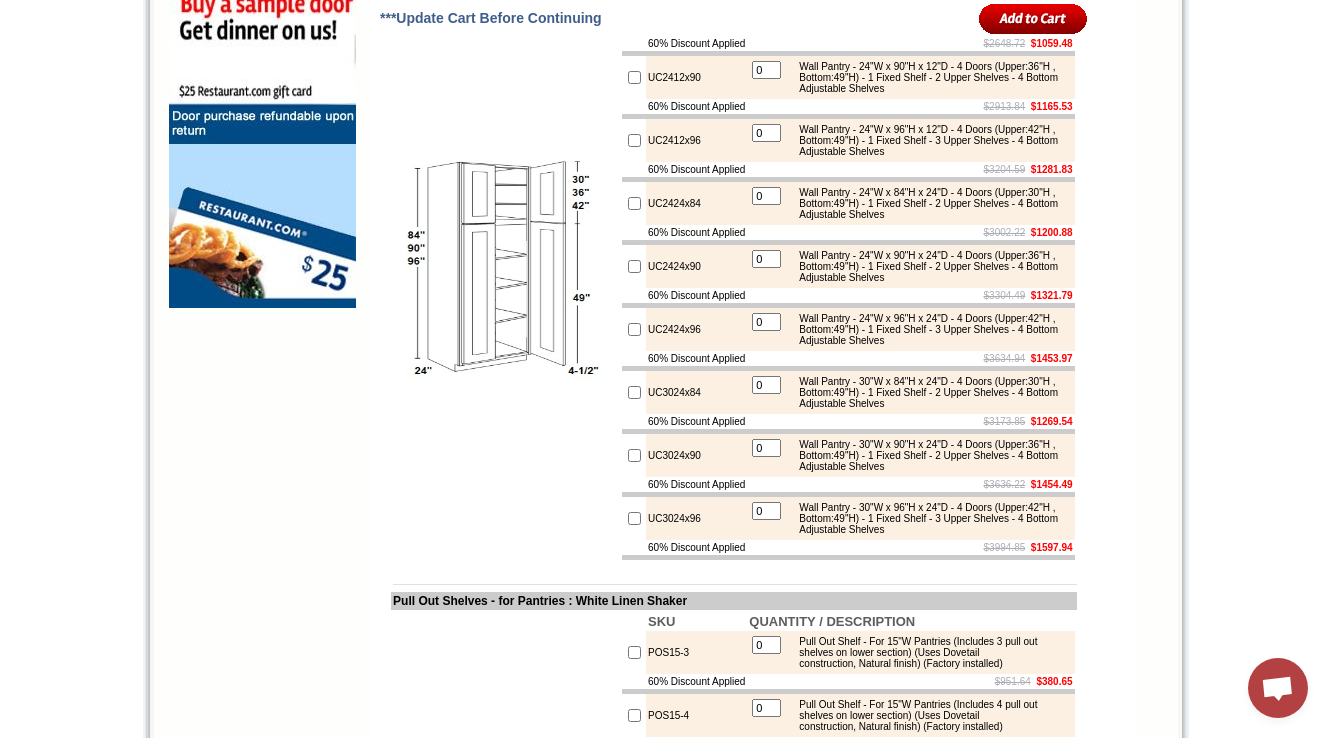scroll, scrollTop: 2336, scrollLeft: 0, axis: vertical 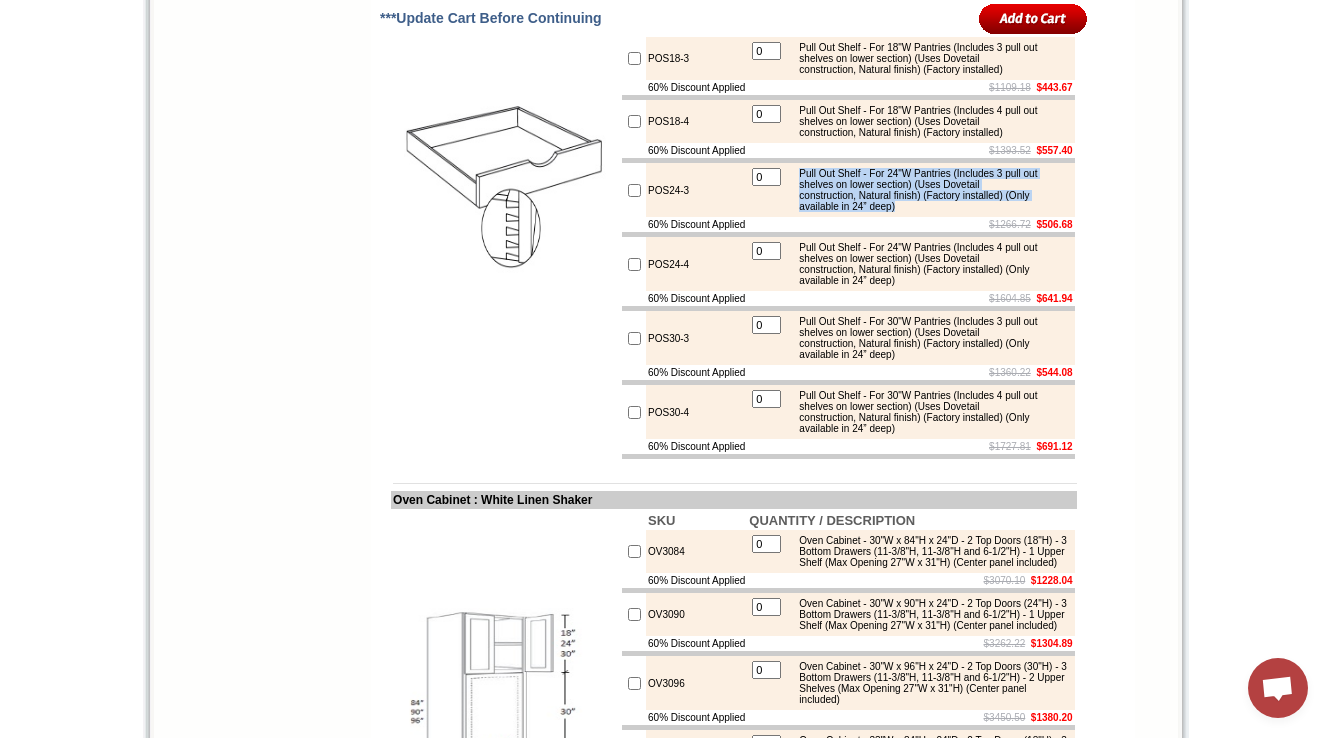 drag, startPoint x: 820, startPoint y: 348, endPoint x: 972, endPoint y: 384, distance: 156.20499 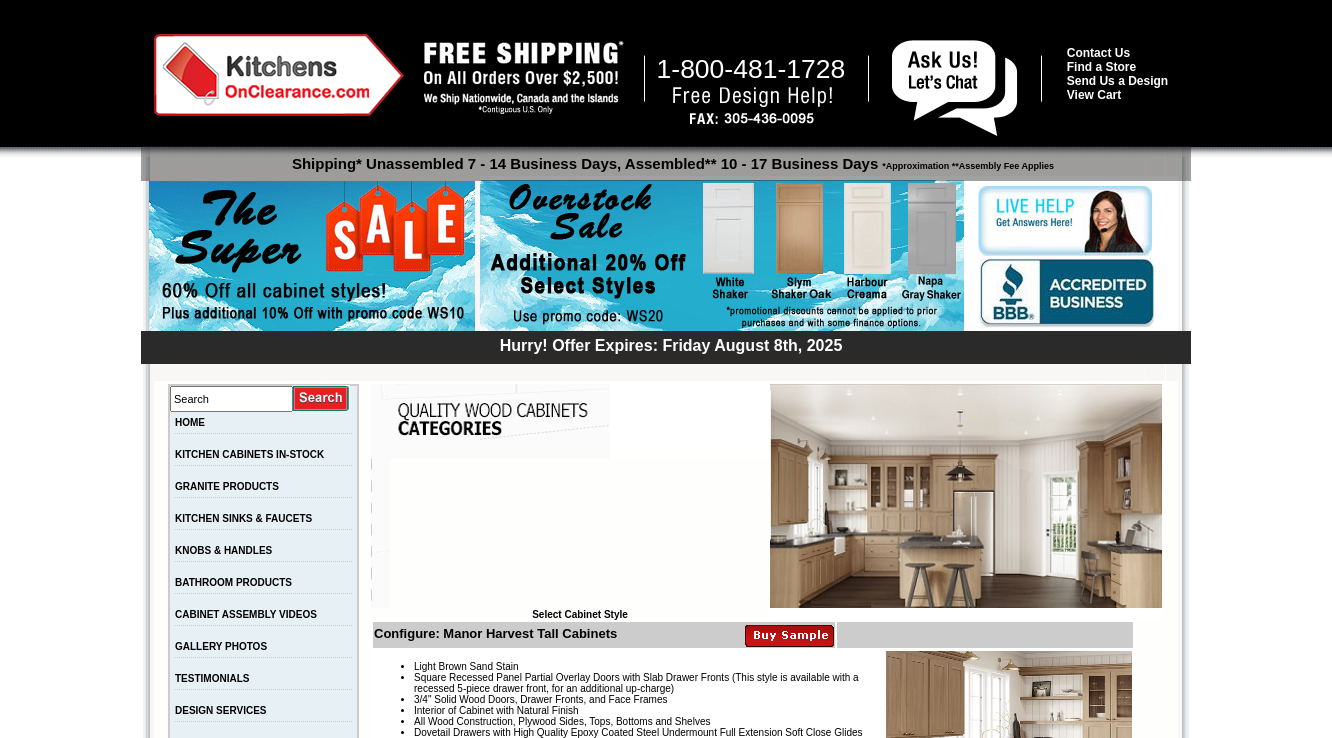 scroll, scrollTop: 1489, scrollLeft: 0, axis: vertical 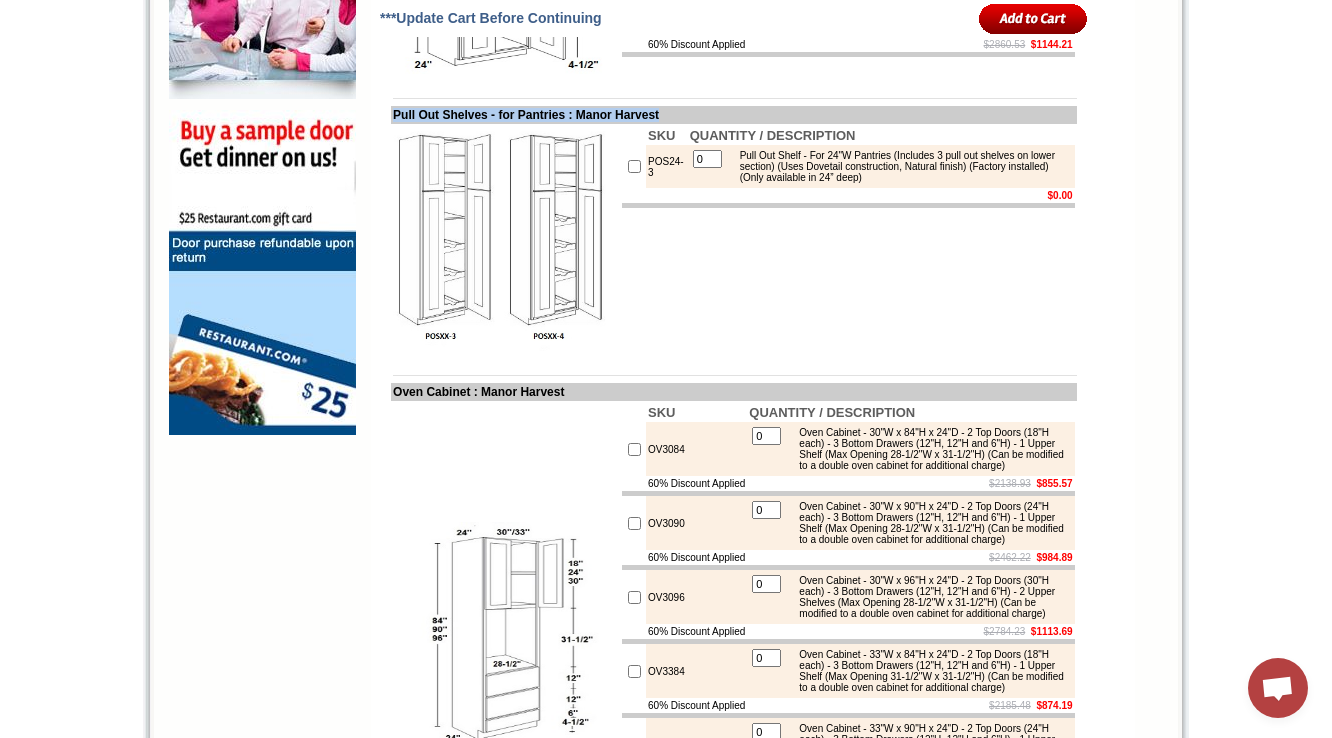 drag, startPoint x: 392, startPoint y: 196, endPoint x: 593, endPoint y: 204, distance: 201.15913 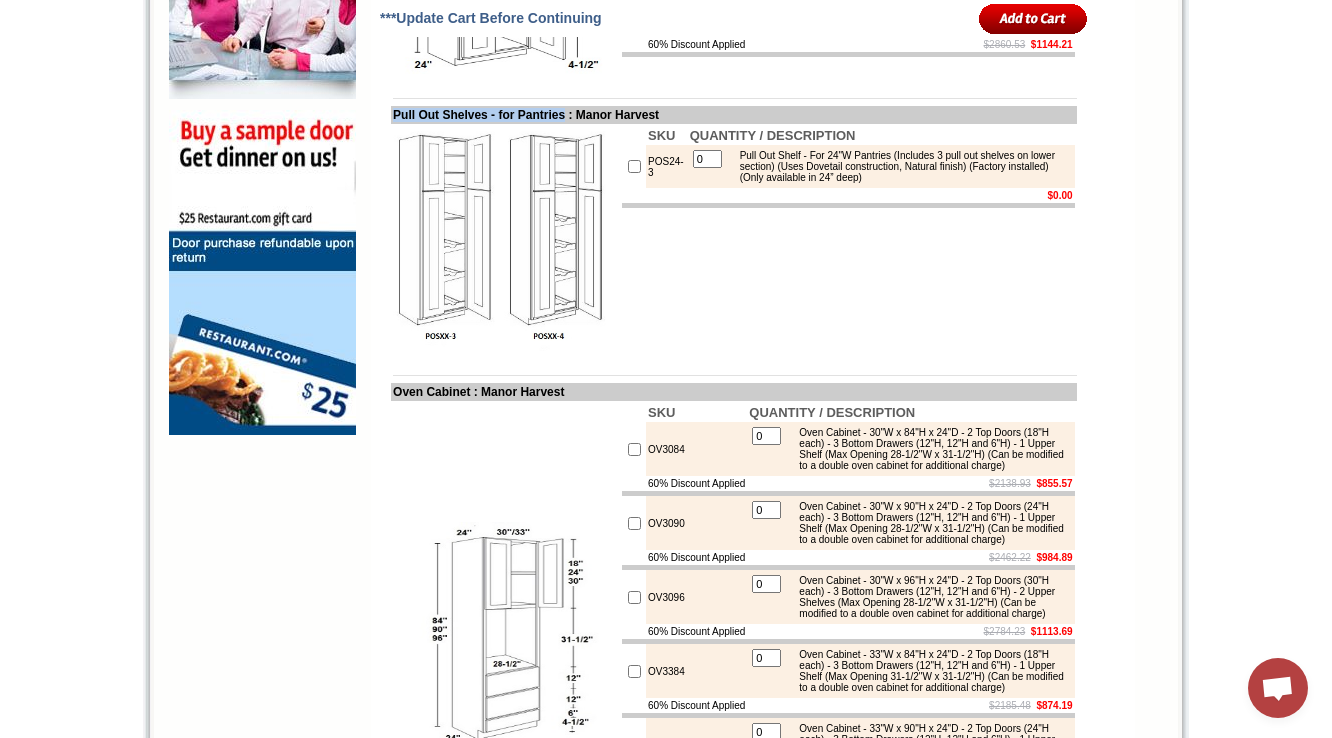drag, startPoint x: 596, startPoint y: 196, endPoint x: 390, endPoint y: 192, distance: 206.03883 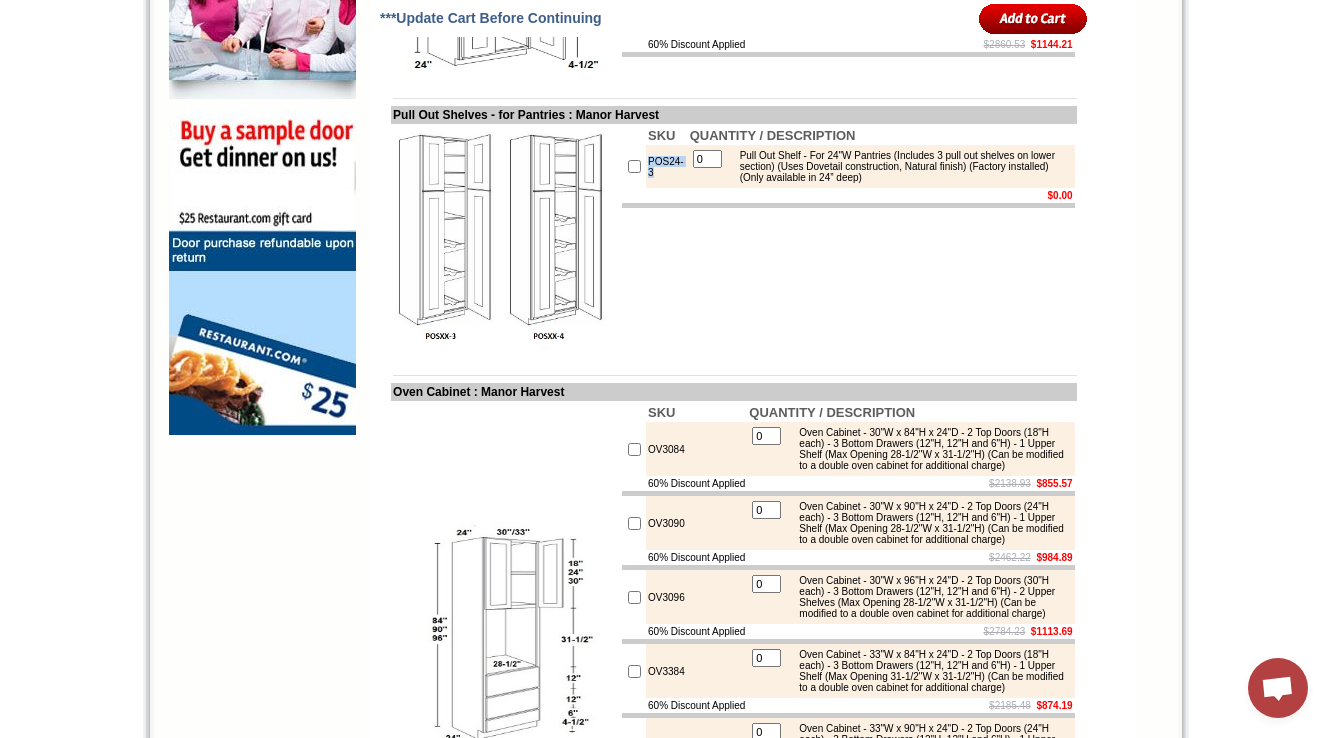 drag, startPoint x: 658, startPoint y: 256, endPoint x: 645, endPoint y: 243, distance: 18.384777 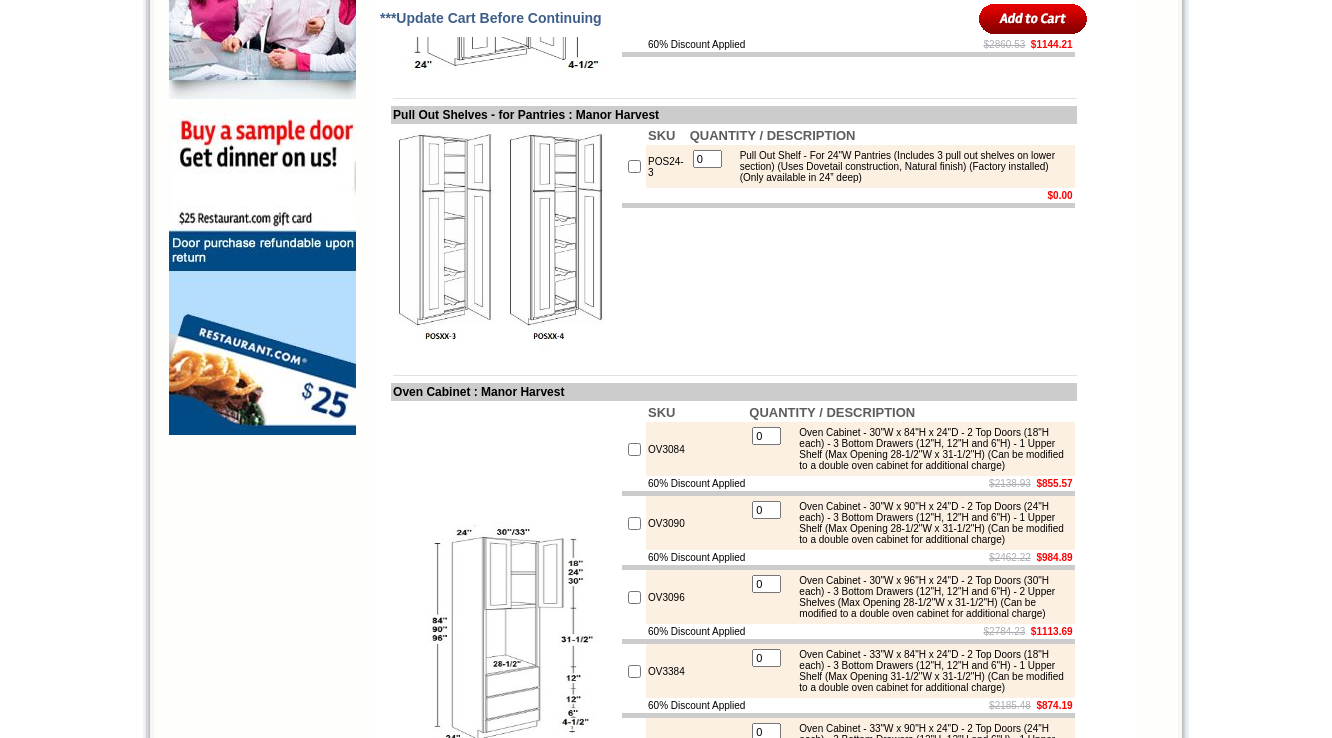 scroll, scrollTop: 1489, scrollLeft: 0, axis: vertical 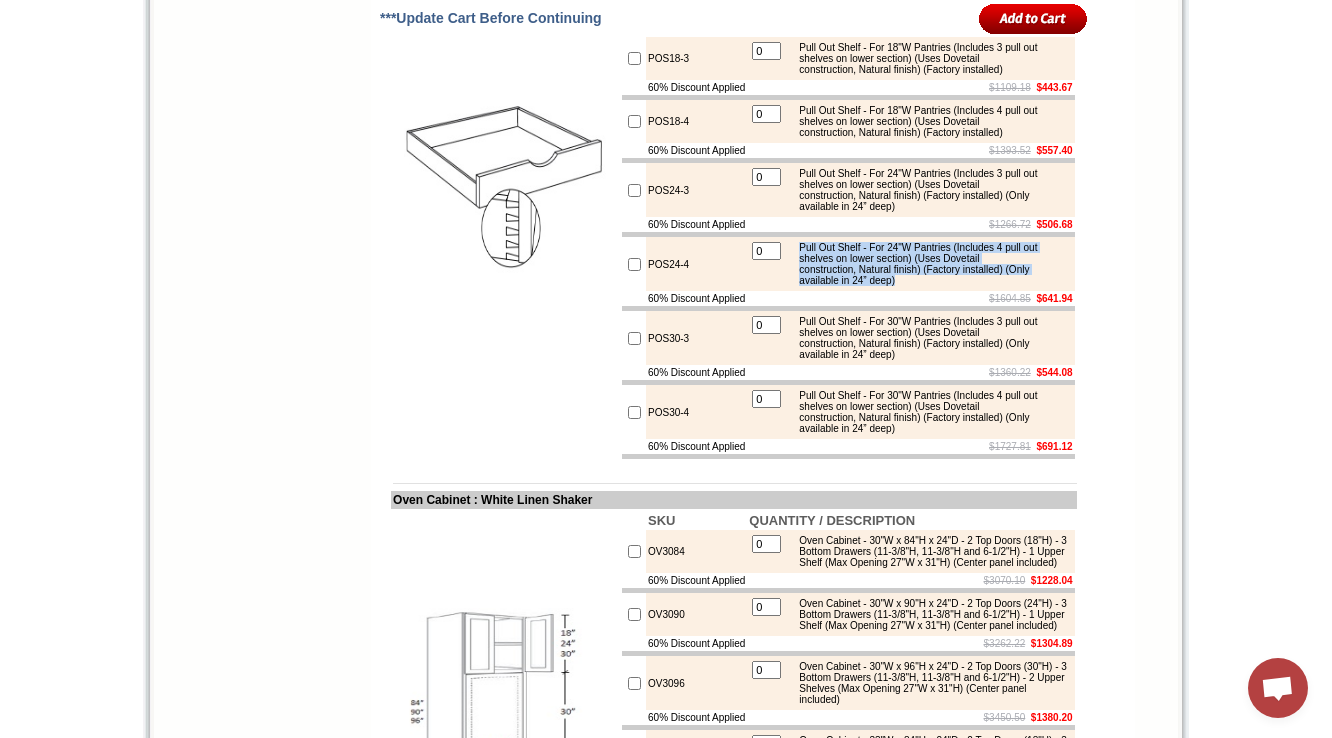 drag, startPoint x: 820, startPoint y: 432, endPoint x: 964, endPoint y: 471, distance: 149.1878 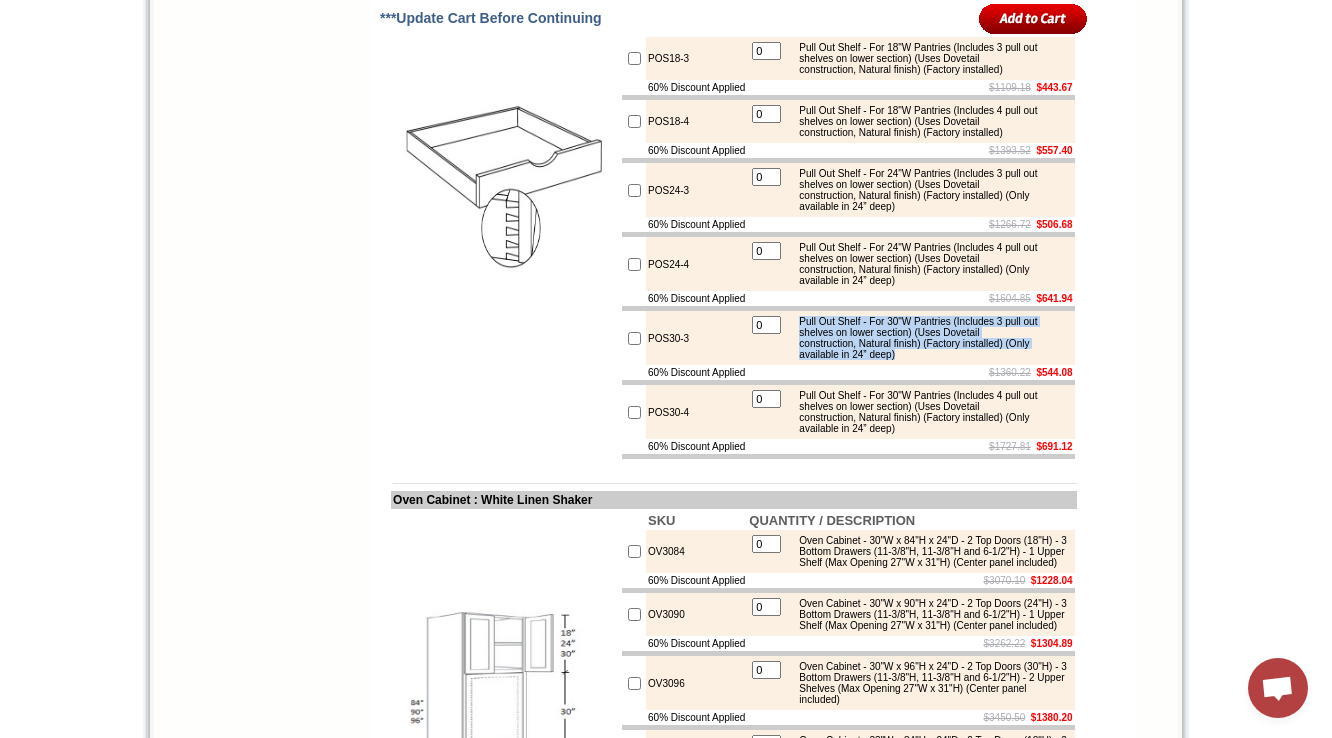 drag, startPoint x: 820, startPoint y: 515, endPoint x: 965, endPoint y: 552, distance: 149.64626 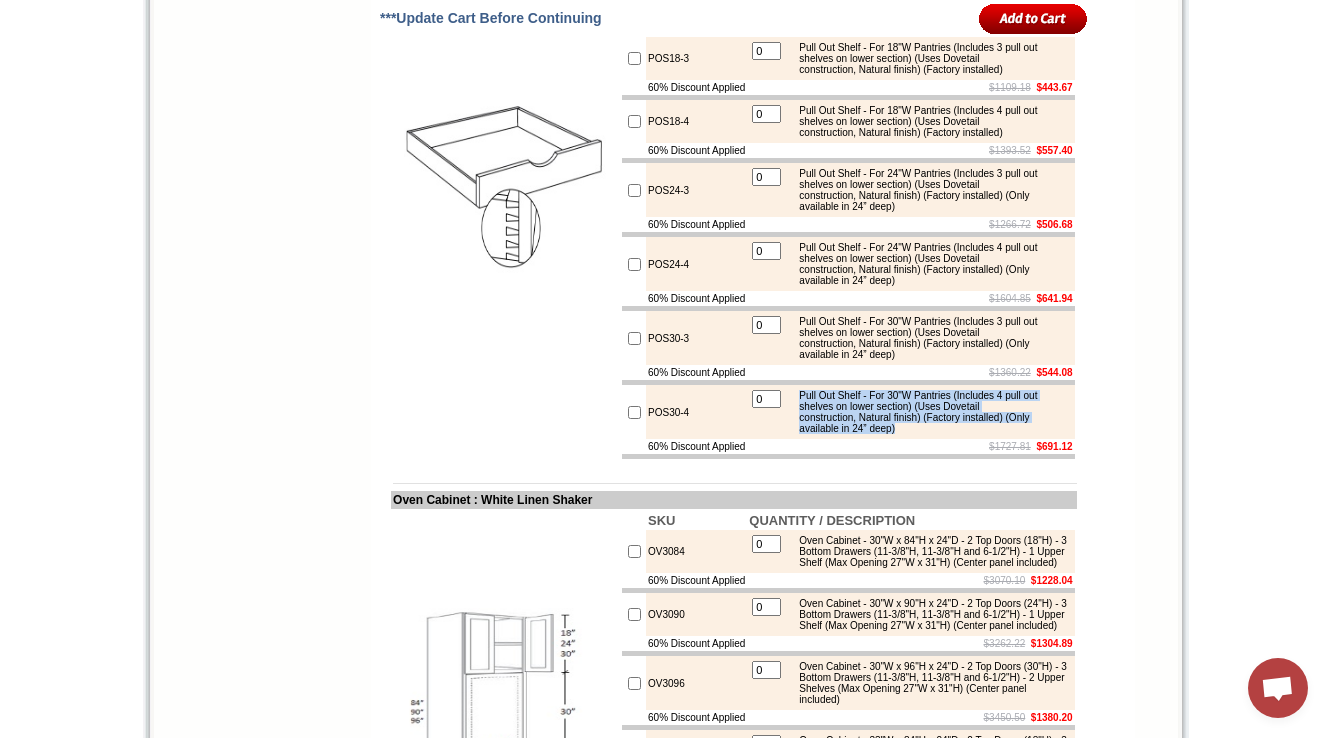drag, startPoint x: 820, startPoint y: 598, endPoint x: 968, endPoint y: 632, distance: 151.8552 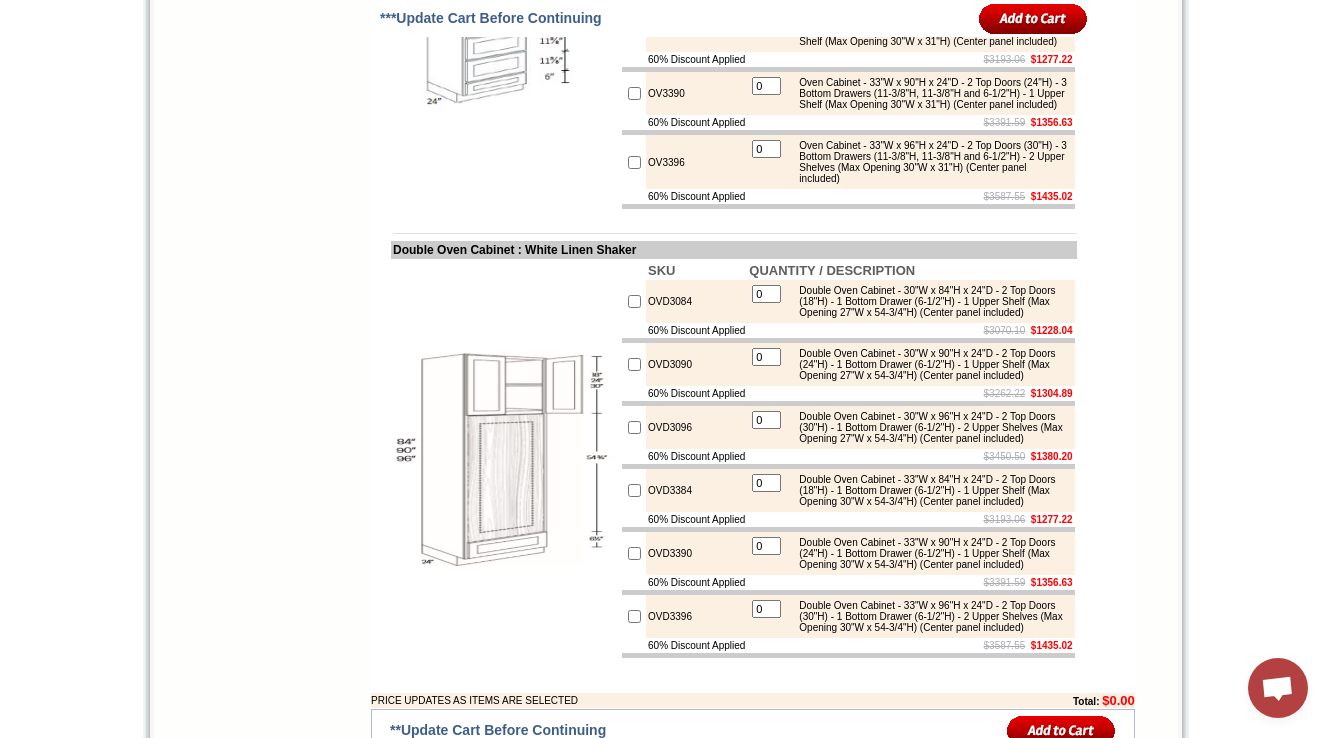 scroll, scrollTop: 2977, scrollLeft: 0, axis: vertical 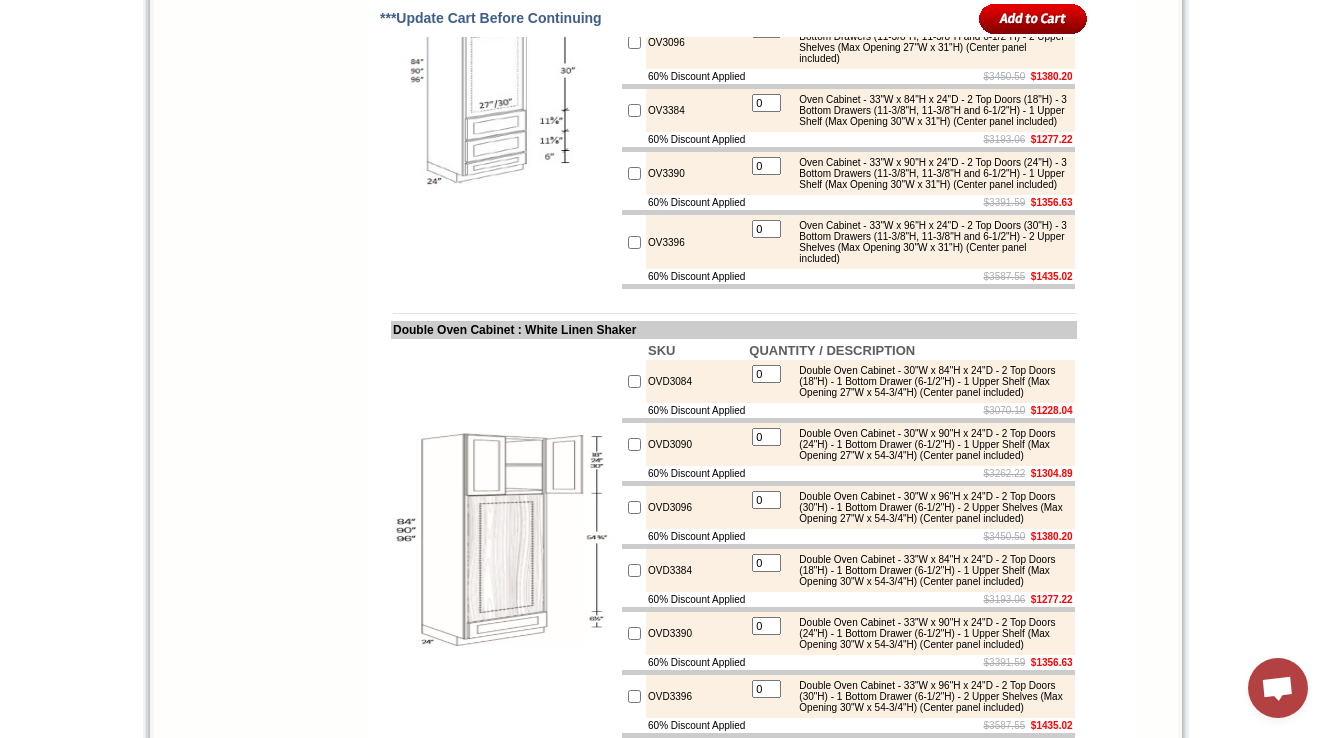 click on "Oven Cabinet - 30"W x 84"H x 24"D - 2 Top Doors (18"H) - 3 Bottom Drawers (11-3/8"H, 11-3/8"H and 6-1/2"H) - 1 Upper Shelf (Max Opening 27"W x 31"H) (Center panel included)" at bounding box center [929, -90] 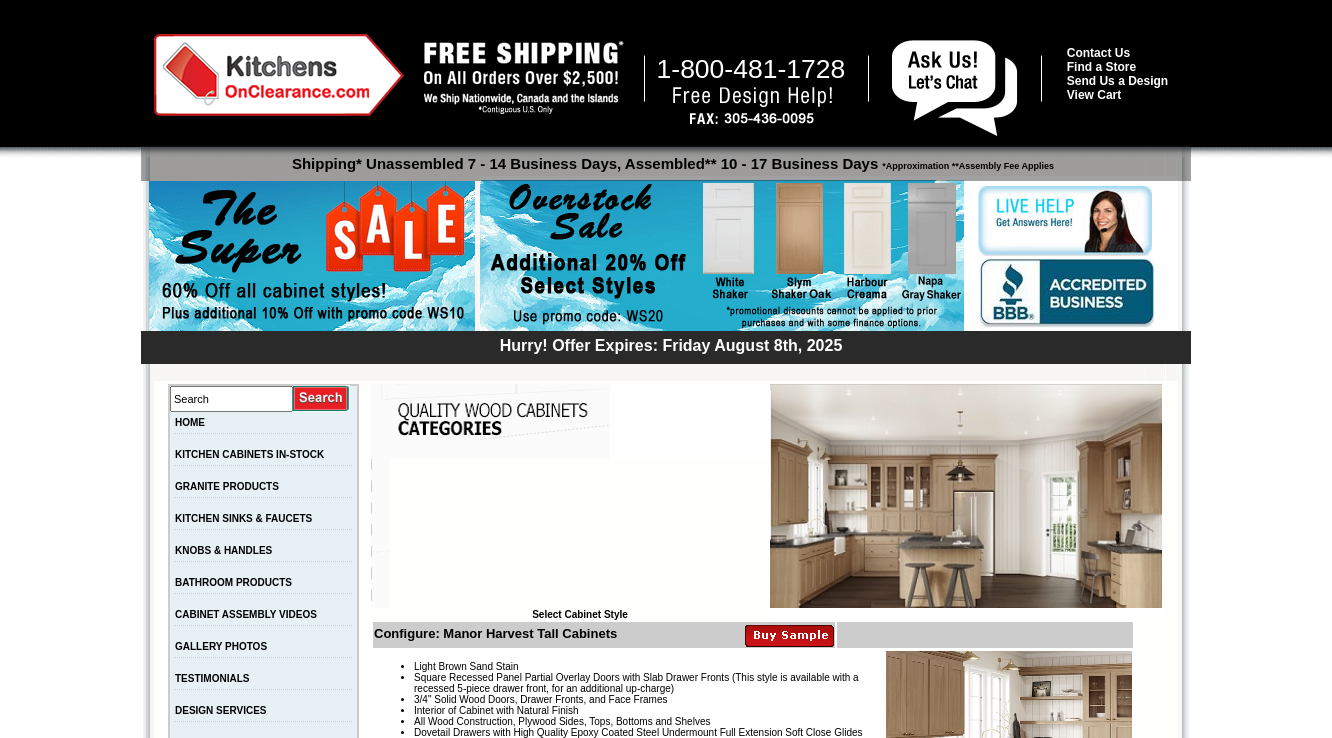 scroll, scrollTop: 1489, scrollLeft: 0, axis: vertical 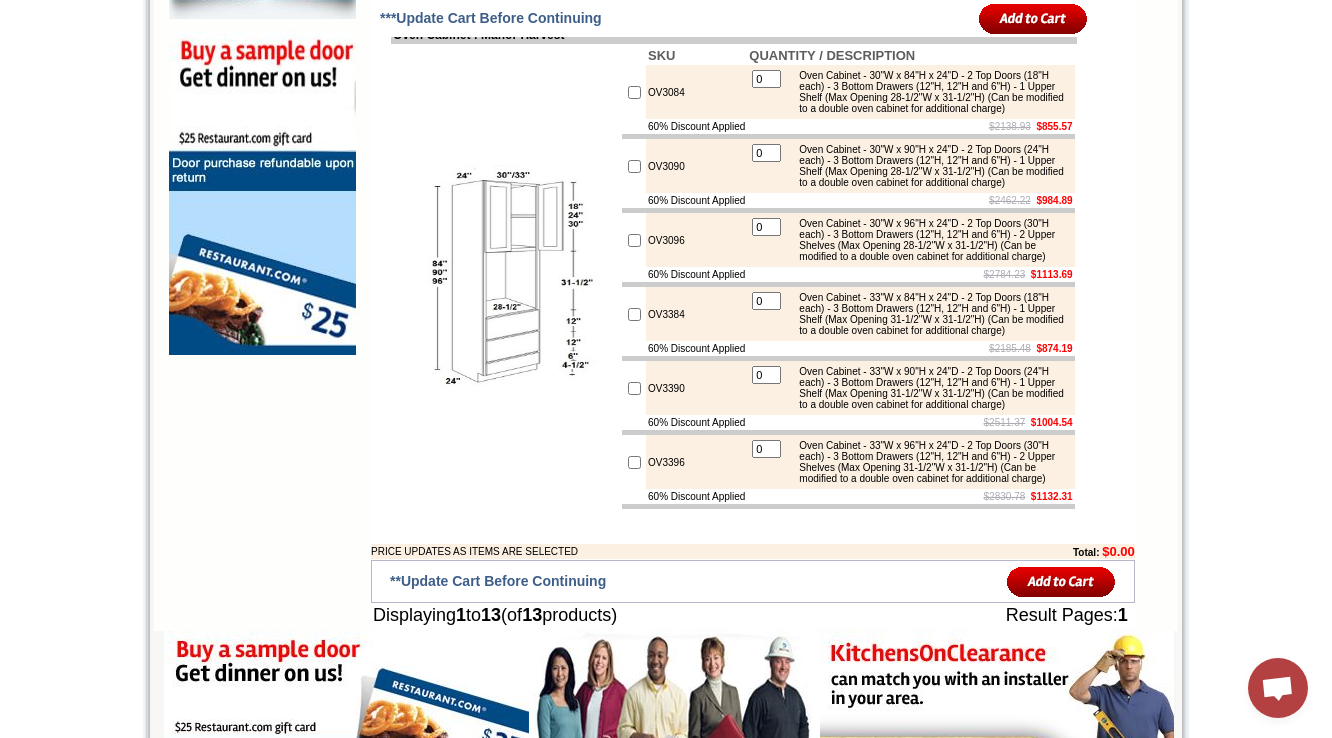 click on "OV3096" at bounding box center (696, 240) 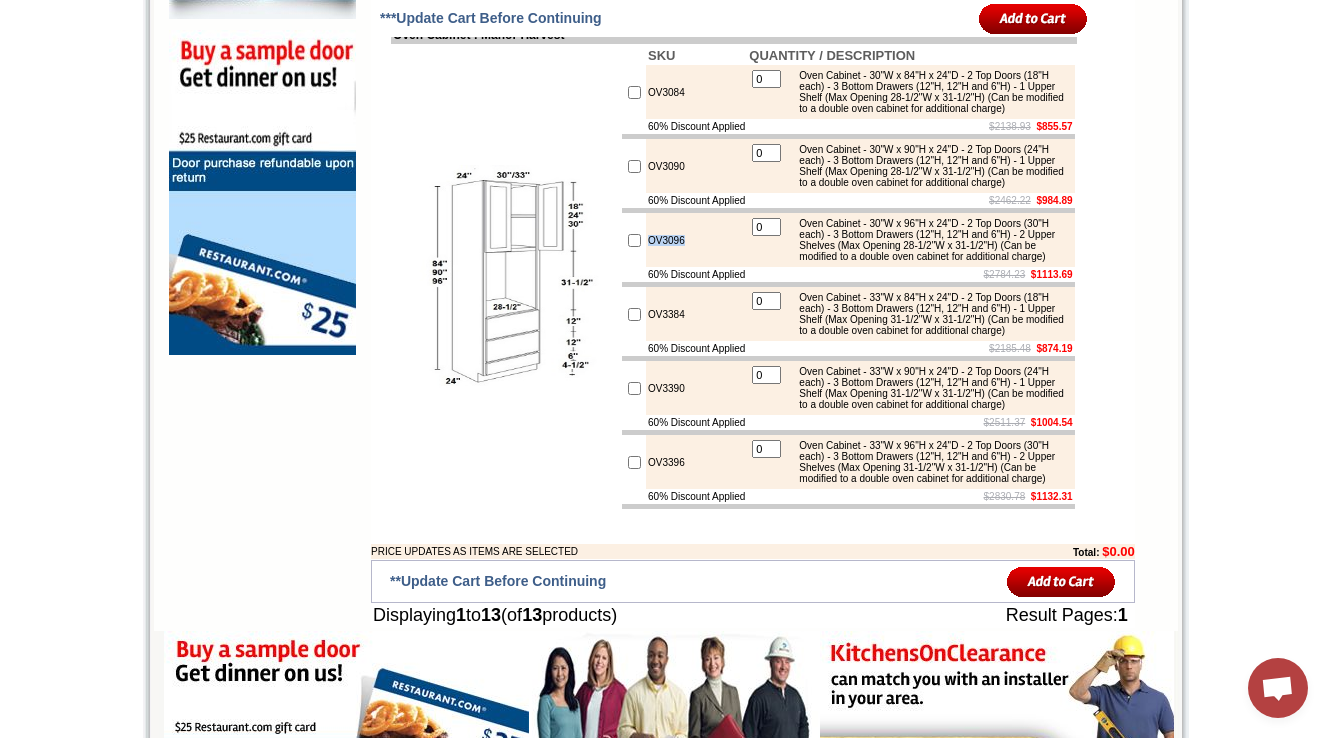 copy on "OV3096" 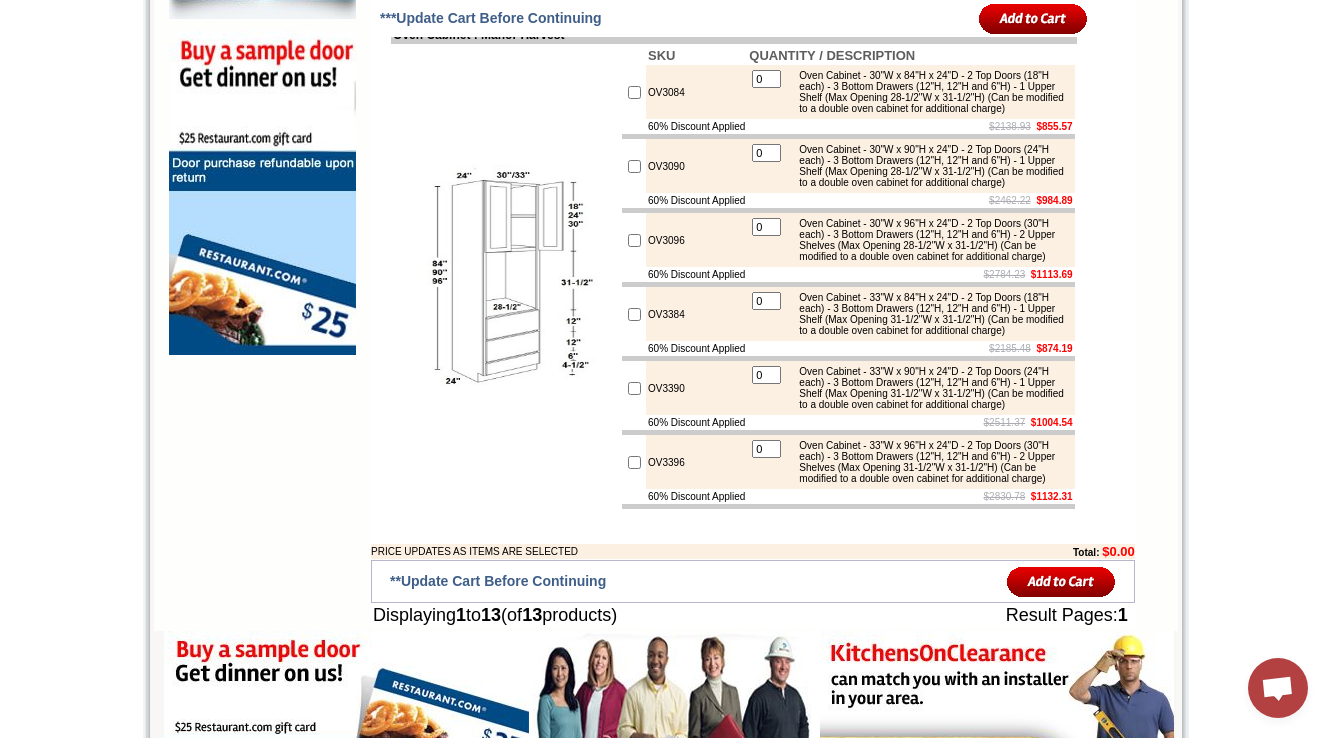 click on "OV3084" at bounding box center [696, 92] 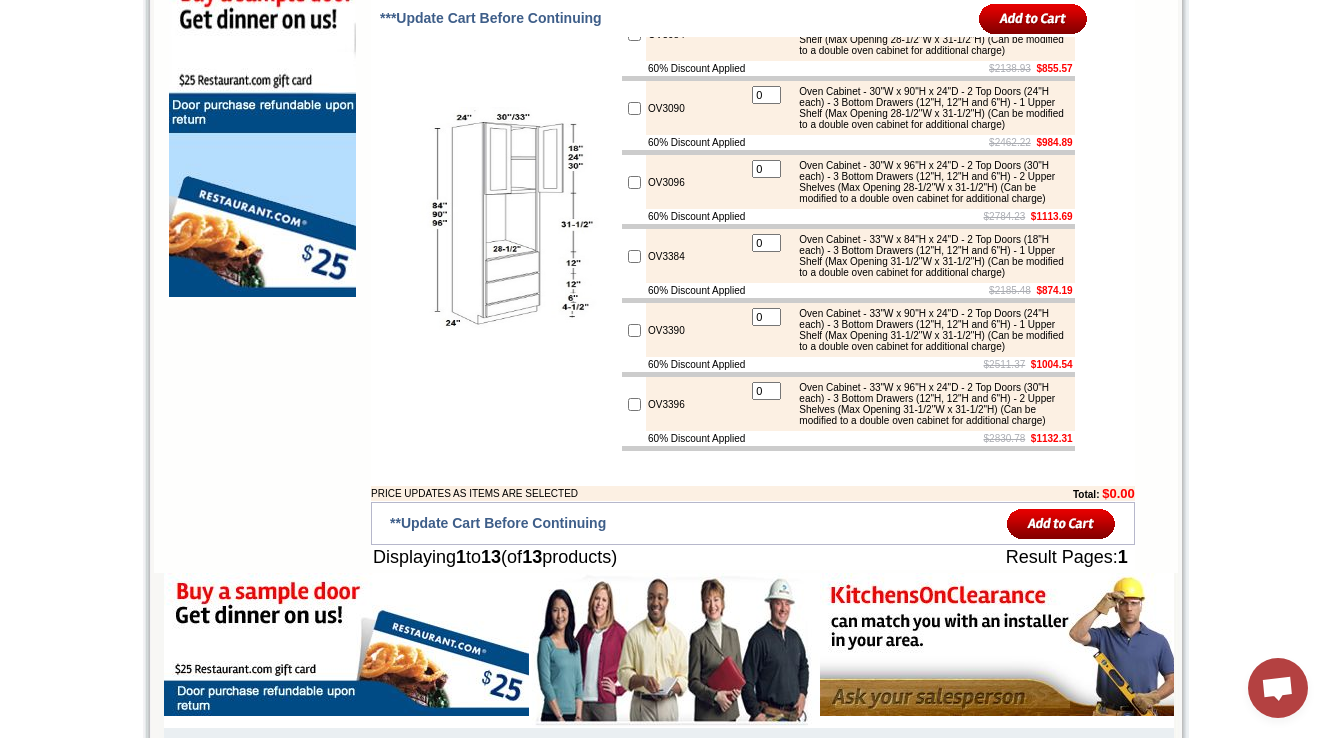 scroll, scrollTop: 1655, scrollLeft: 0, axis: vertical 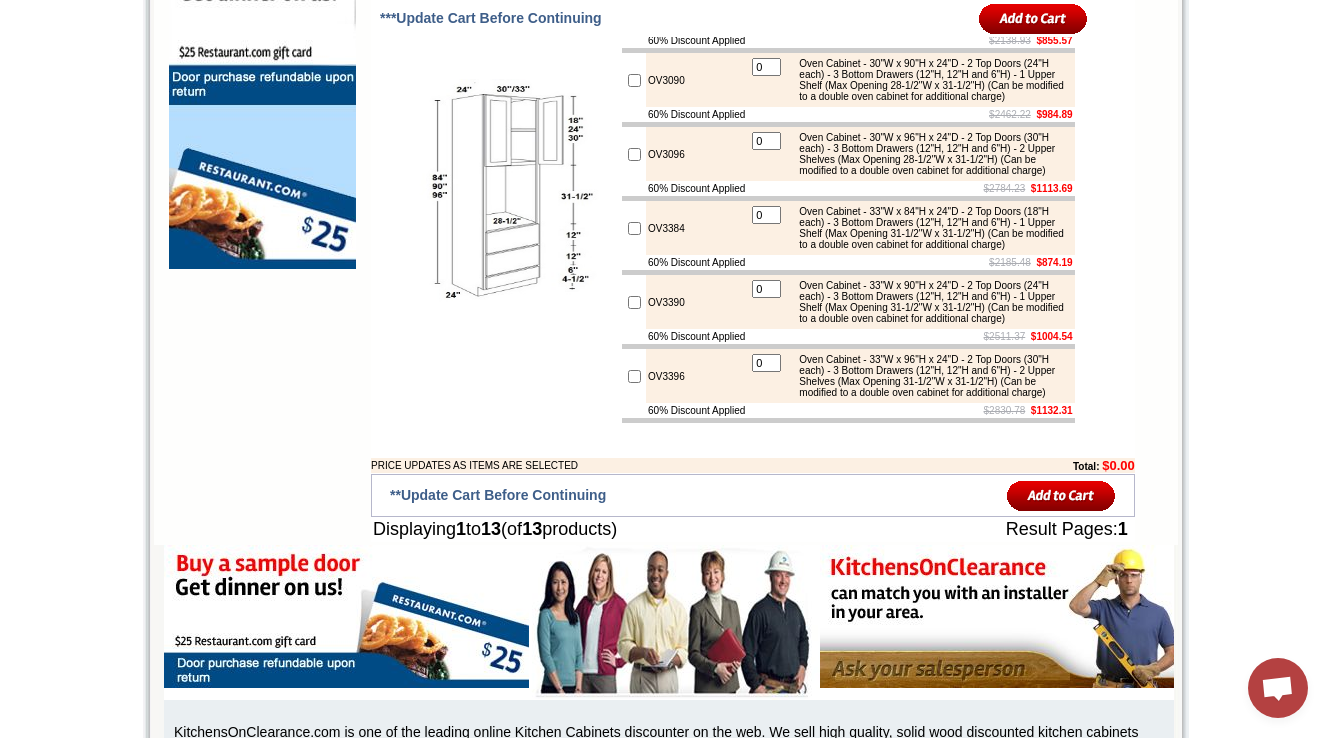 click on "OV3084" at bounding box center (696, 6) 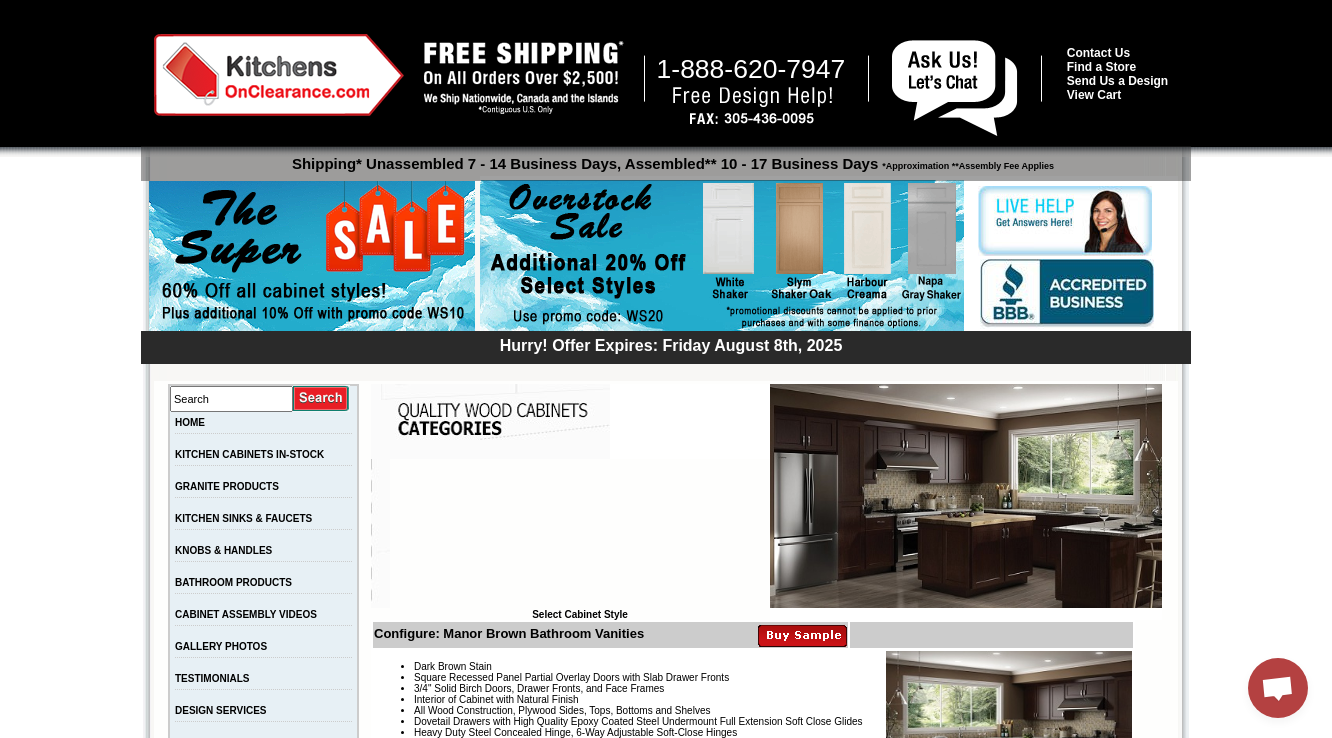 scroll, scrollTop: 5348, scrollLeft: 0, axis: vertical 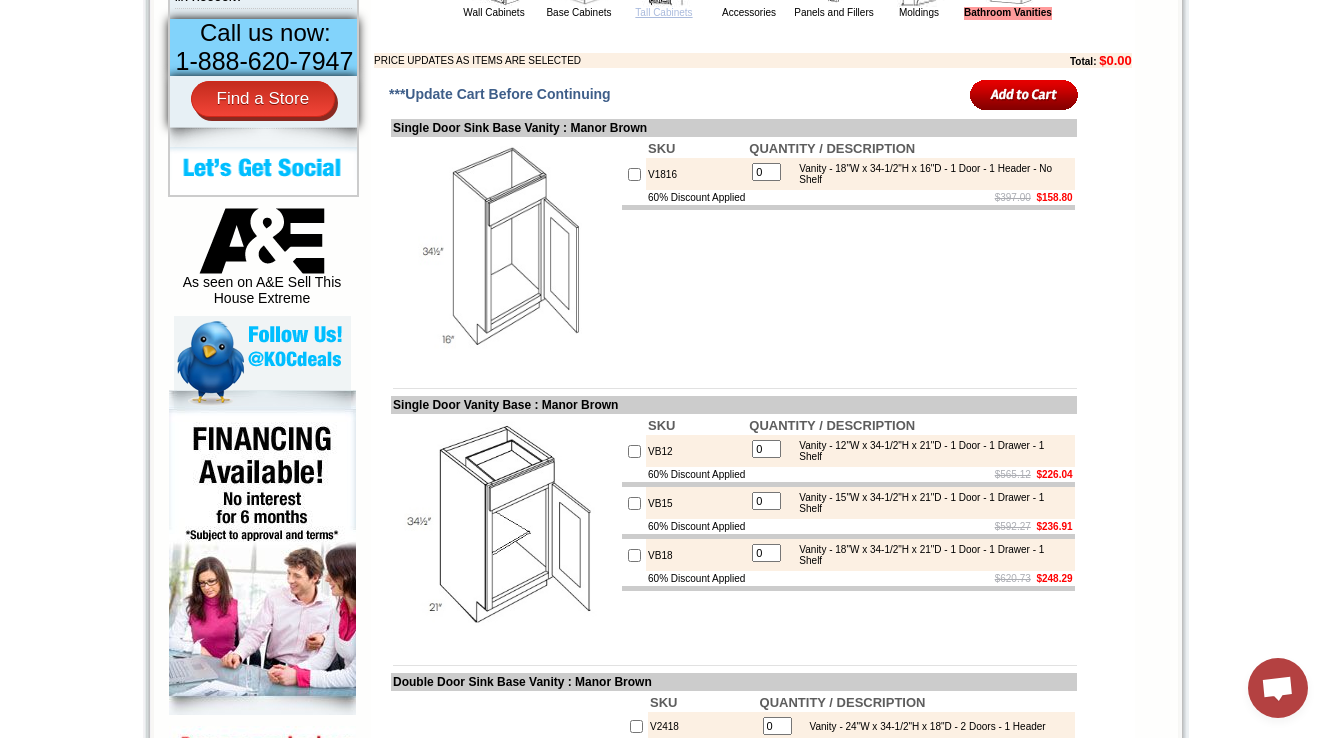 click on "Tall Cabinets" at bounding box center [663, 12] 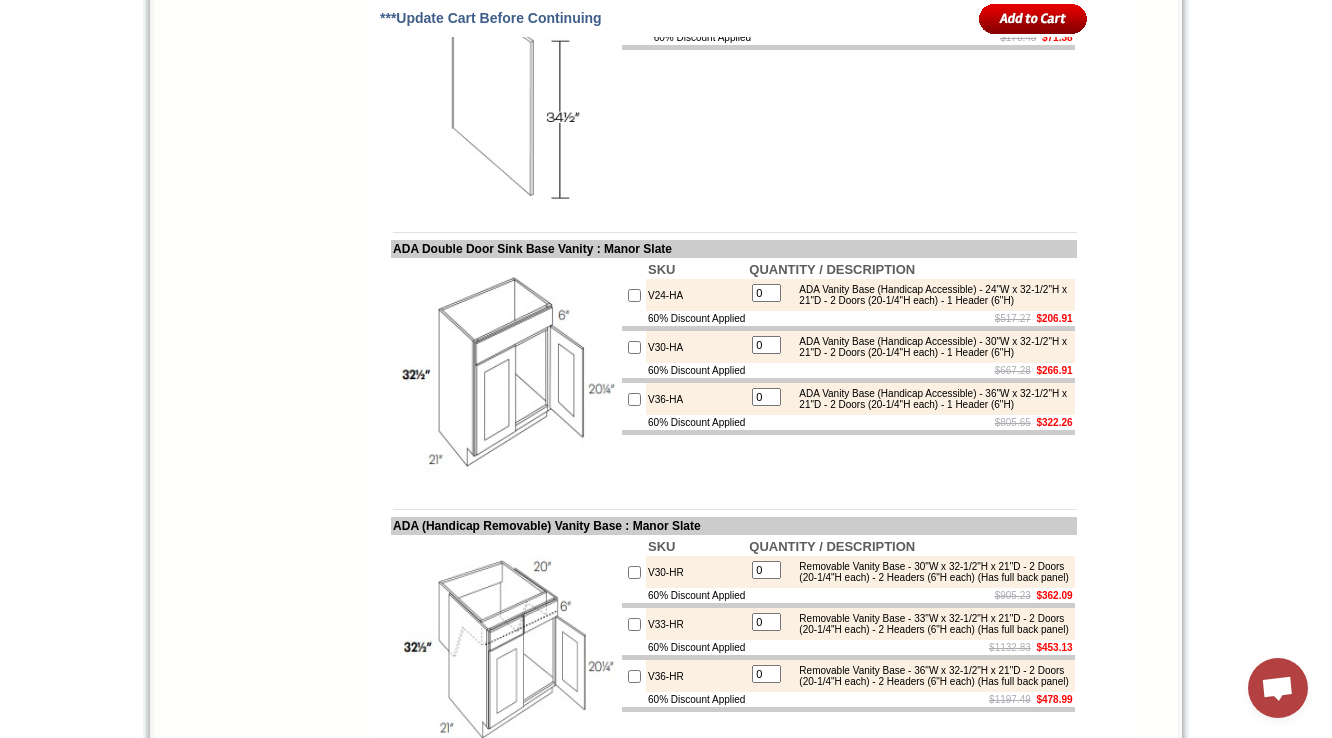 scroll, scrollTop: 0, scrollLeft: 0, axis: both 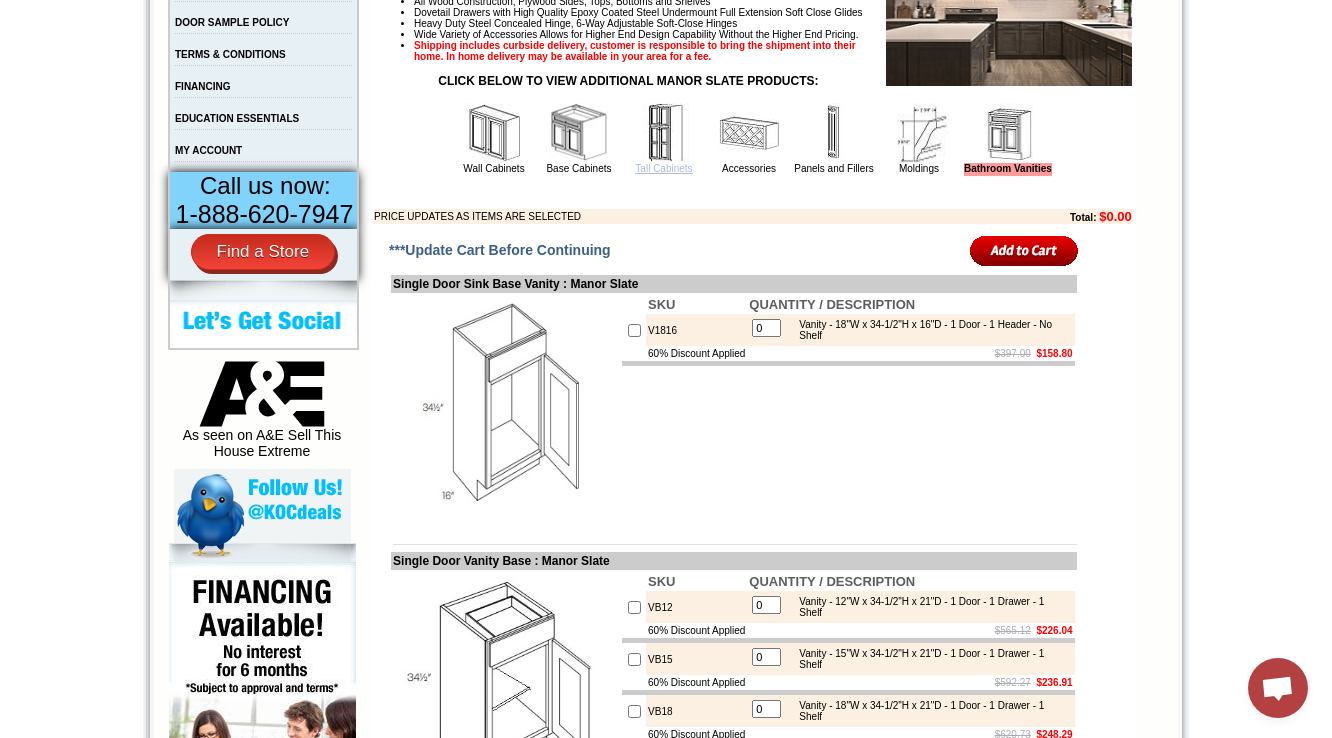 drag, startPoint x: 663, startPoint y: 215, endPoint x: 651, endPoint y: 205, distance: 15.6205 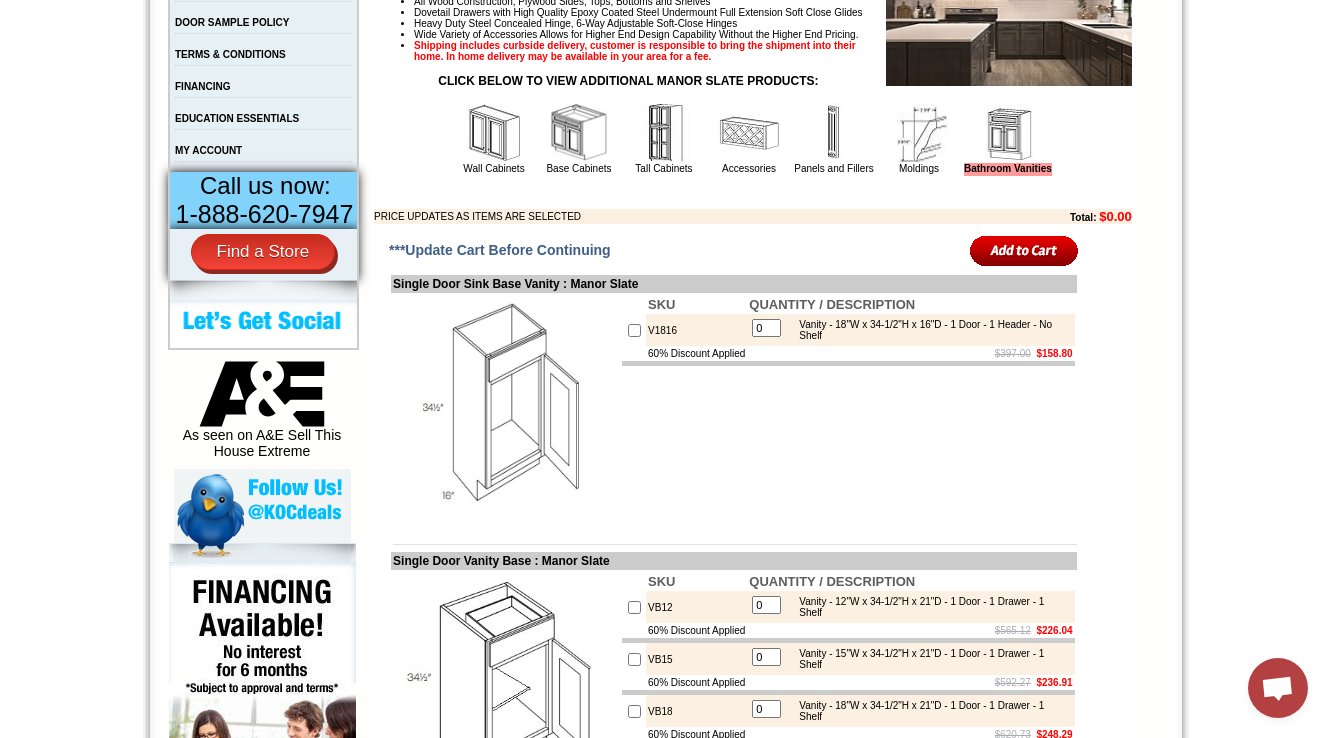 click on "Tall Cabinets" at bounding box center [663, 168] 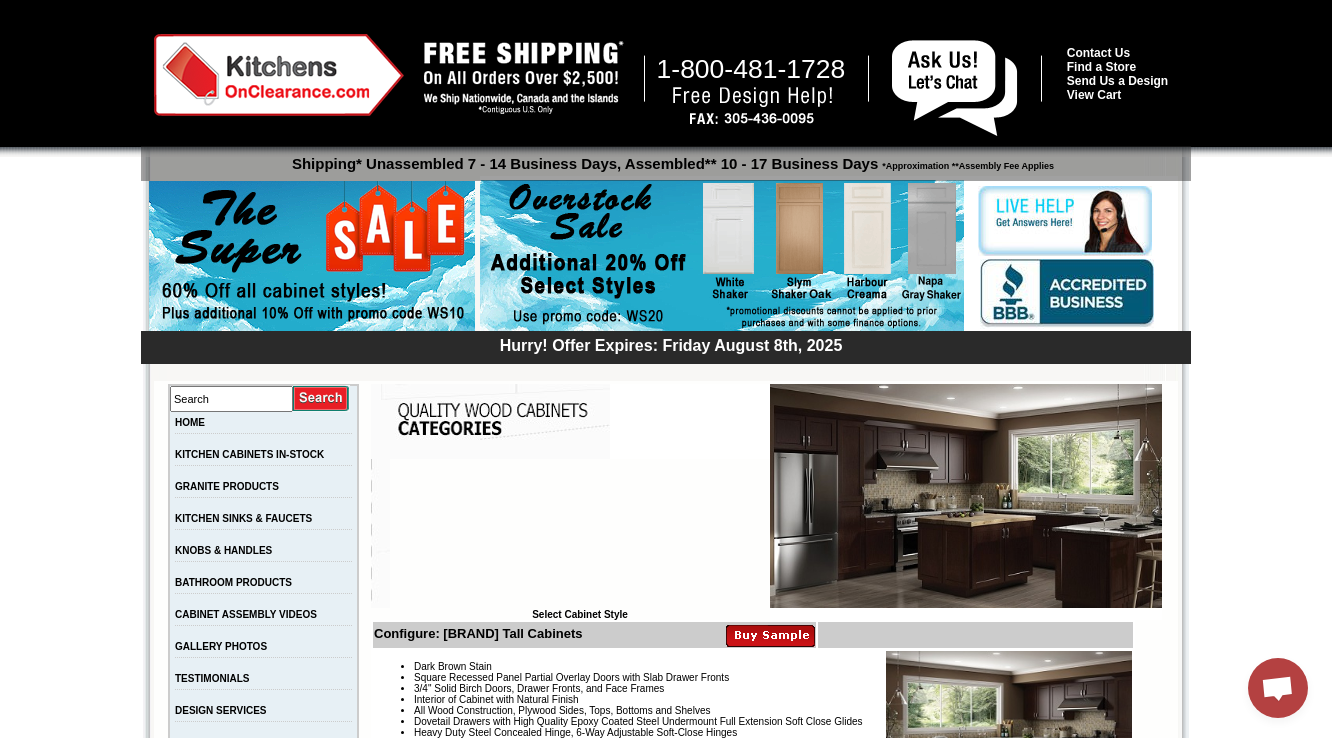scroll, scrollTop: 0, scrollLeft: 0, axis: both 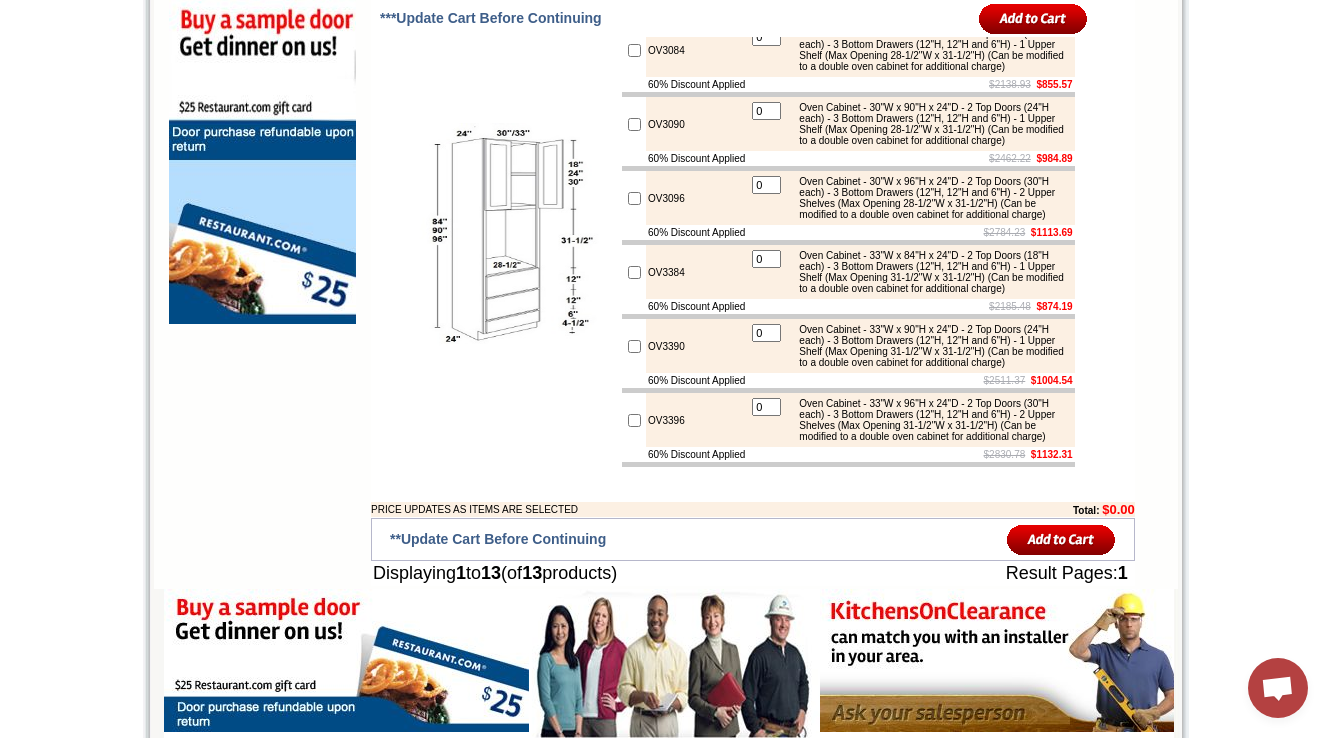 click on "Oven Cabinet - 30"W x 90"H x 24"D - 2 Top Doors (24"H each) - 3 Bottom Drawers (12"H, 12"H and 6"H) - 1 Upper Shelf (Max Opening 28-1/2"W x 31-1/2"H) (Can be modified to a double oven cabinet for additional charge)" at bounding box center (929, 124) 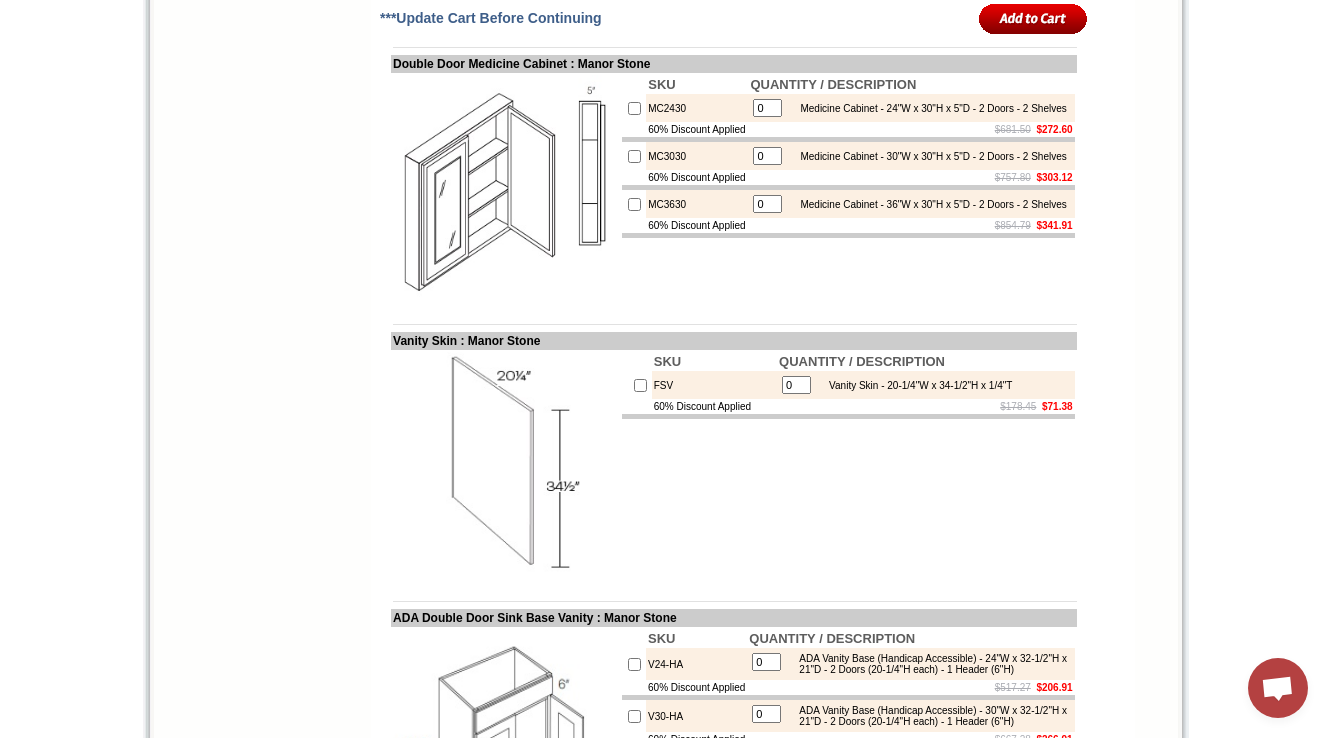 scroll, scrollTop: 0, scrollLeft: 0, axis: both 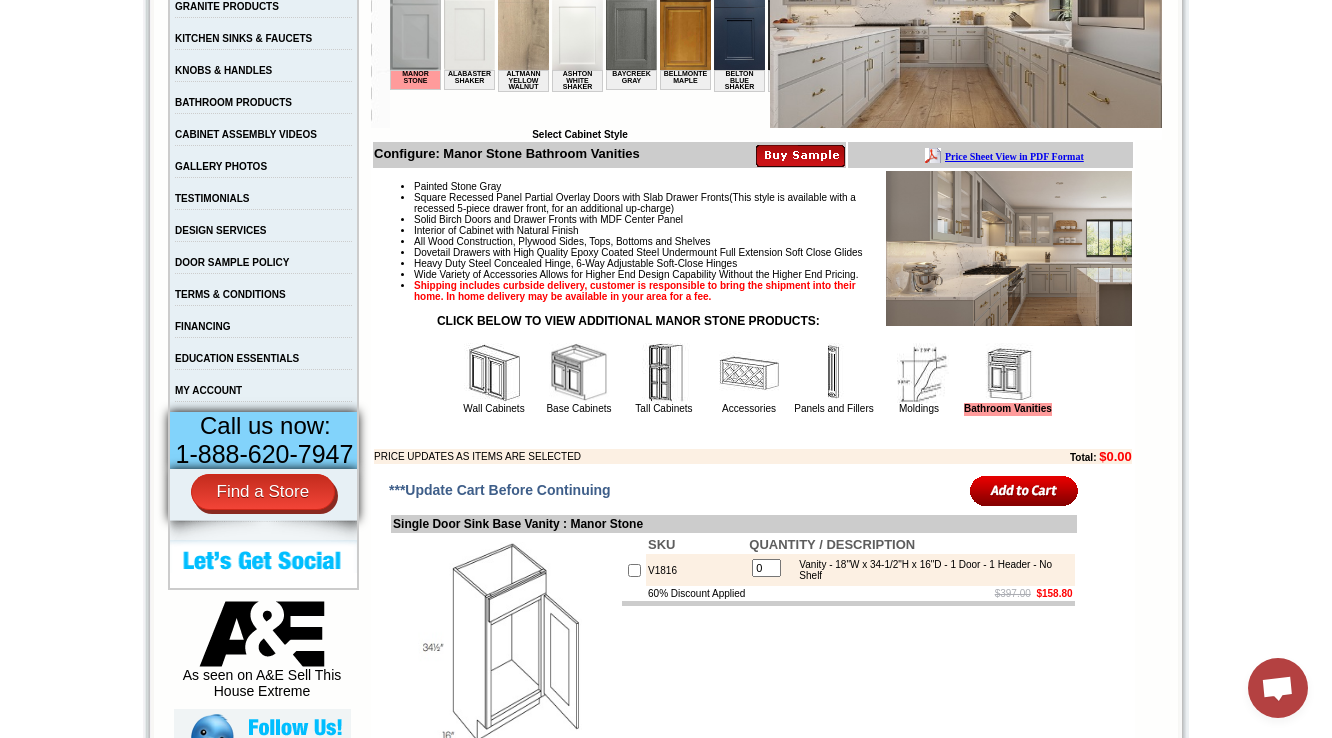 click at bounding box center (664, 373) 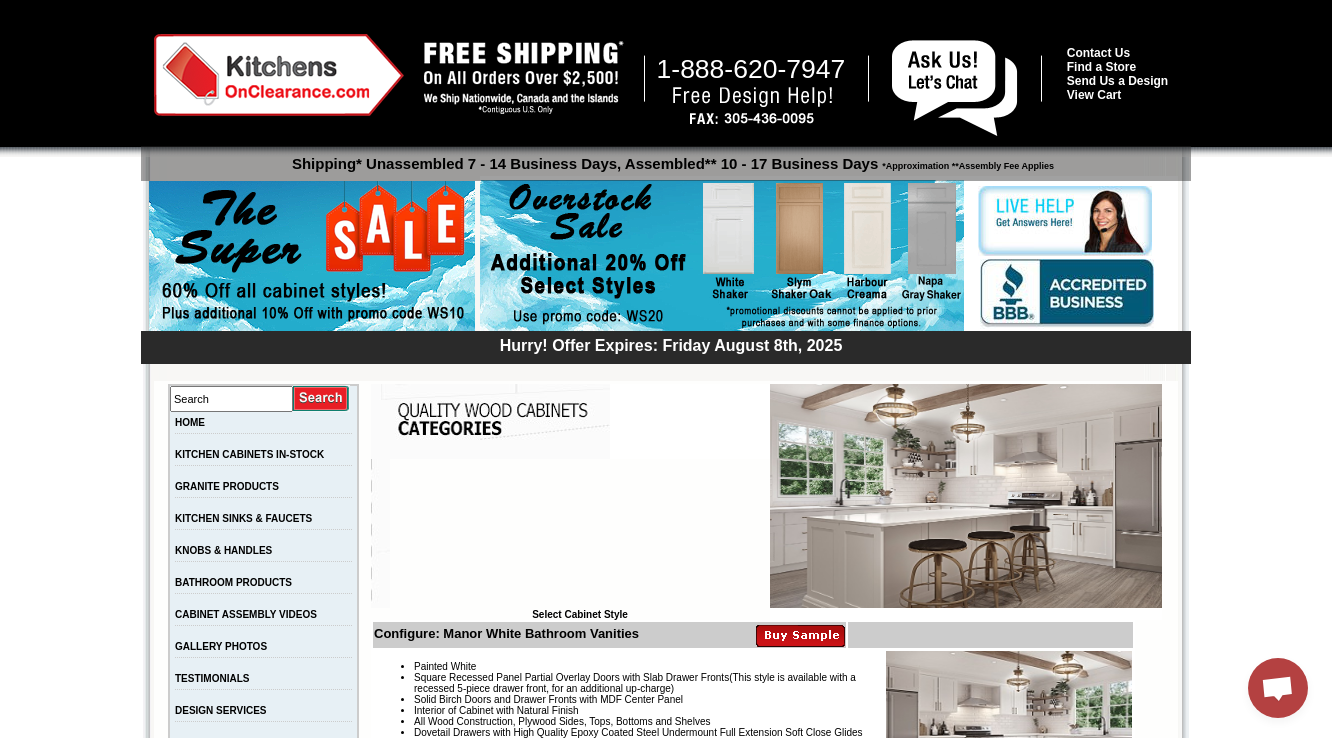 scroll, scrollTop: 5920, scrollLeft: 0, axis: vertical 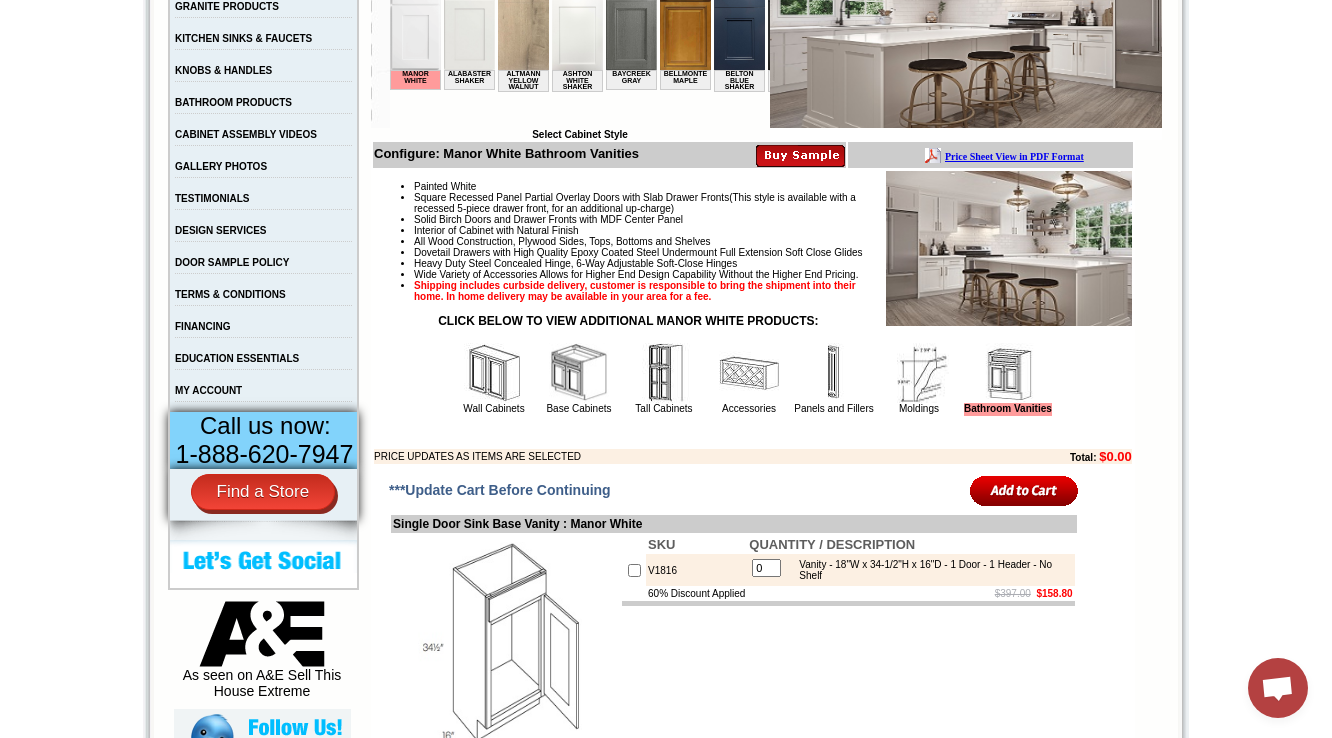click at bounding box center (579, 373) 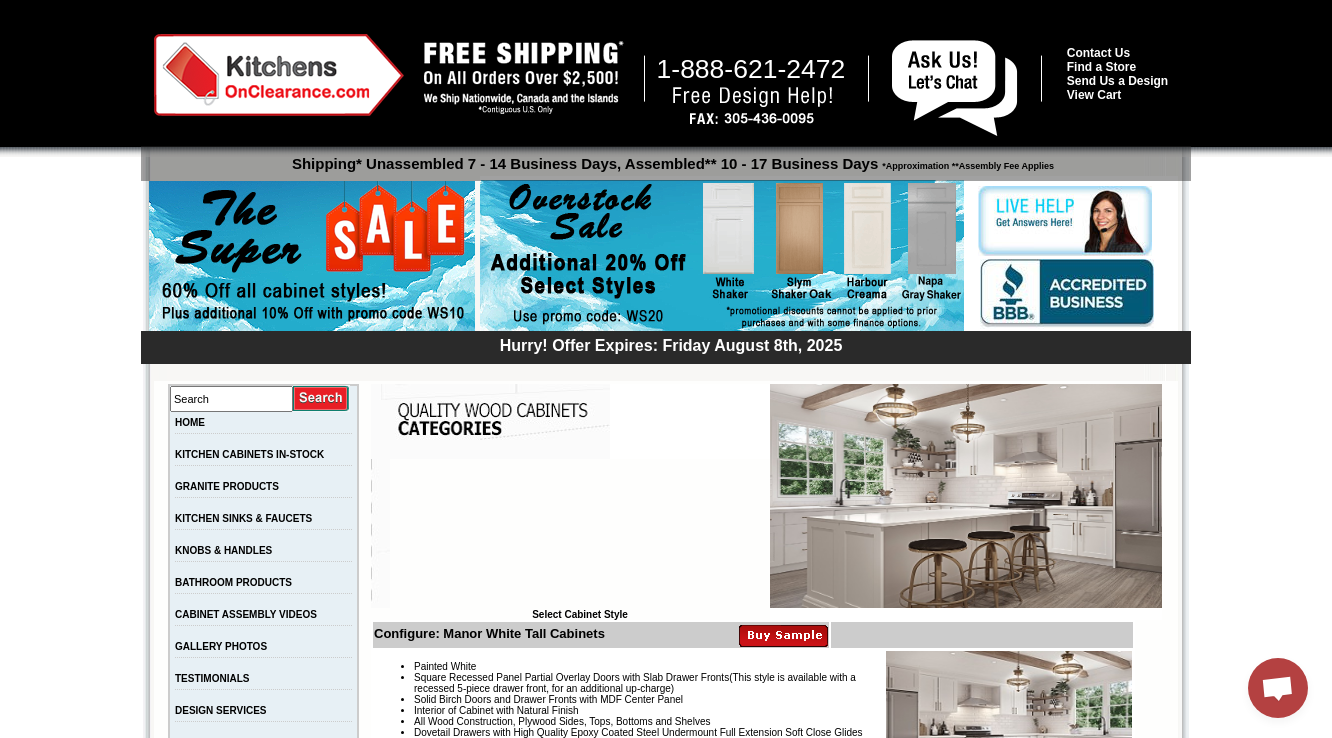 scroll, scrollTop: 0, scrollLeft: 0, axis: both 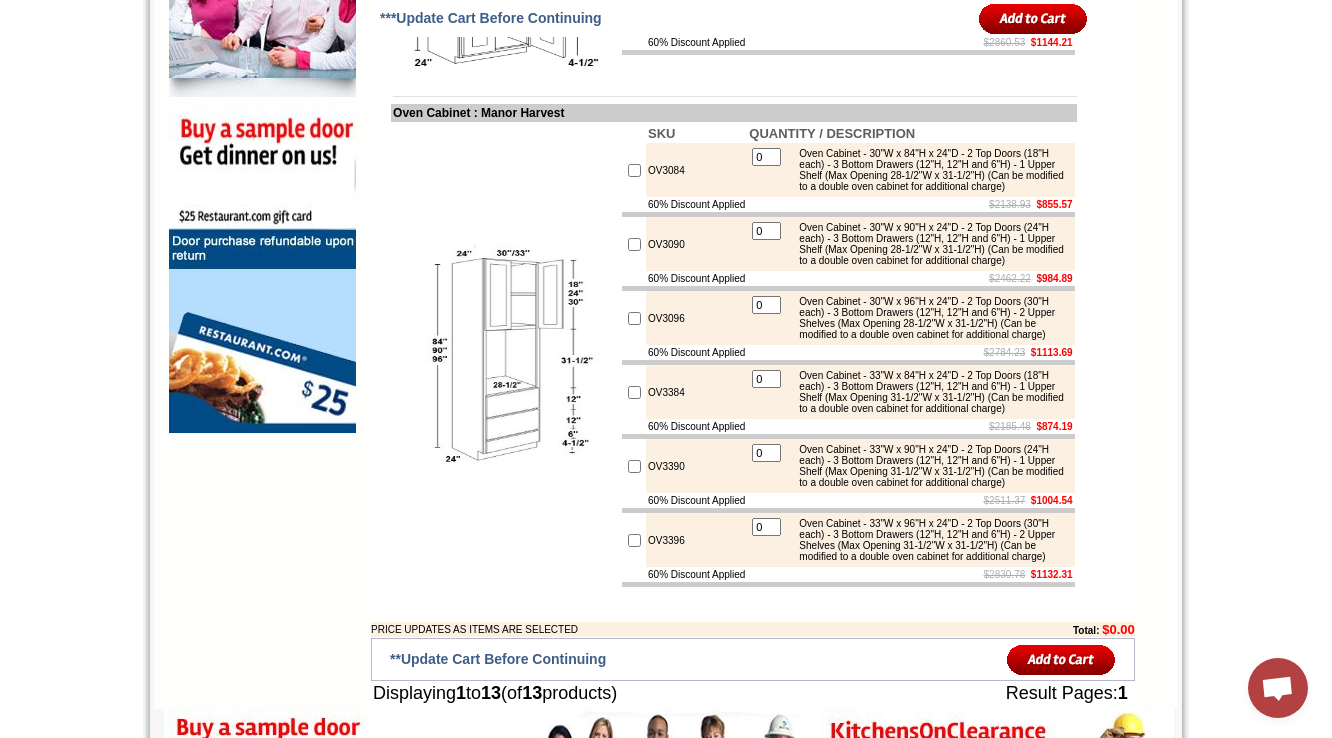 click on "QUANTITY / DESCRIPTION" at bounding box center [832, 133] 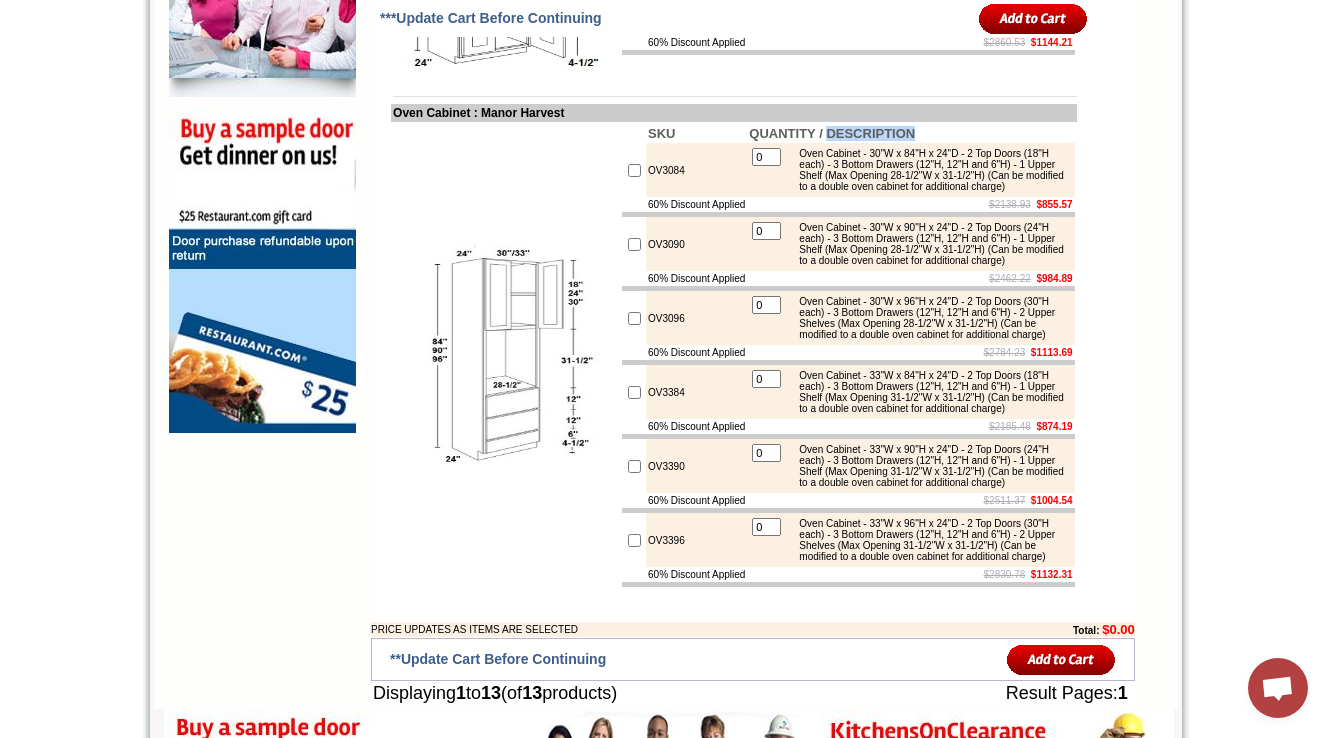 click on "QUANTITY / DESCRIPTION" at bounding box center (832, 133) 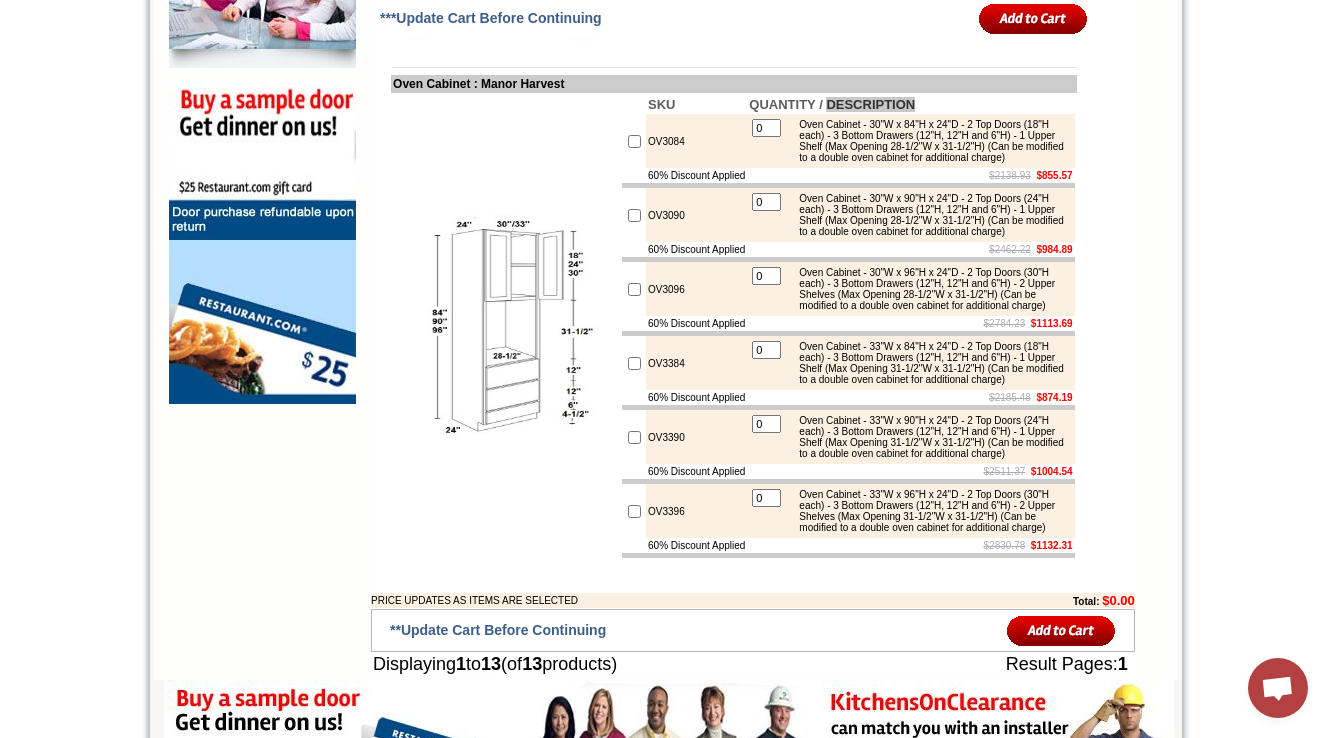 scroll, scrollTop: 1571, scrollLeft: 0, axis: vertical 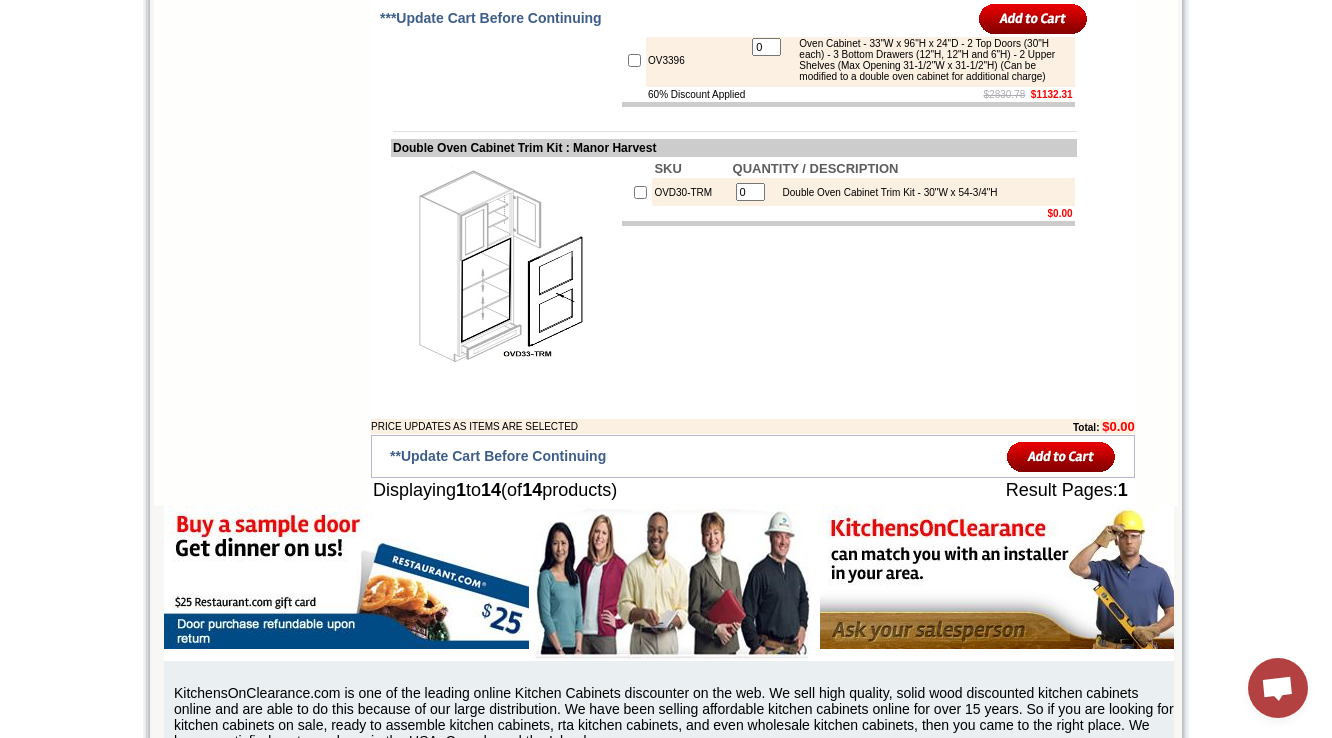 click at bounding box center [505, 271] 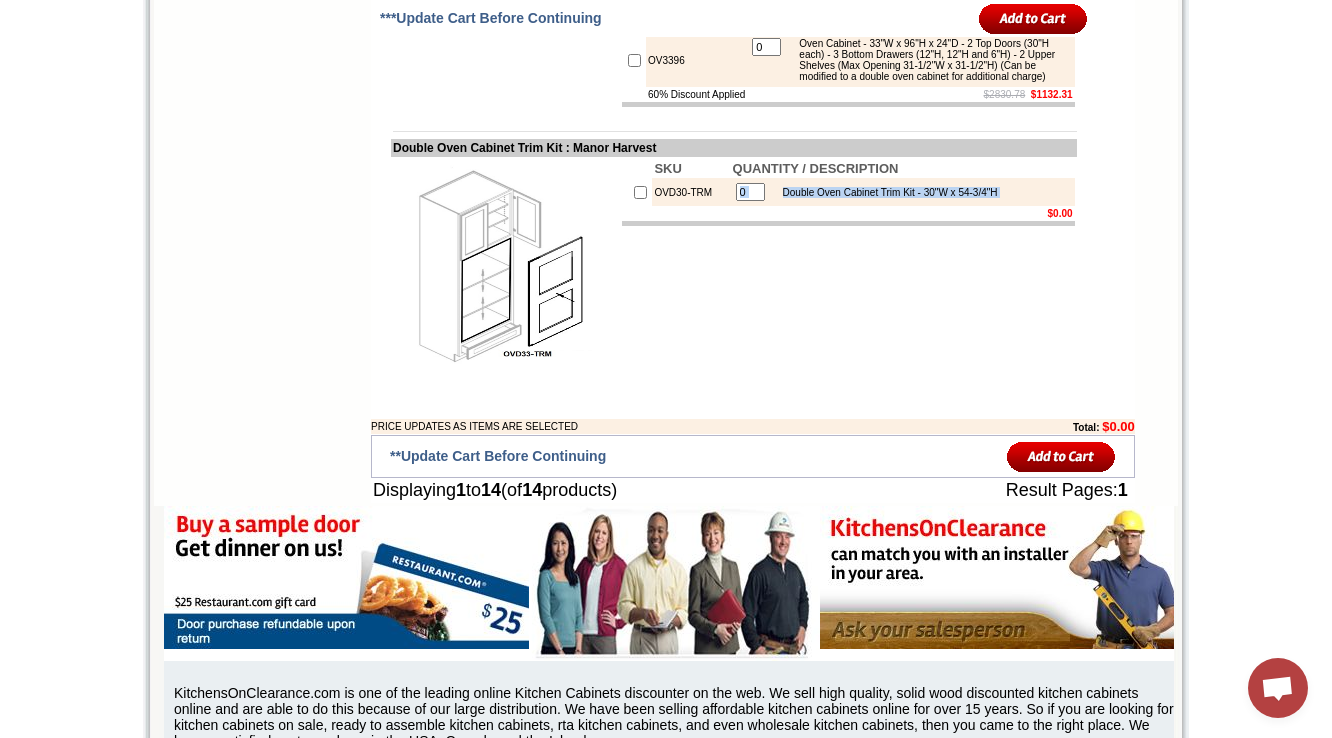 click on "0 Double Oven Cabinet Trim Kit - 30"W x 54-3/4"H" at bounding box center [903, 192] 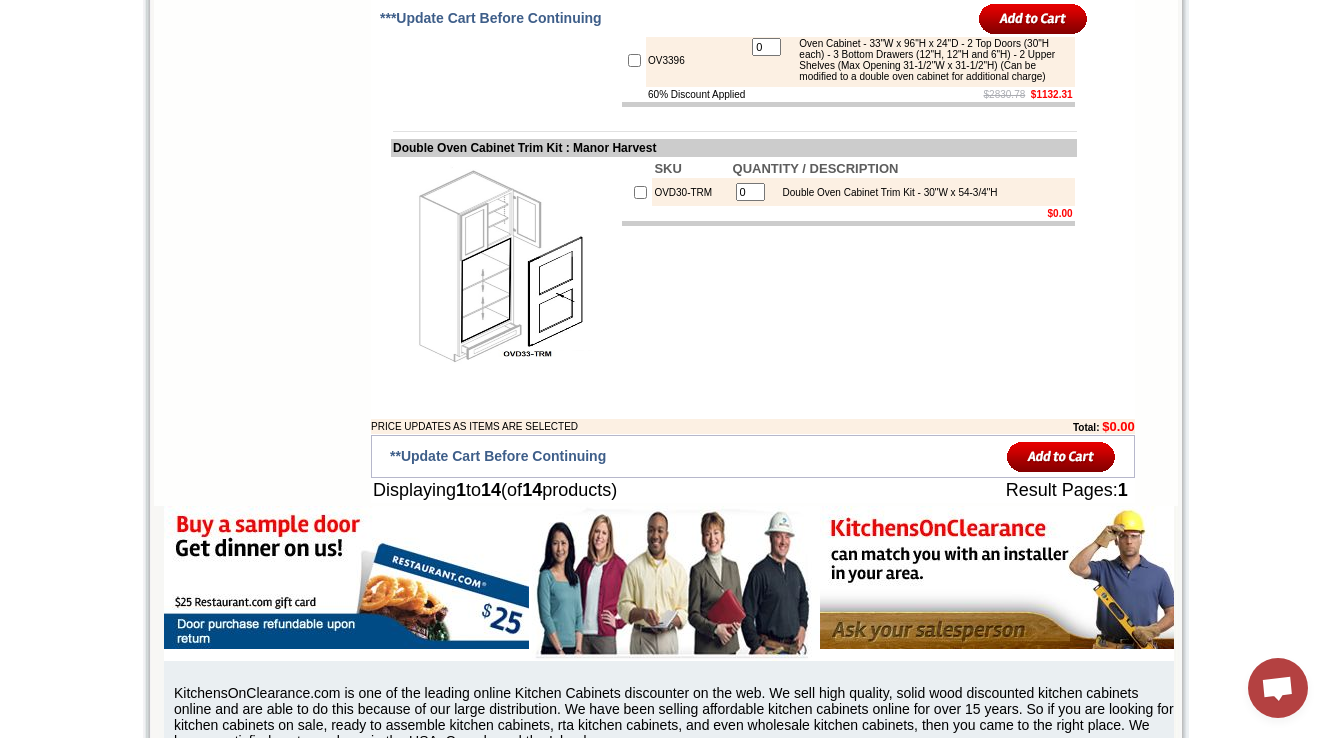 click on "SKU
QUANTITY / DESCRIPTION
OVD30-TRM
0 Double Oven Cabinet Trim Kit - 30"W x 54-3/4"H
$0.00" at bounding box center (848, 271) 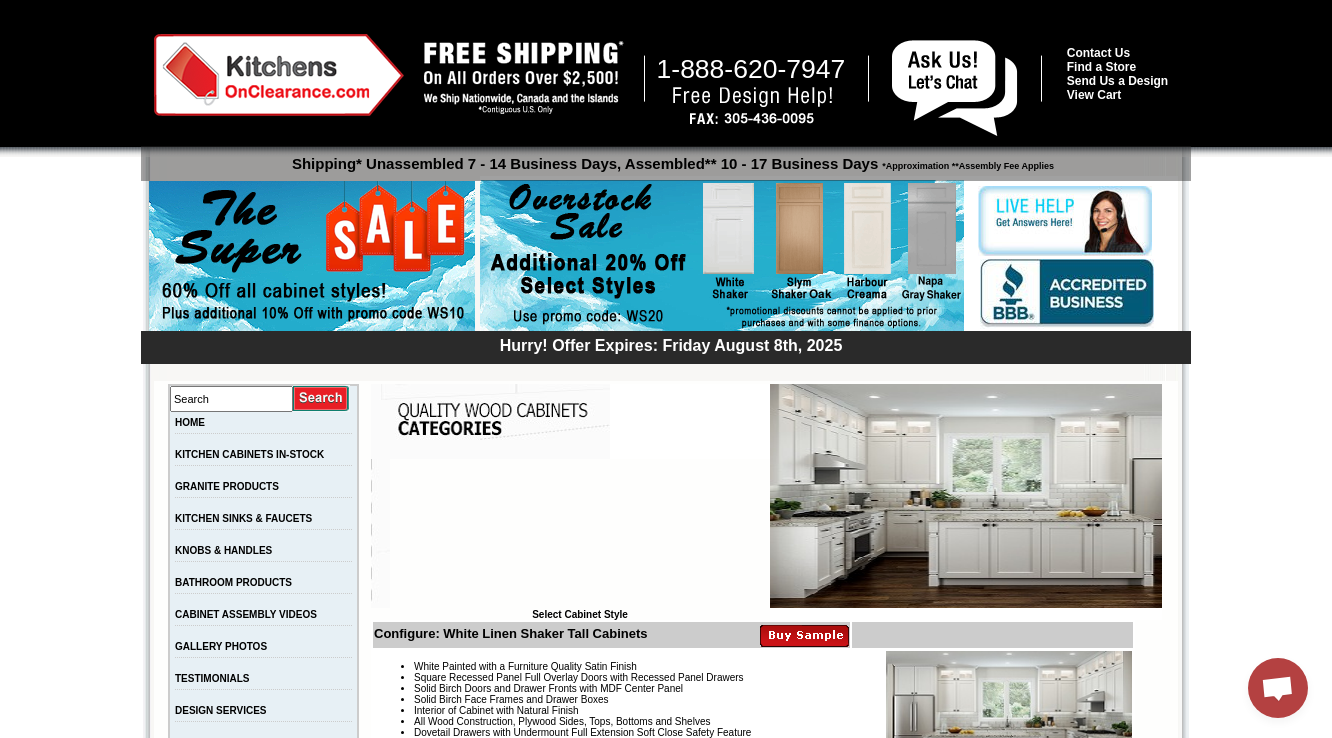 scroll, scrollTop: 2977, scrollLeft: 0, axis: vertical 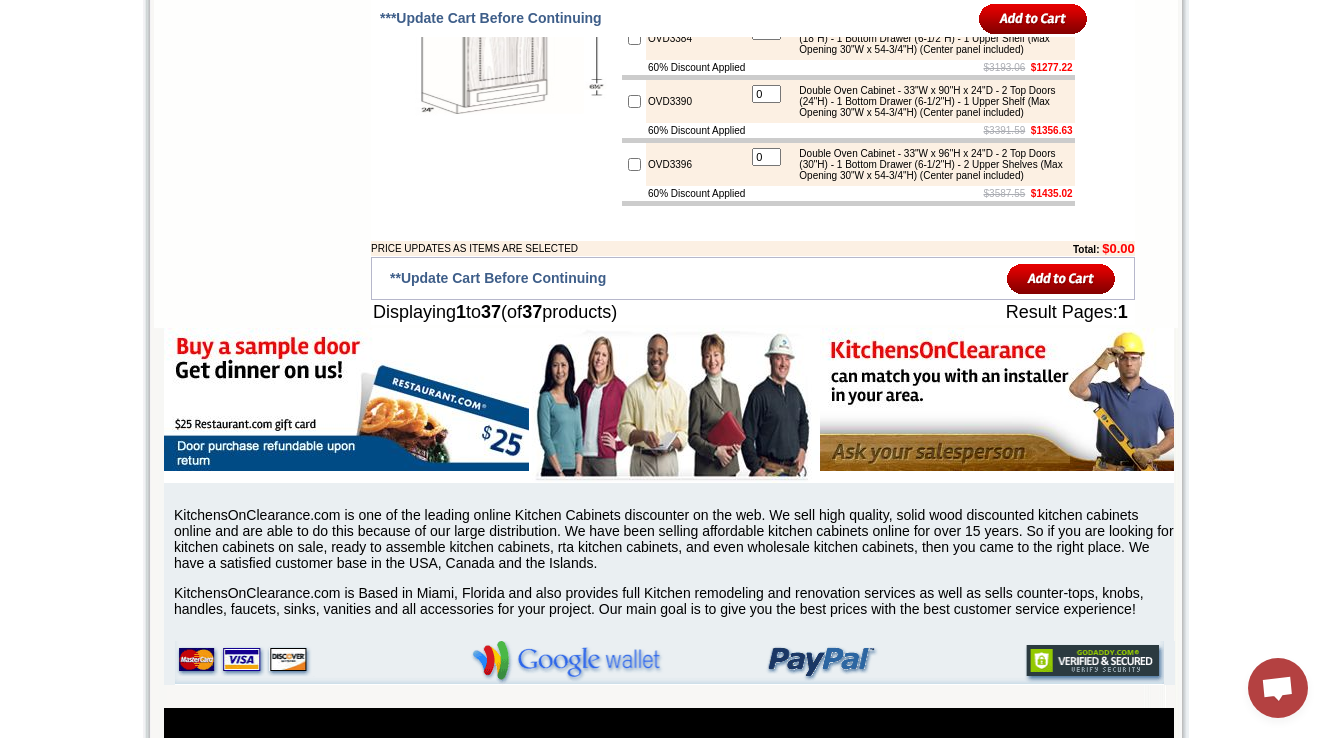 click on "OVD3084" at bounding box center [696, -151] 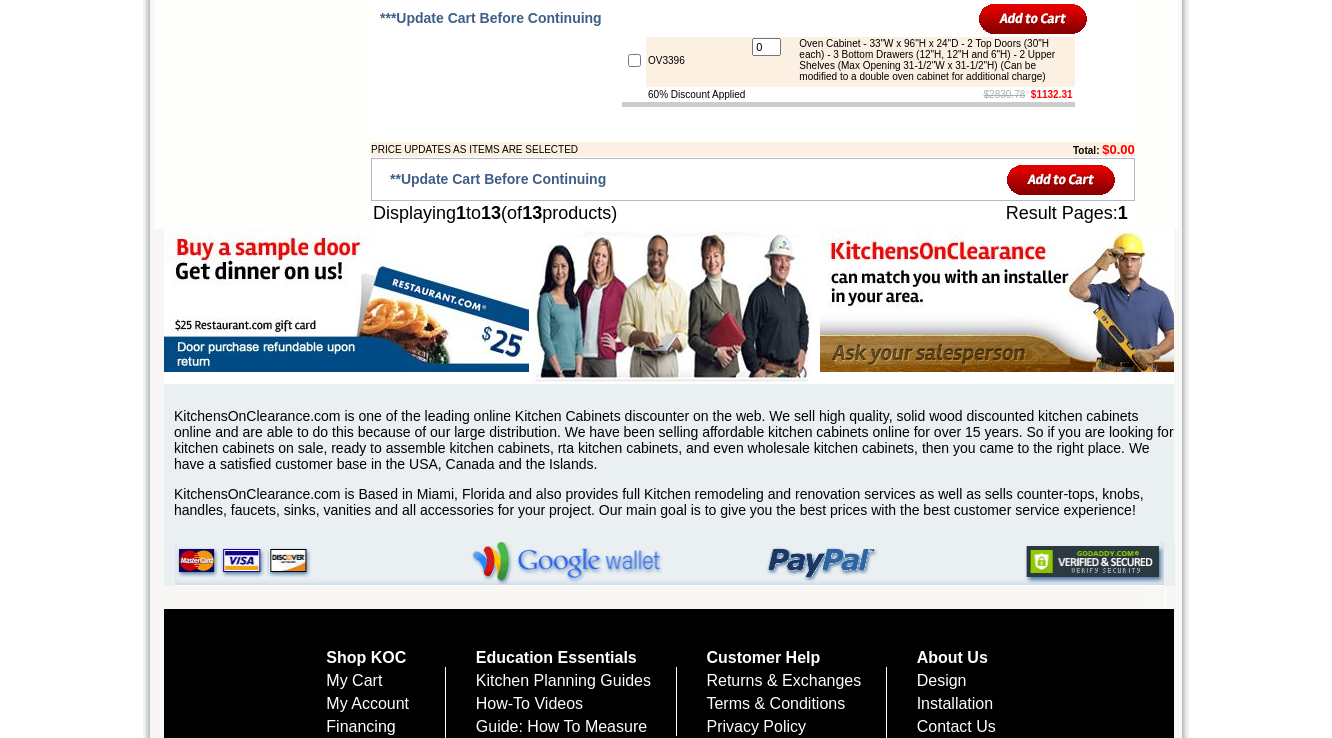scroll, scrollTop: 1971, scrollLeft: 0, axis: vertical 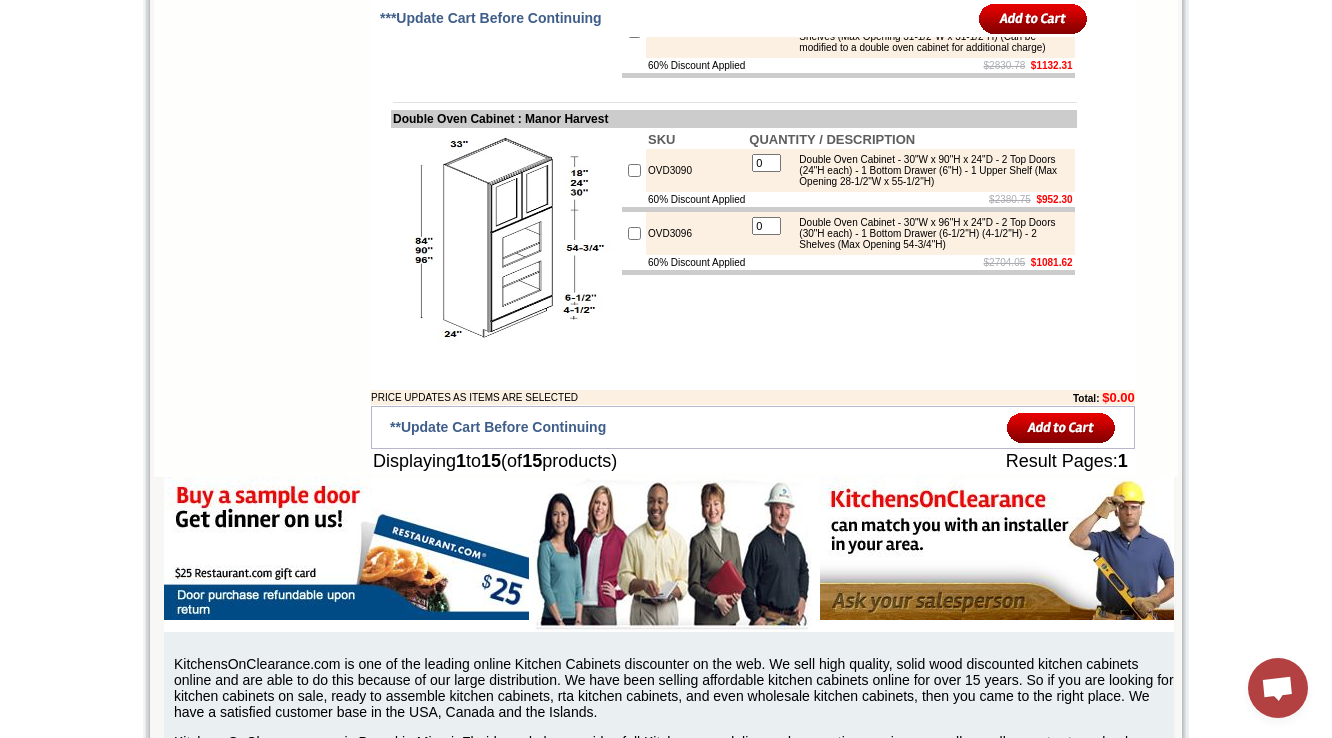 click on "OVD3090" at bounding box center [696, 170] 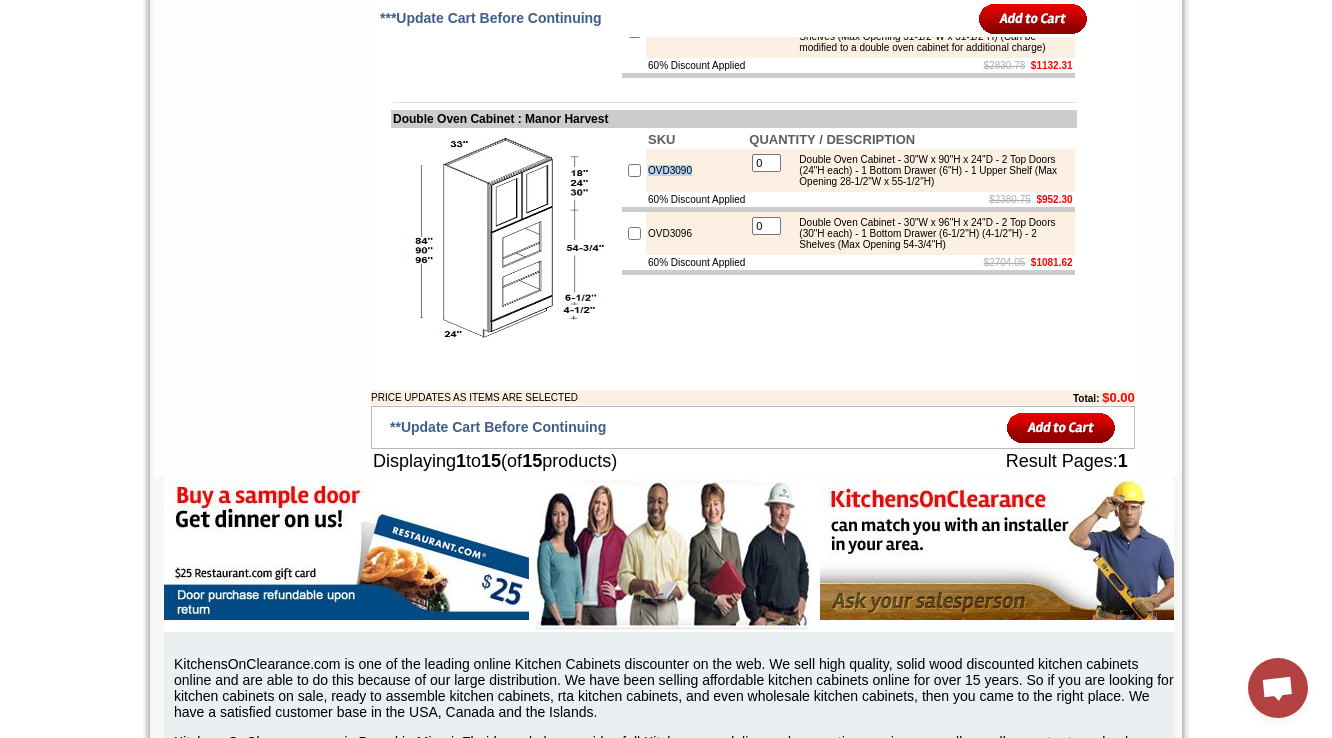 click on "OVD3090" at bounding box center (696, 170) 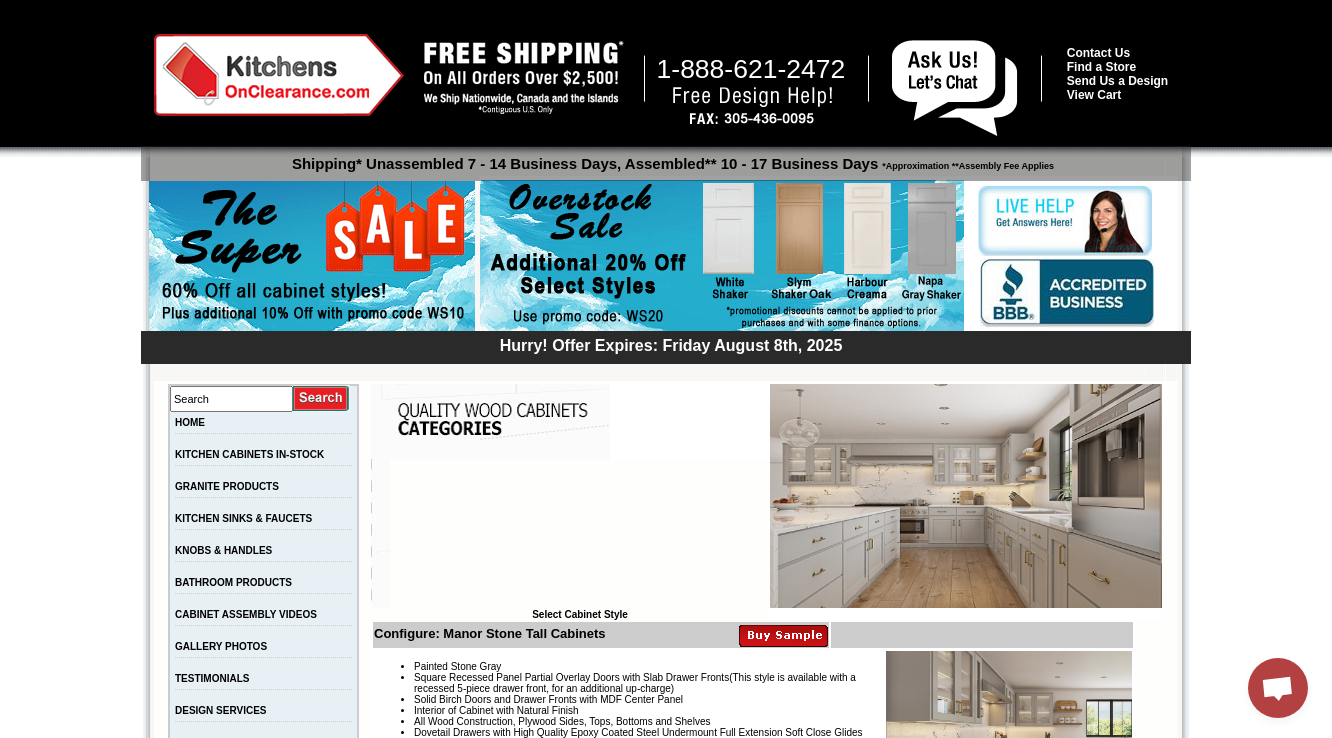 scroll, scrollTop: 0, scrollLeft: 0, axis: both 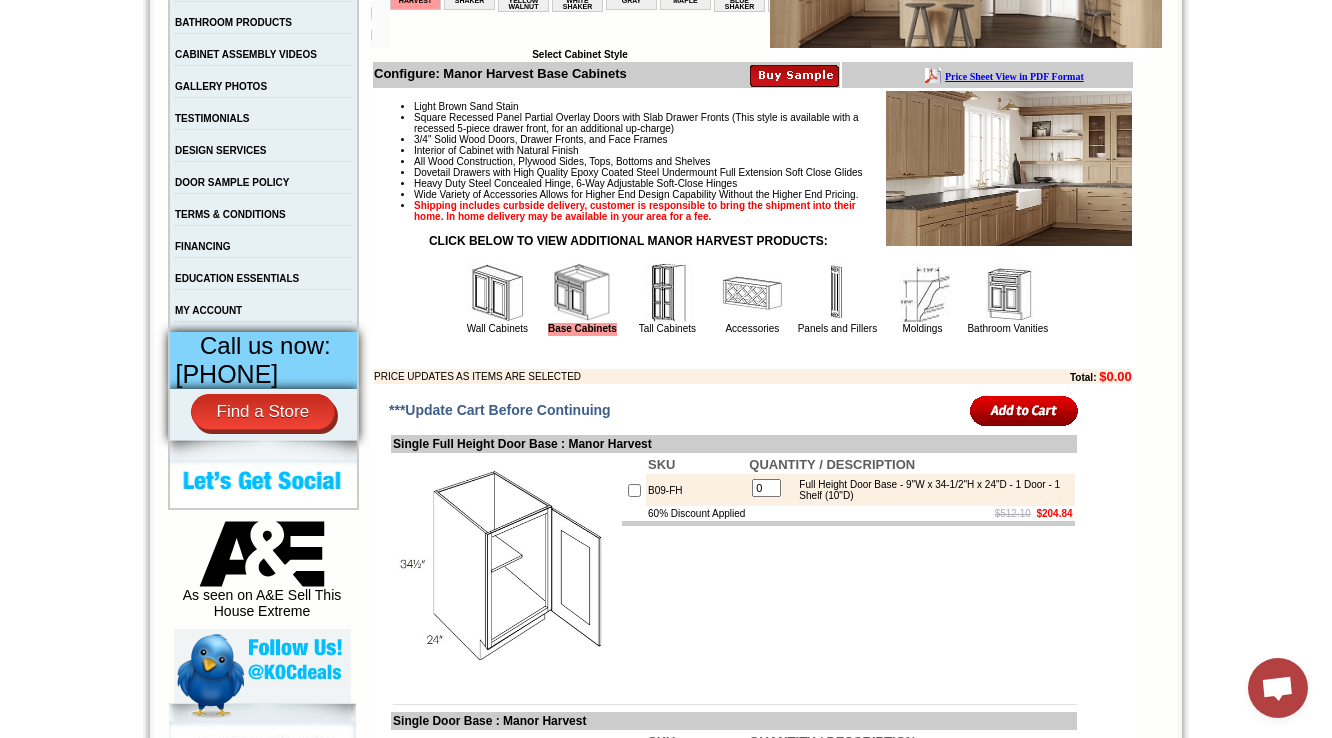click at bounding box center (497, 293) 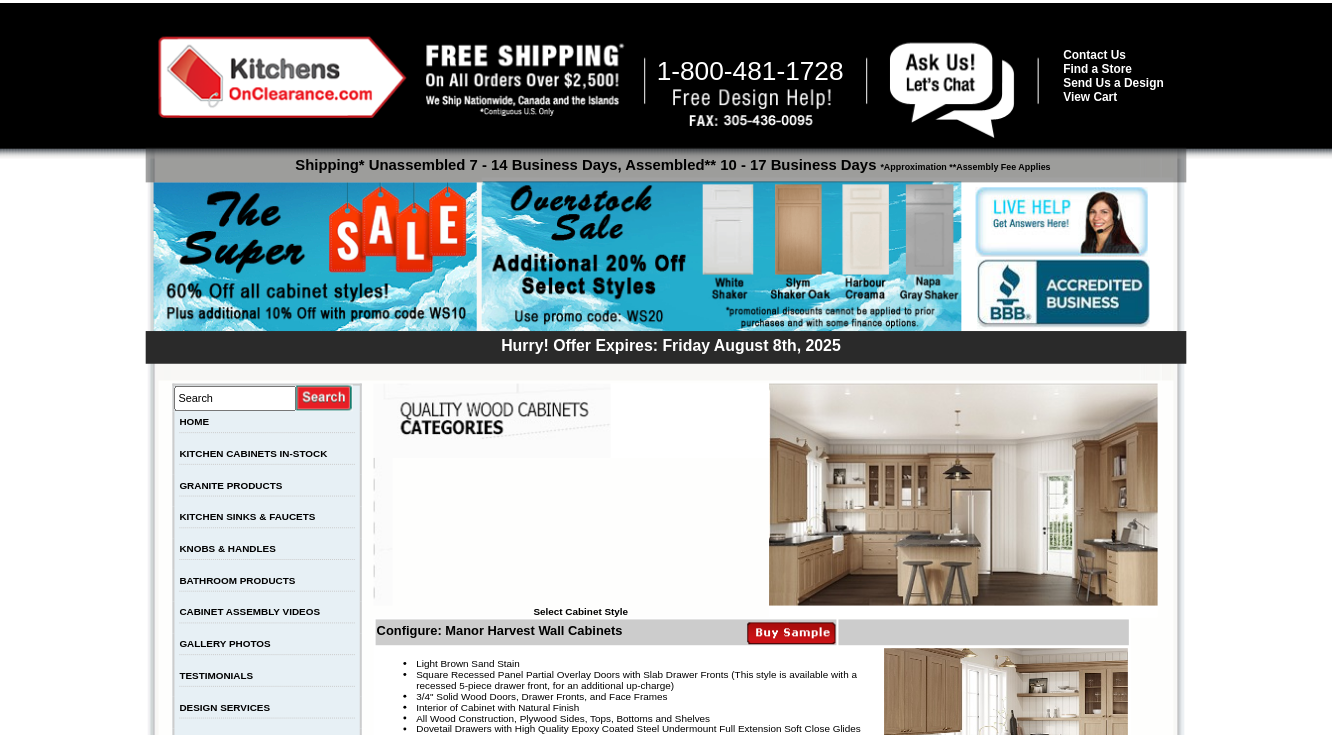 scroll, scrollTop: 0, scrollLeft: 0, axis: both 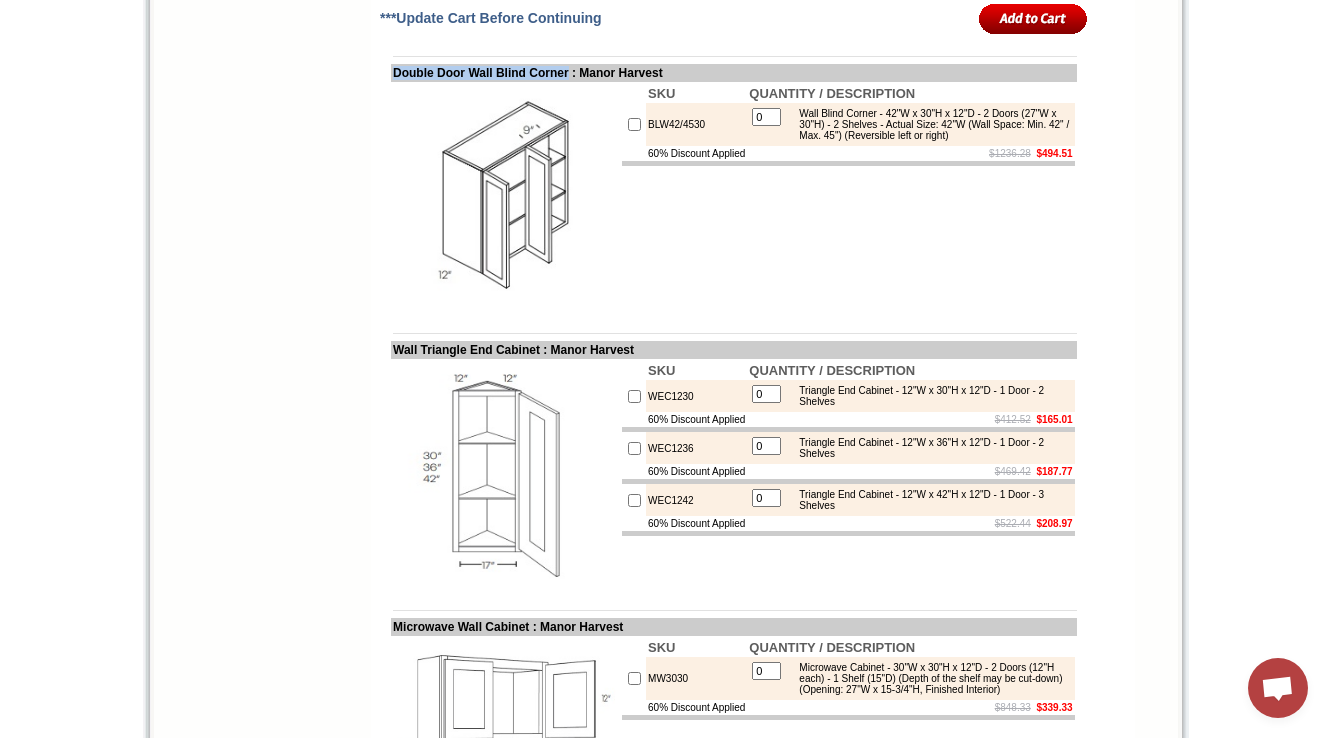 drag, startPoint x: 392, startPoint y: 387, endPoint x: 596, endPoint y: 396, distance: 204.19843 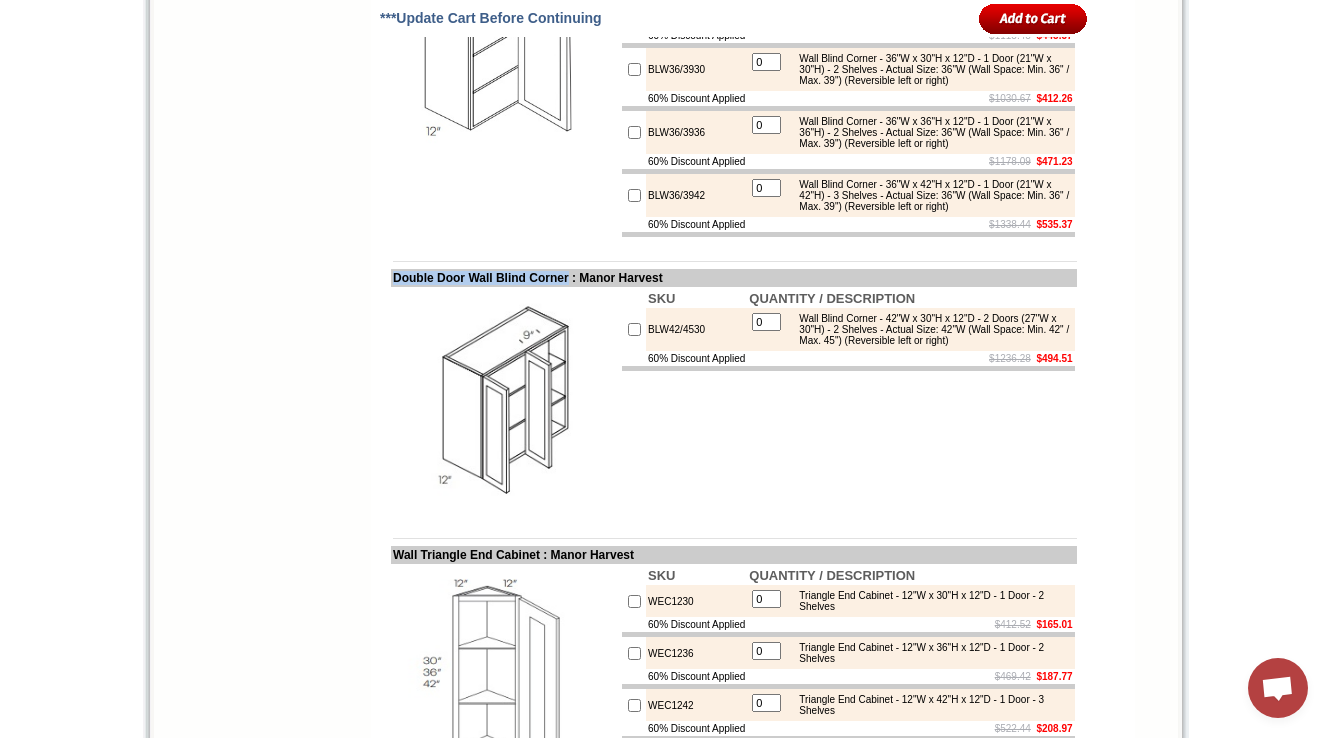 scroll, scrollTop: 5975, scrollLeft: 0, axis: vertical 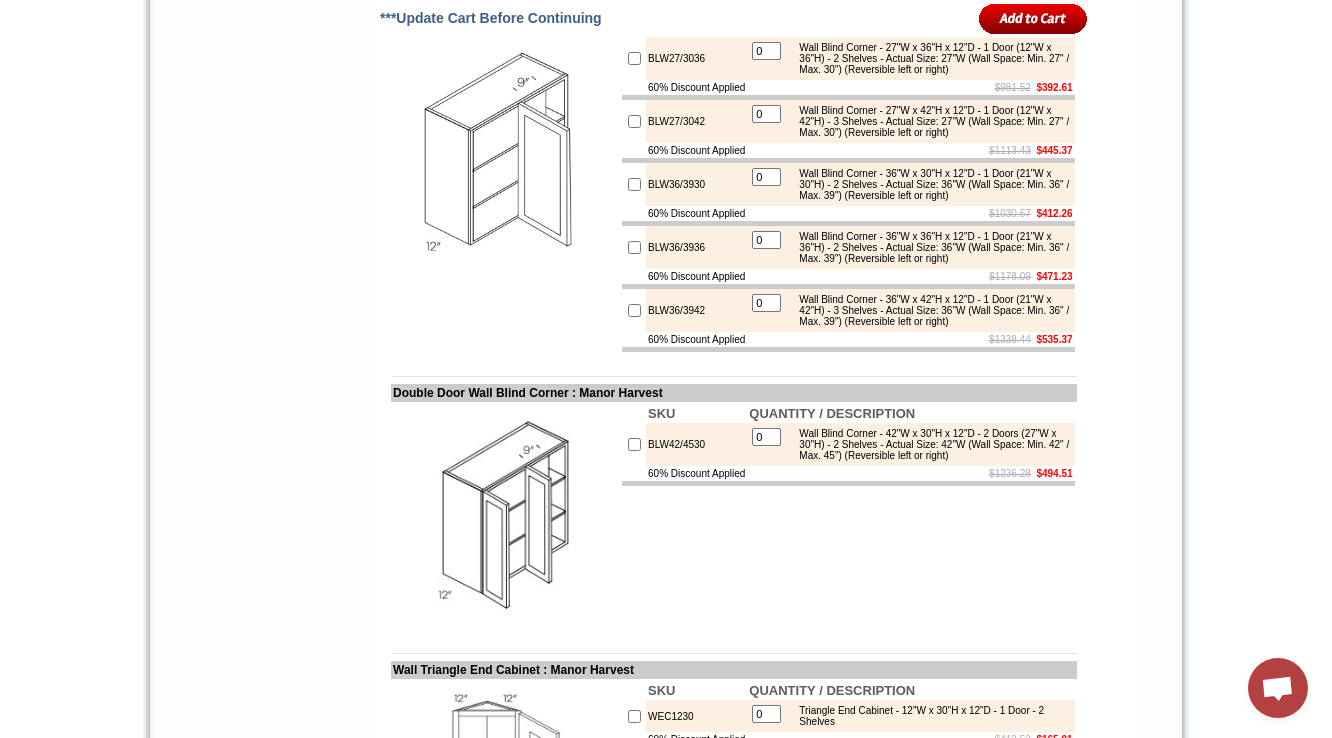 drag, startPoint x: 391, startPoint y: 144, endPoint x: 591, endPoint y: 138, distance: 200.08998 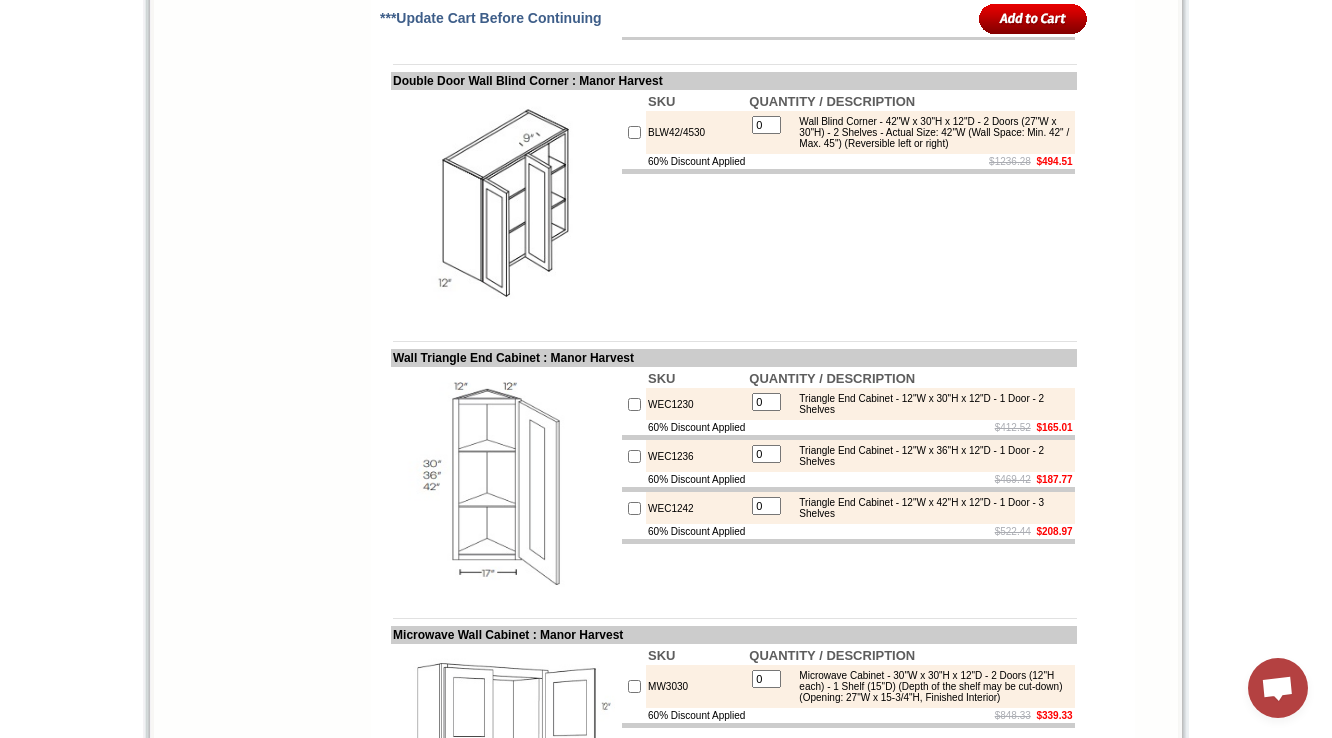scroll, scrollTop: 6295, scrollLeft: 0, axis: vertical 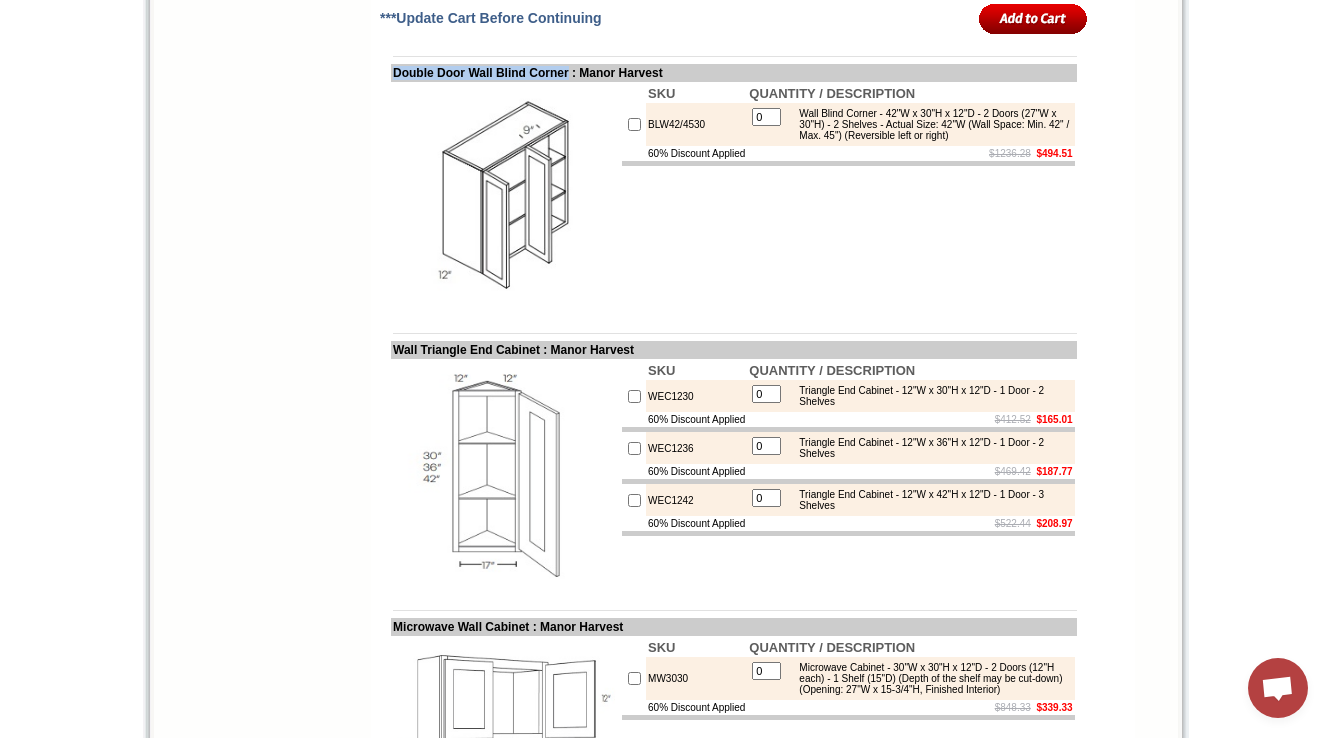 drag, startPoint x: 393, startPoint y: 390, endPoint x: 596, endPoint y: 388, distance: 203.00986 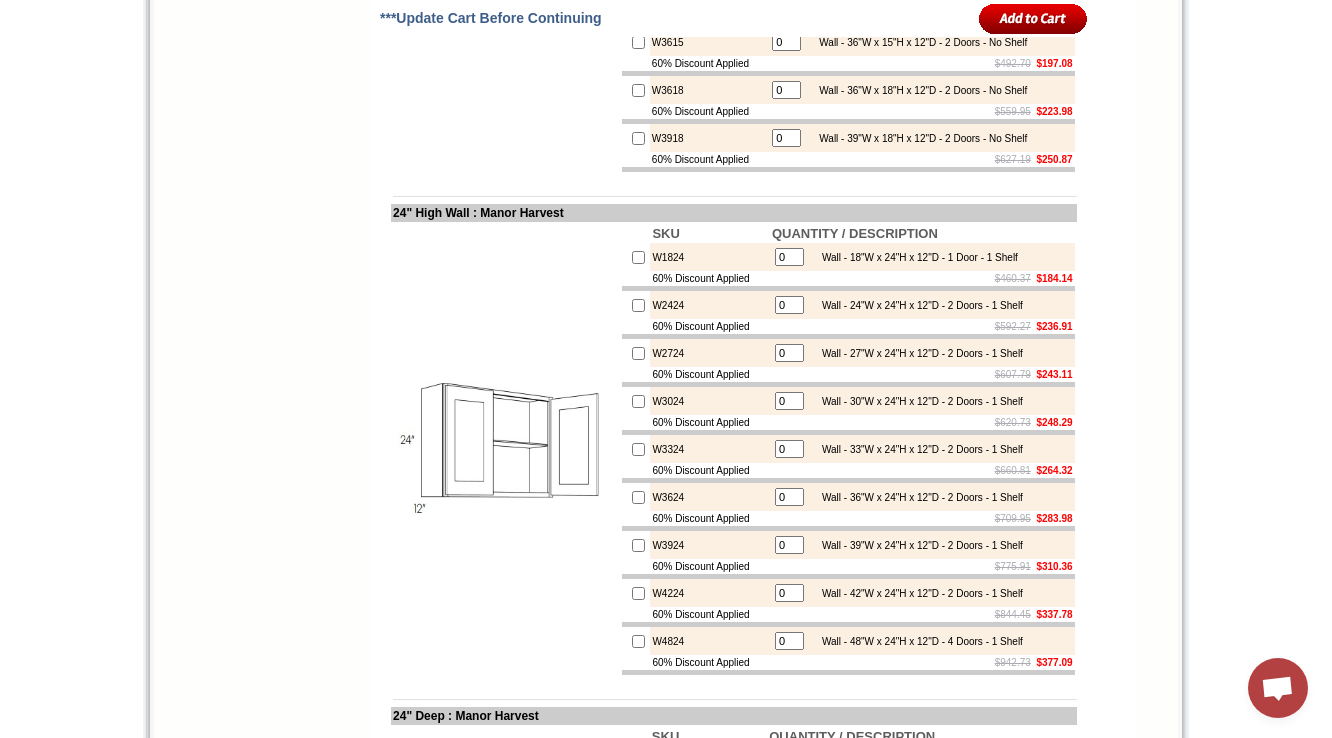 scroll, scrollTop: 4626, scrollLeft: 0, axis: vertical 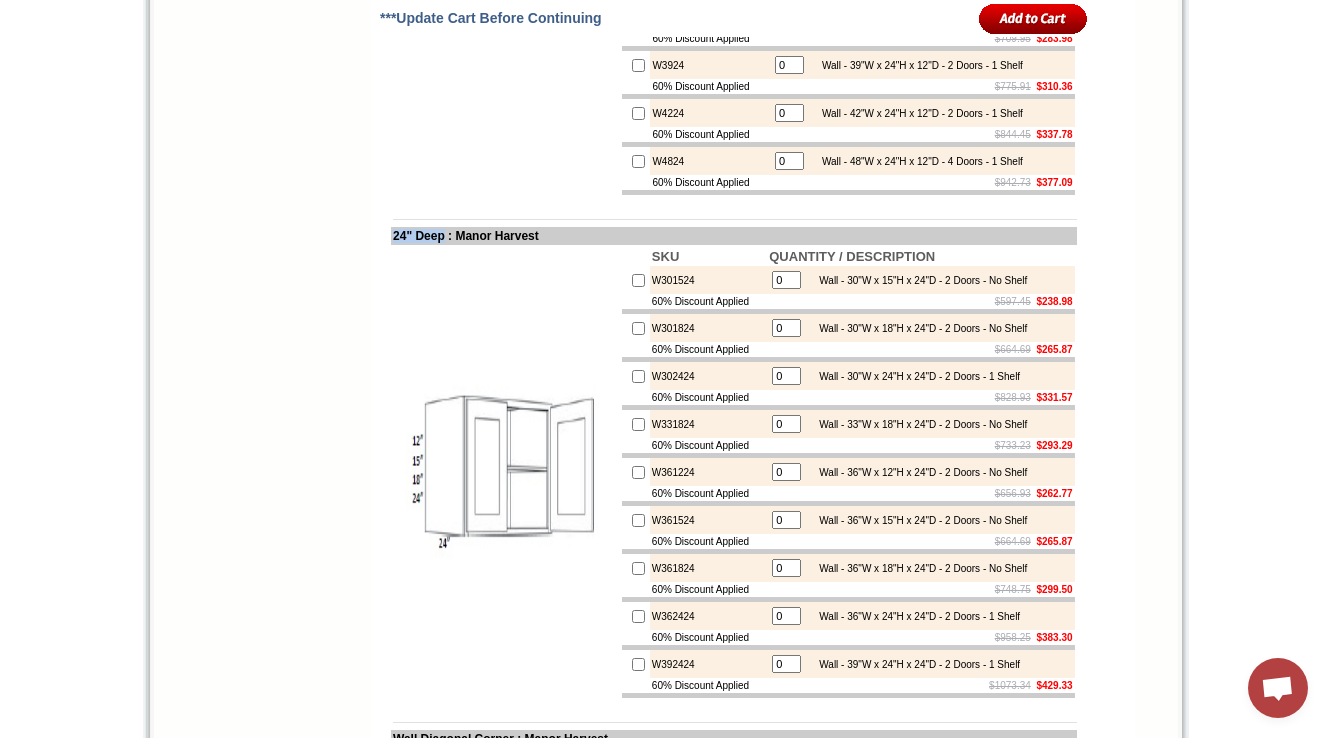 drag, startPoint x: 392, startPoint y: 408, endPoint x: 454, endPoint y: 404, distance: 62.1289 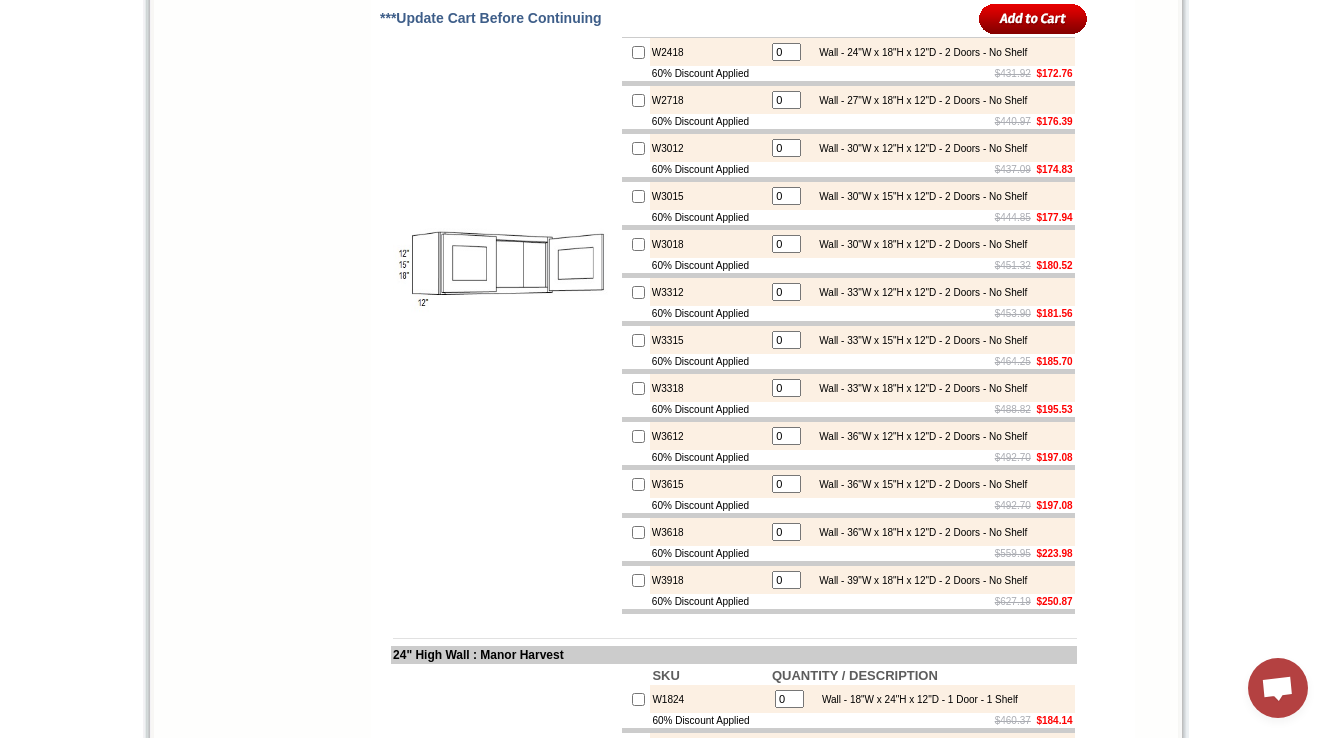 scroll, scrollTop: 3506, scrollLeft: 0, axis: vertical 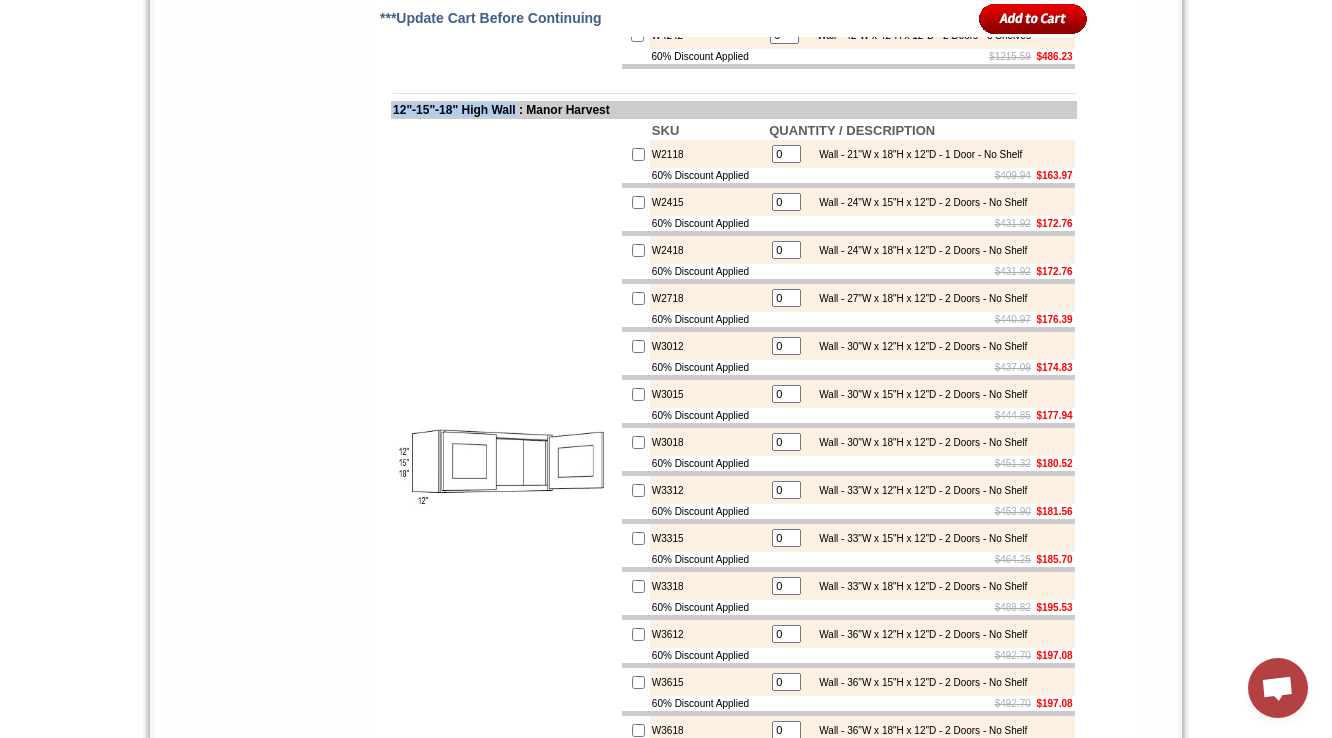 drag, startPoint x: 393, startPoint y: 242, endPoint x: 545, endPoint y: 238, distance: 152.05263 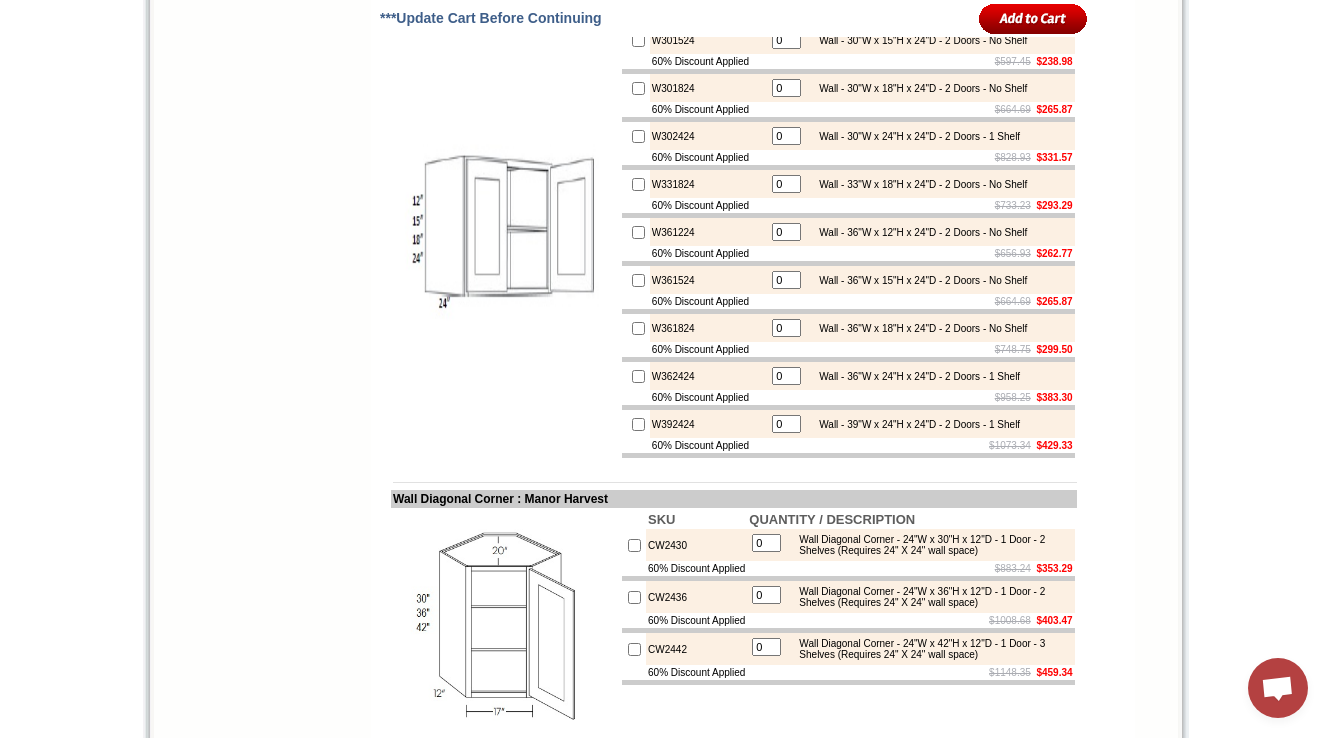 scroll, scrollTop: 4946, scrollLeft: 0, axis: vertical 